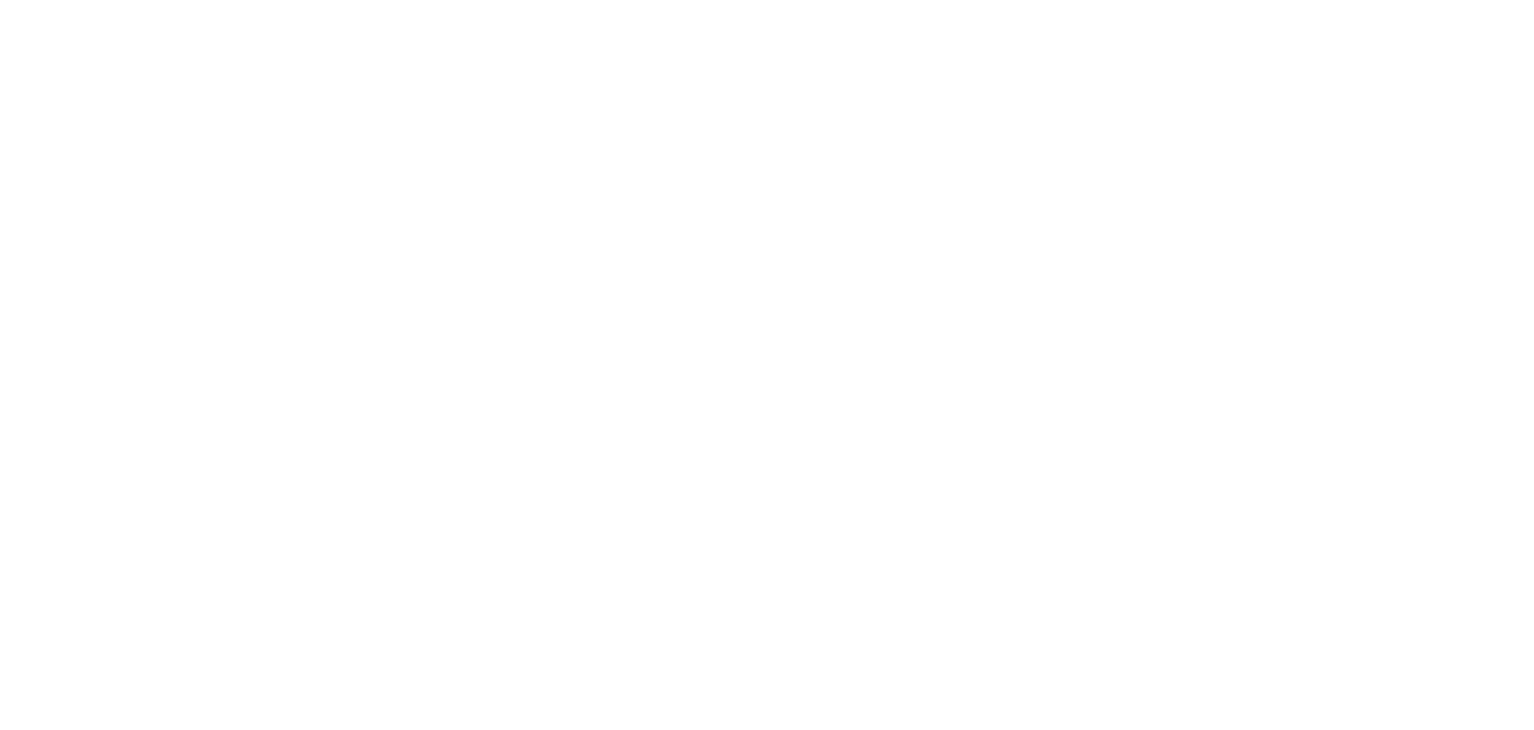 scroll, scrollTop: 0, scrollLeft: 0, axis: both 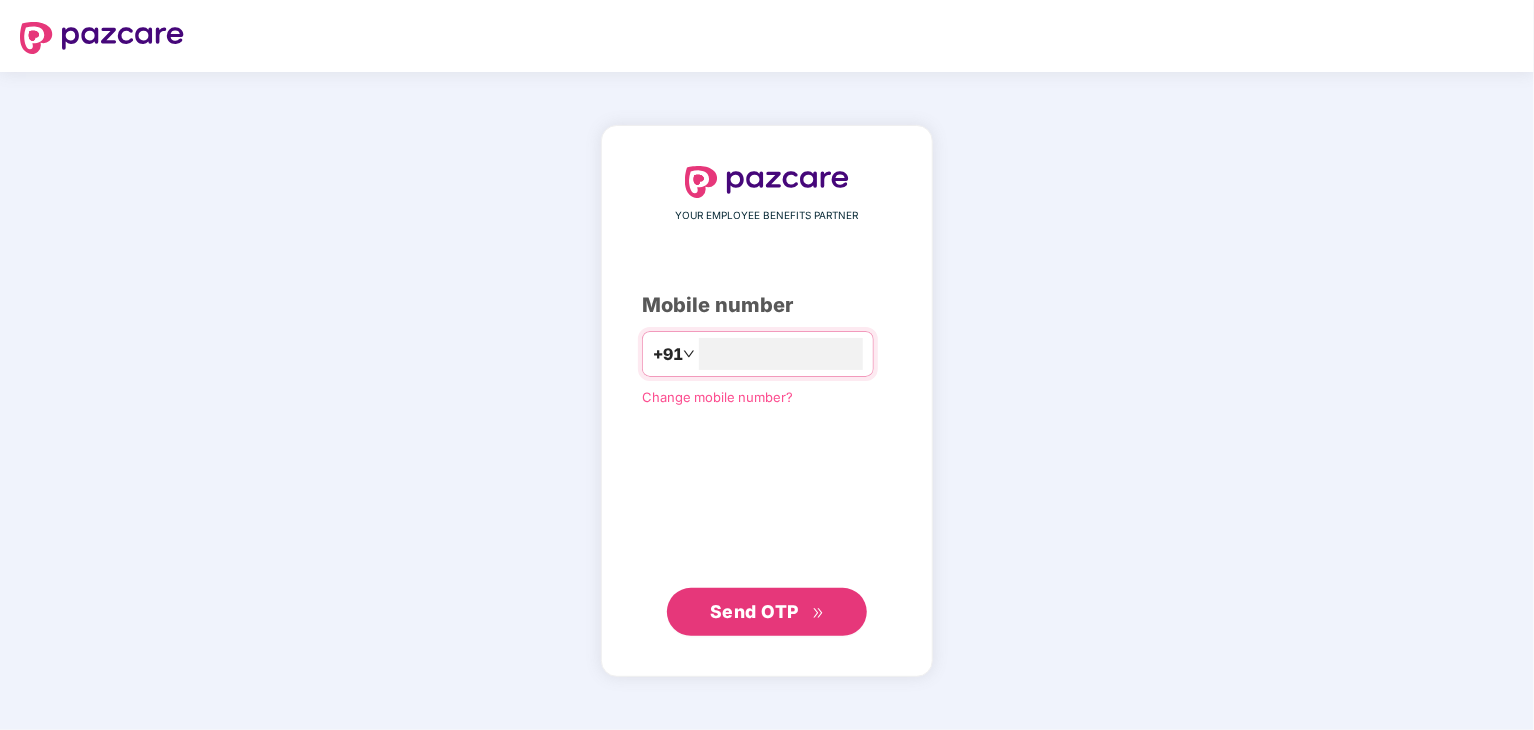 type on "*" 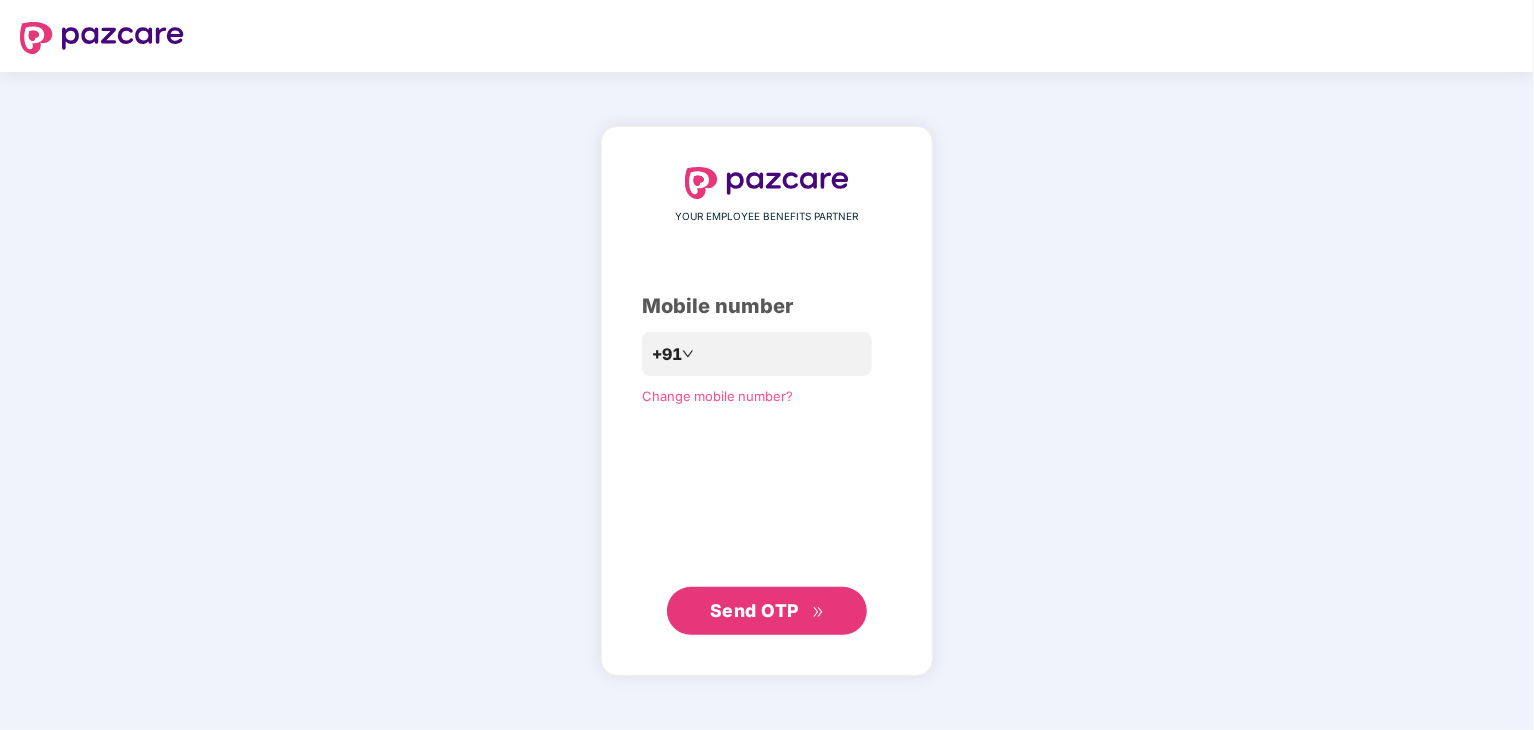 click on "Send OTP" at bounding box center (754, 610) 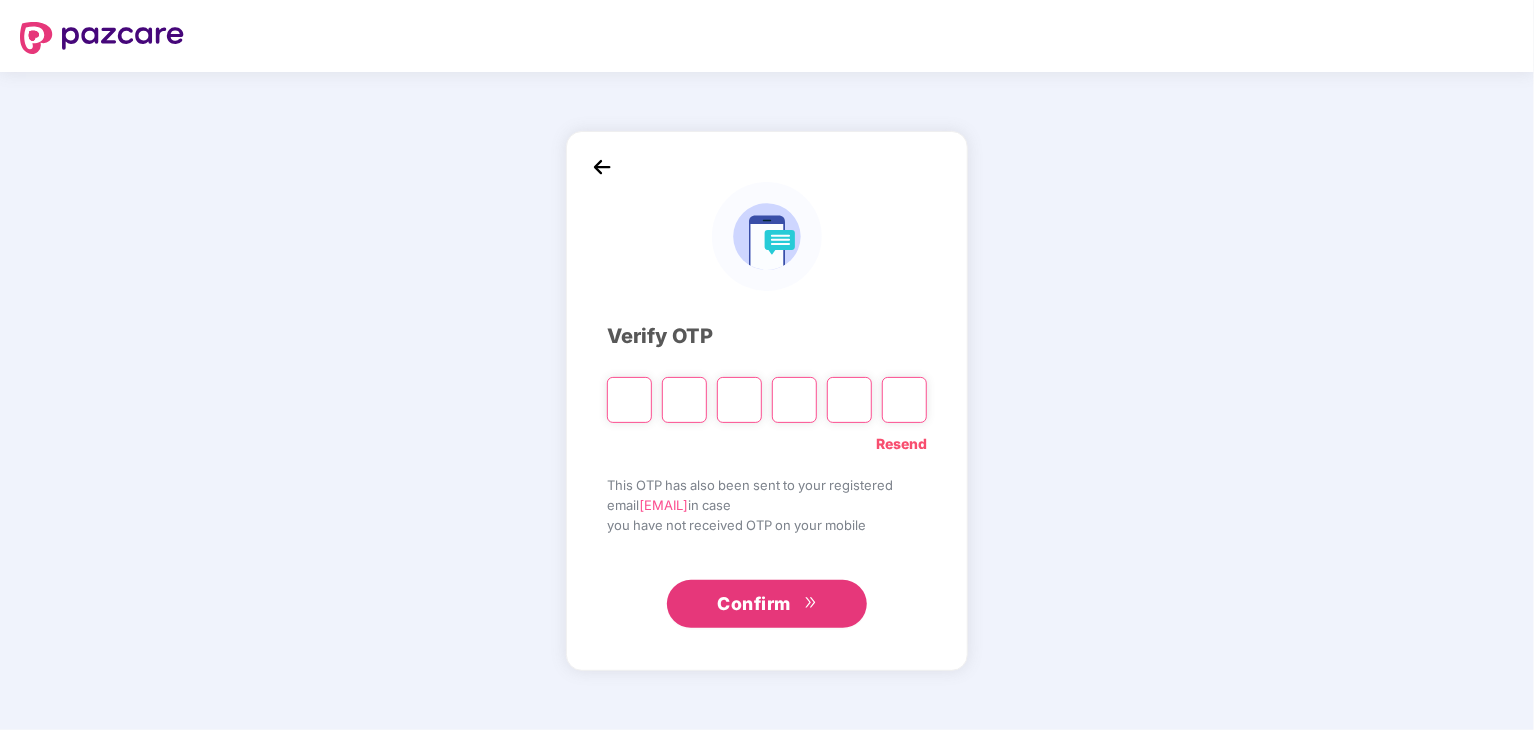 type on "*" 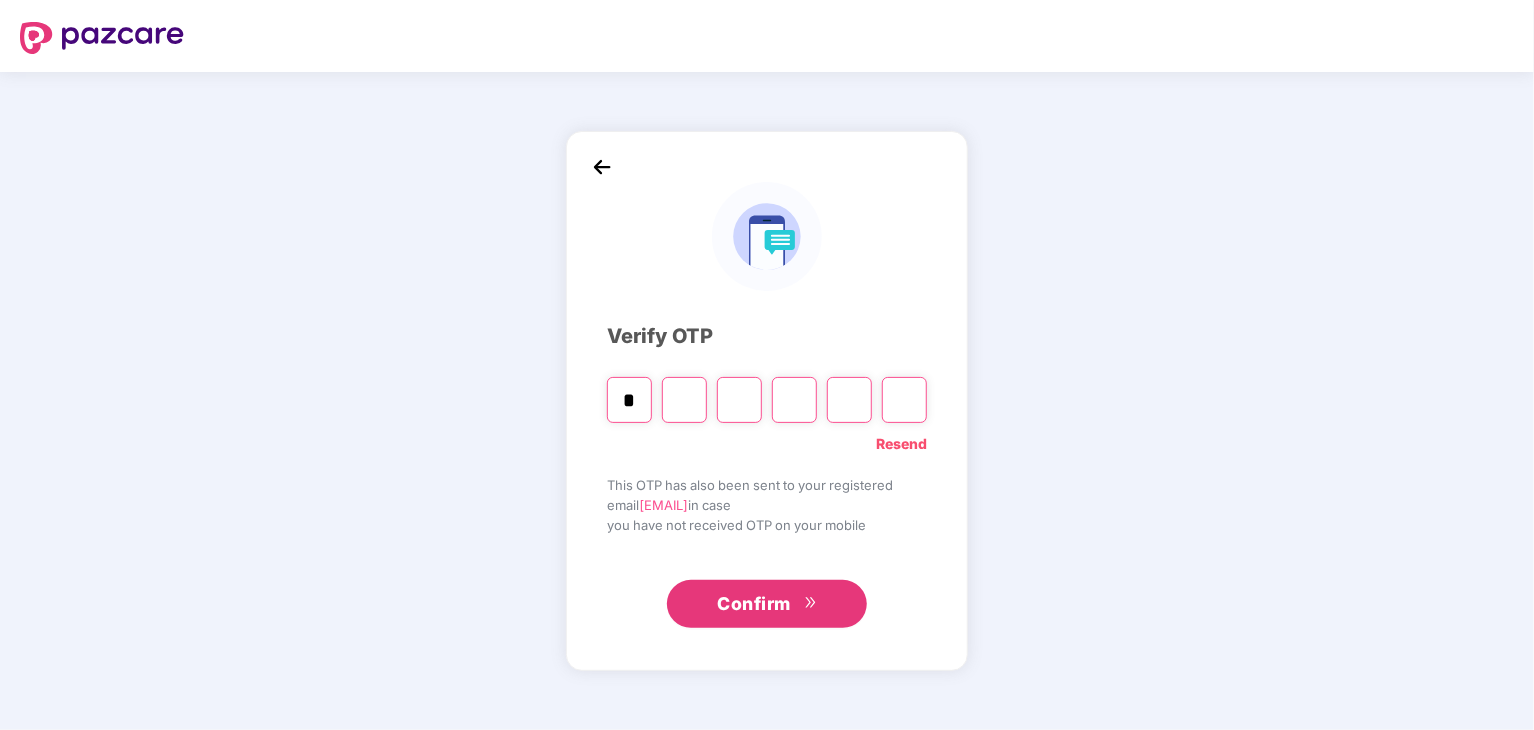 type on "*" 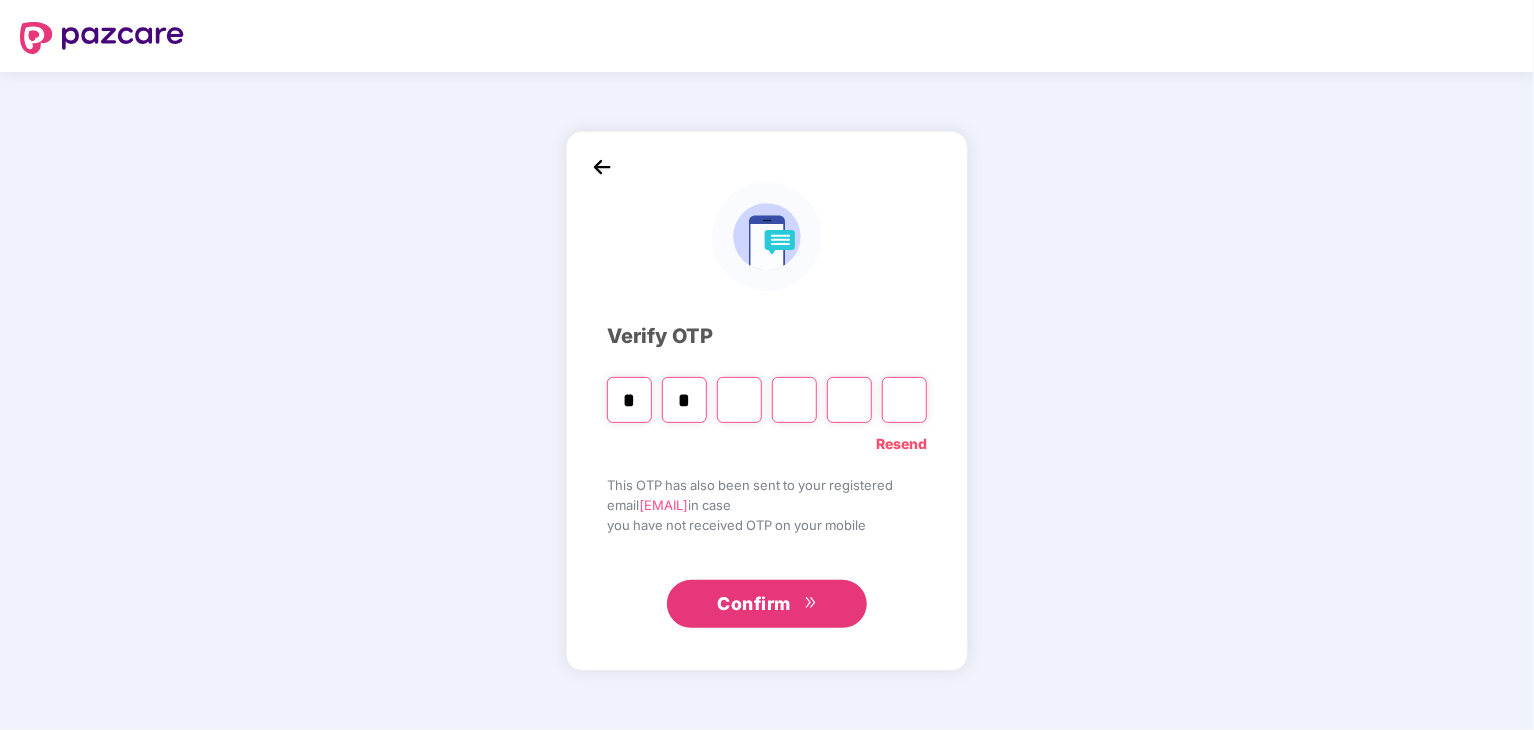 type on "*" 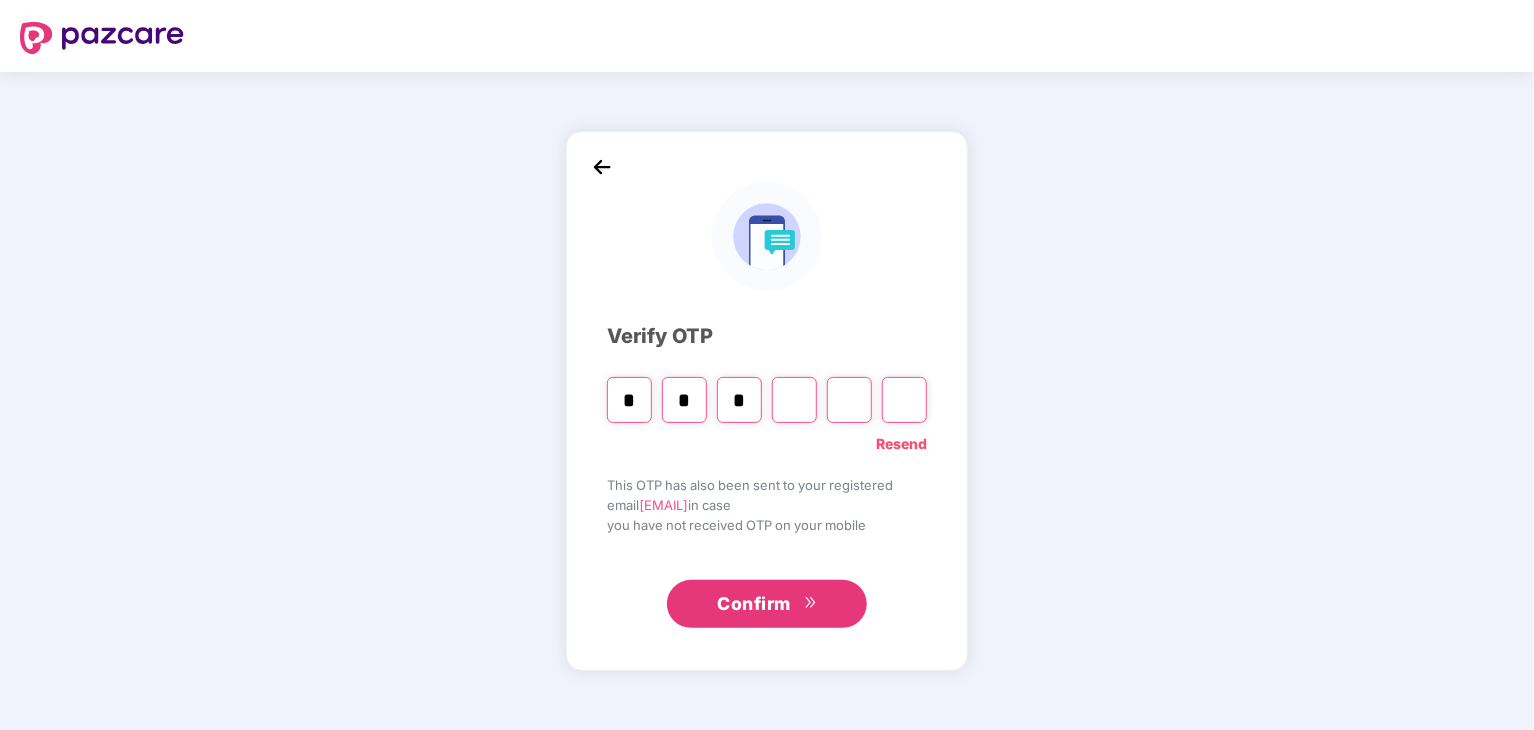 type on "*" 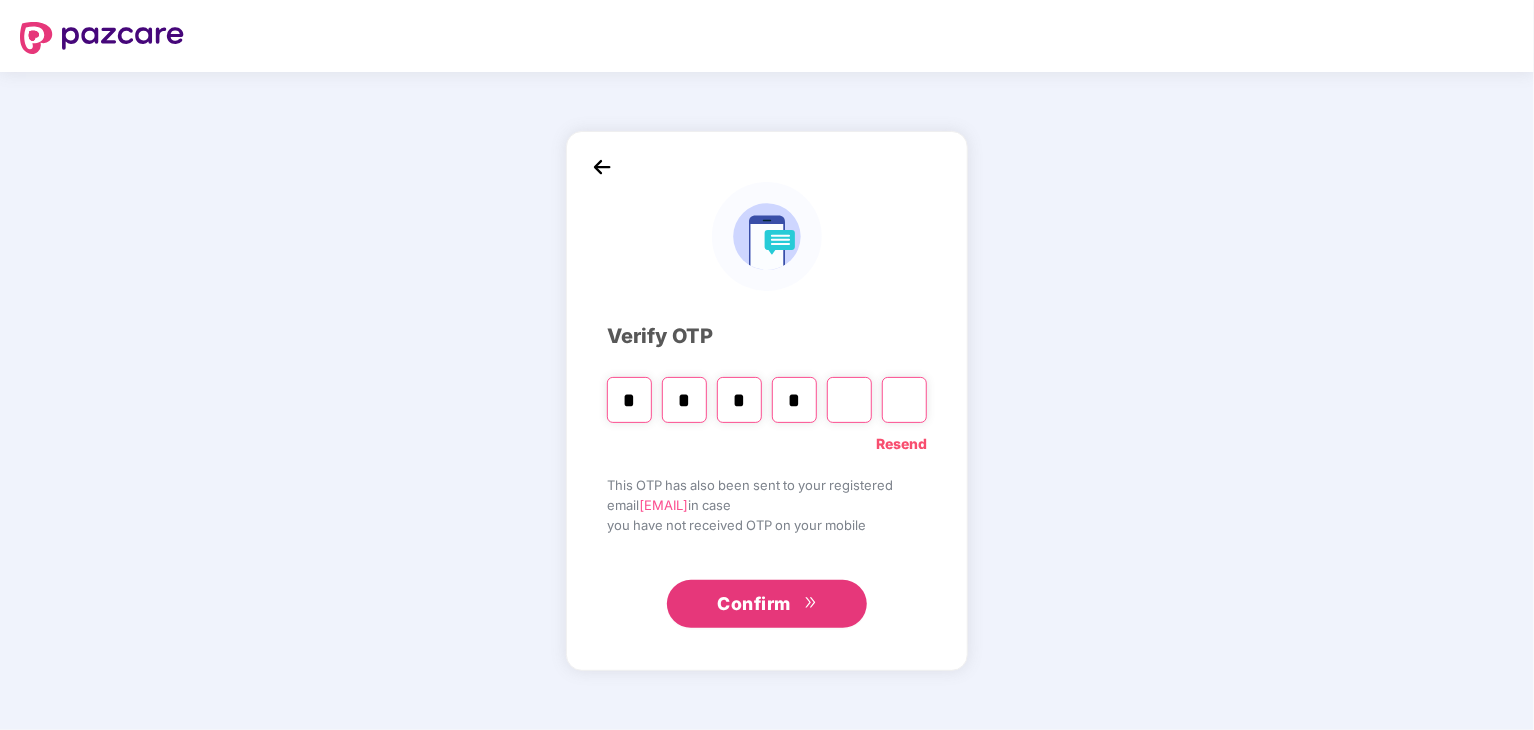 type on "*" 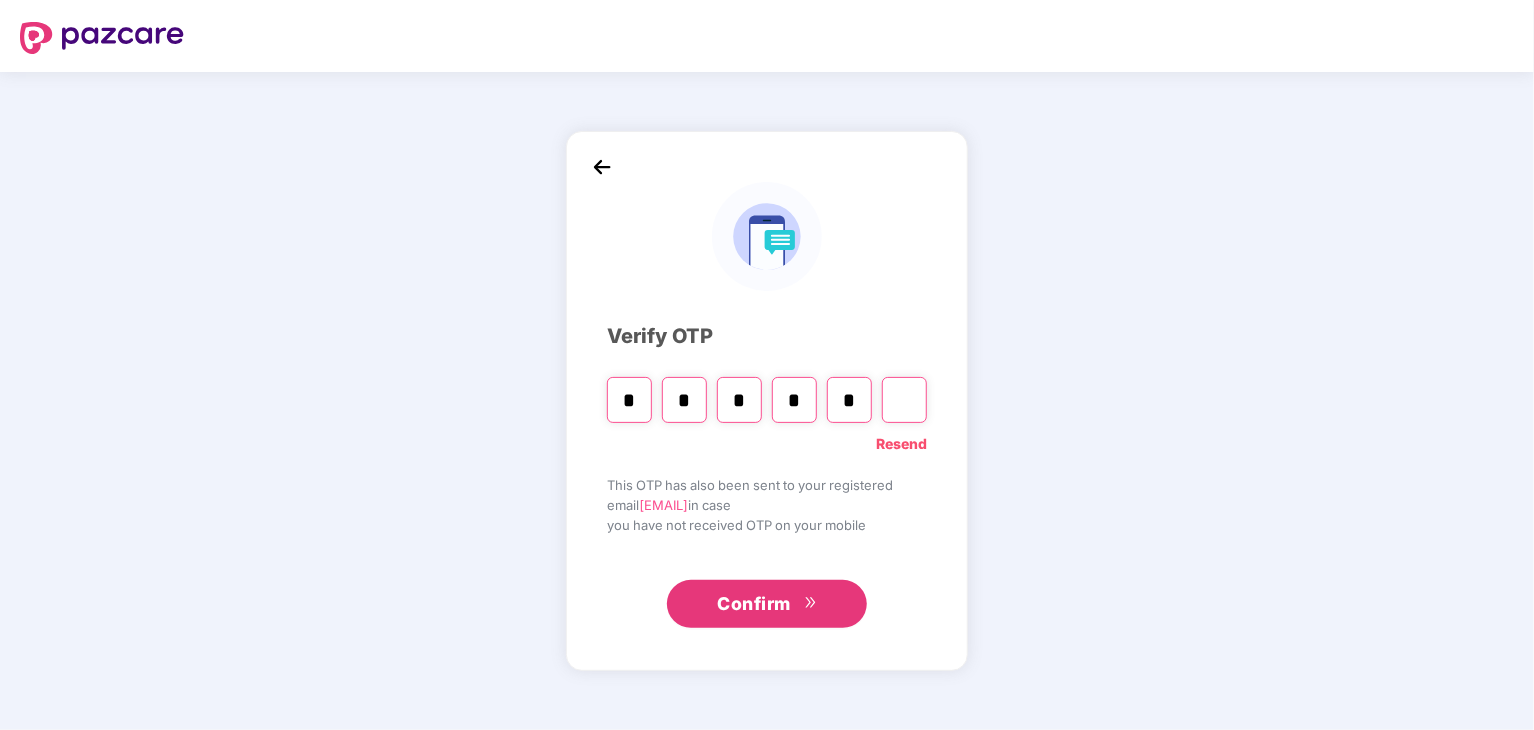 type on "*" 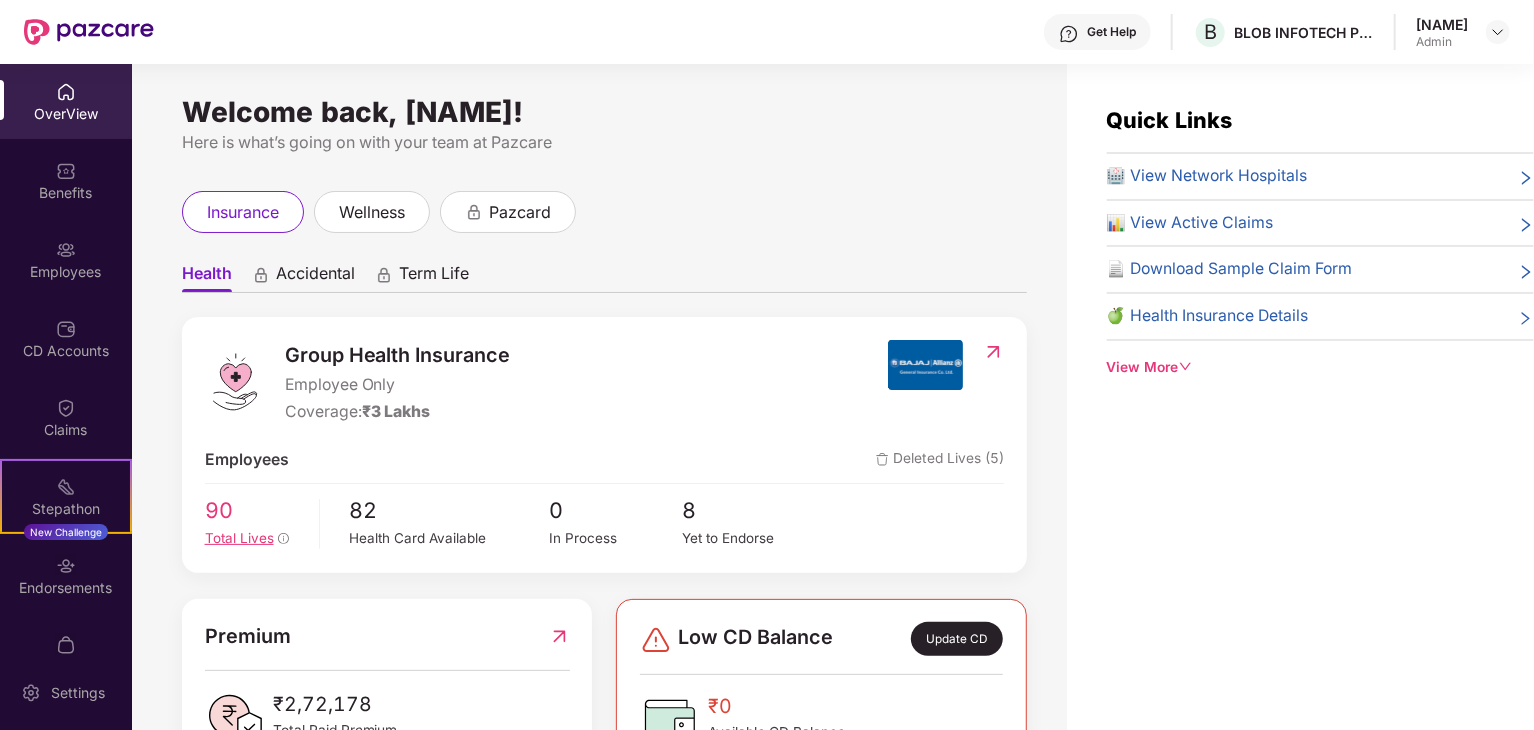 click on "Total Lives" at bounding box center [255, 538] 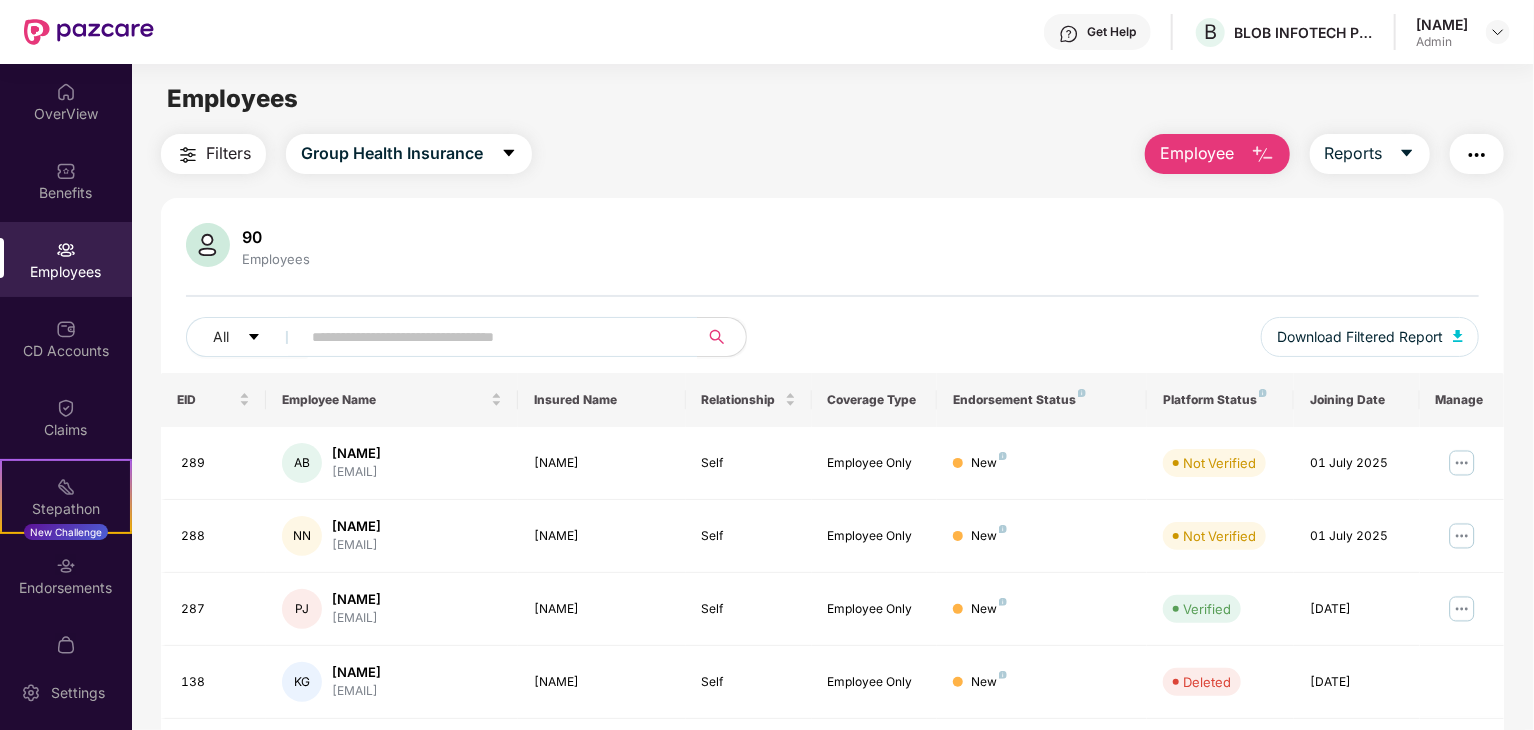click on "All" at bounding box center (509, 337) 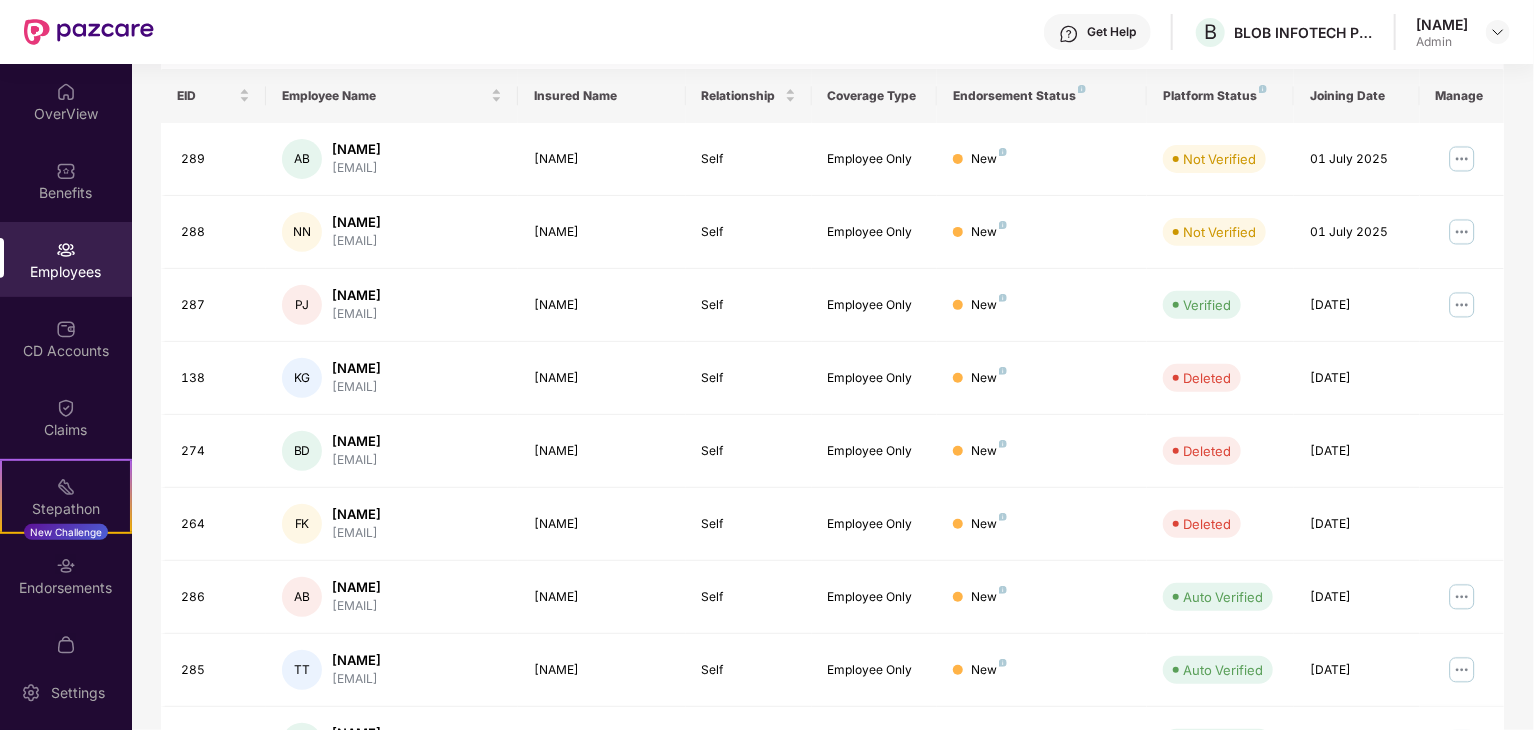 scroll, scrollTop: 136, scrollLeft: 0, axis: vertical 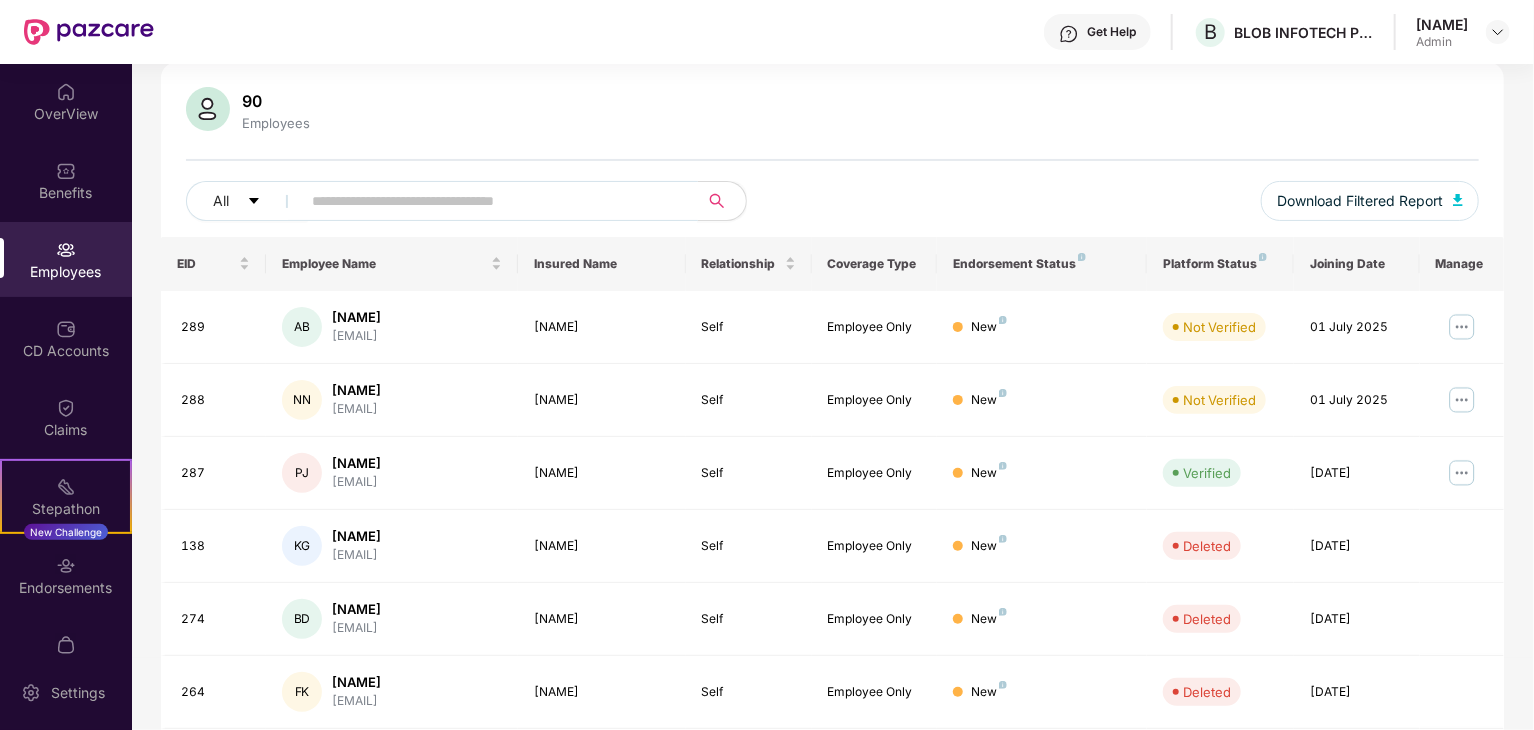 click at bounding box center [491, 201] 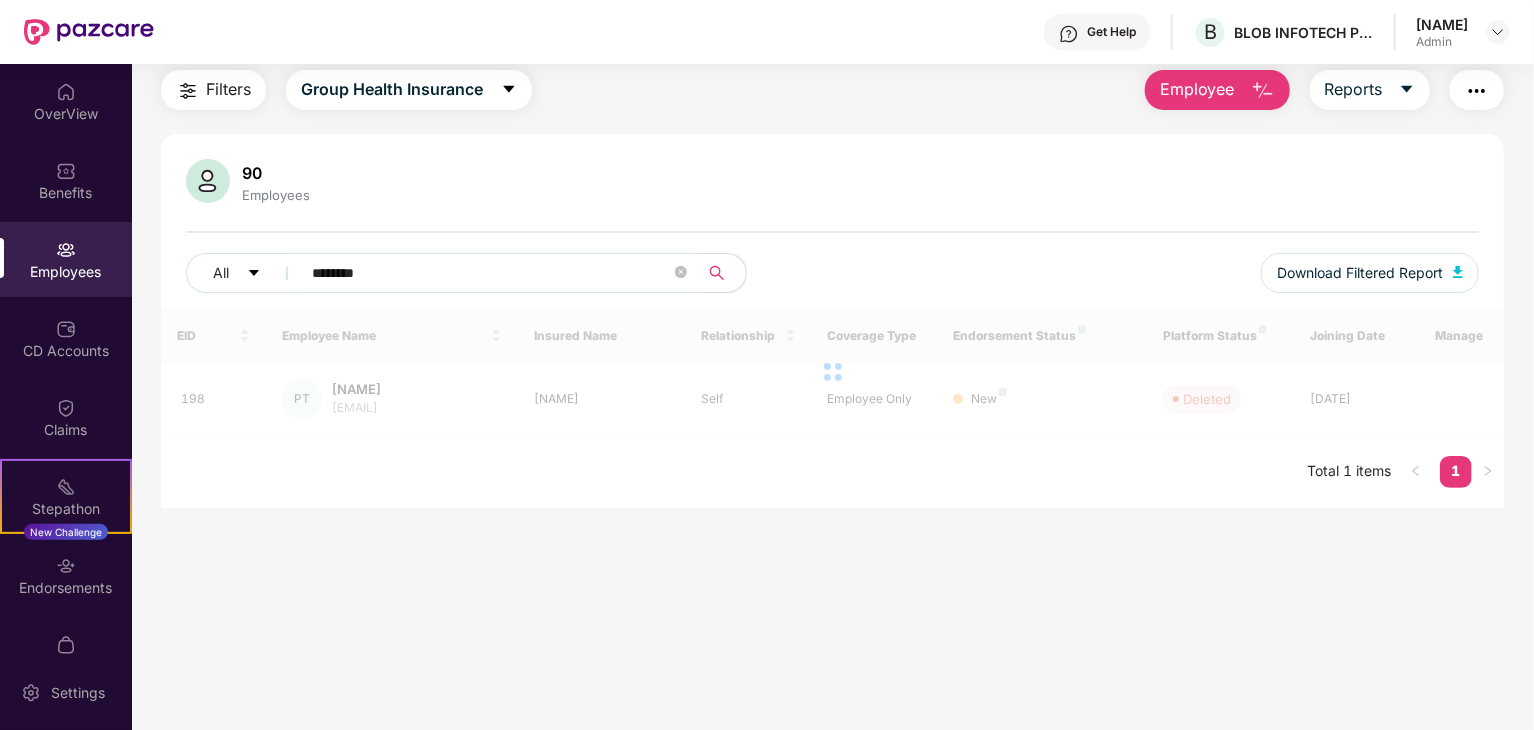 scroll, scrollTop: 64, scrollLeft: 0, axis: vertical 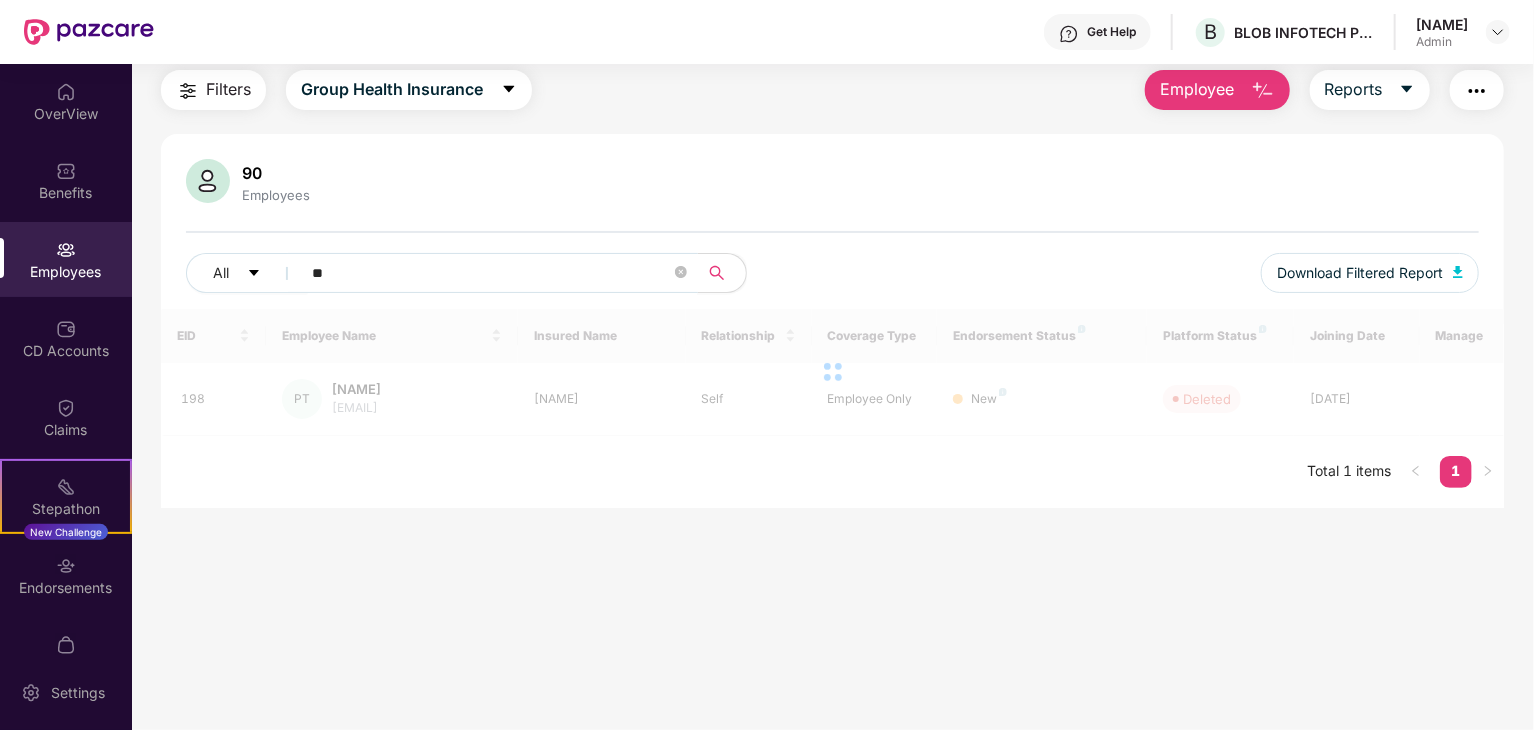 type on "*" 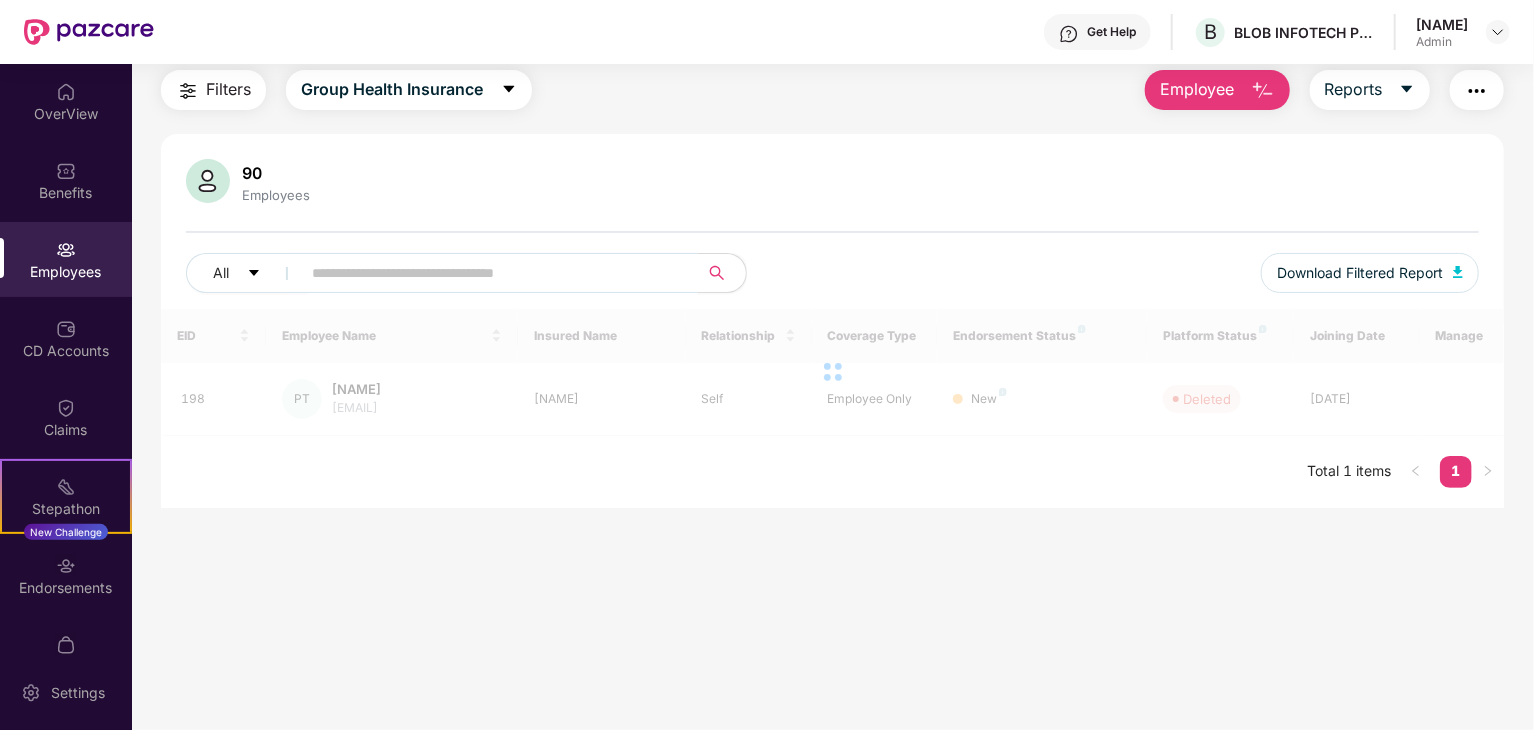 scroll, scrollTop: 136, scrollLeft: 0, axis: vertical 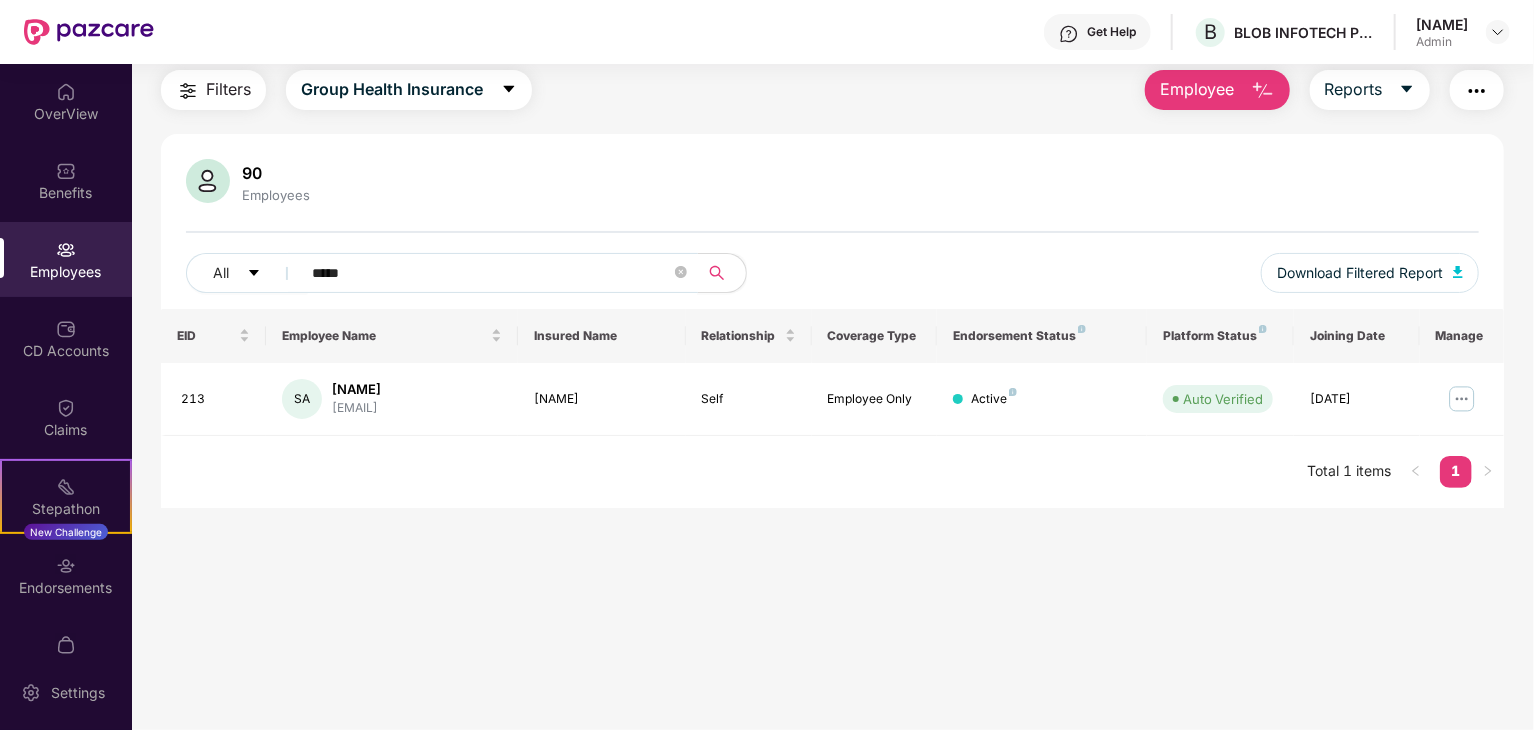 click on "*****" at bounding box center [491, 273] 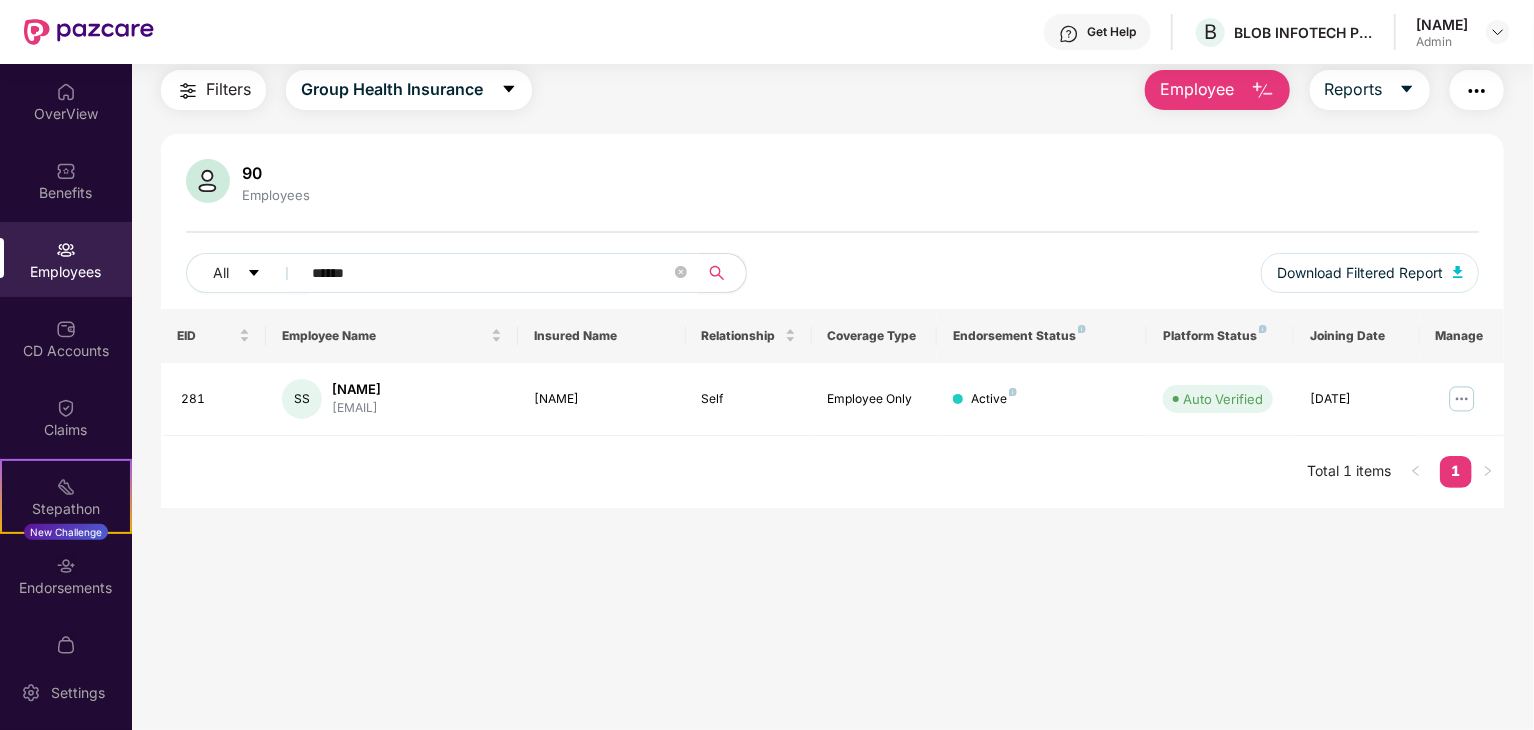 click on "******" at bounding box center (491, 273) 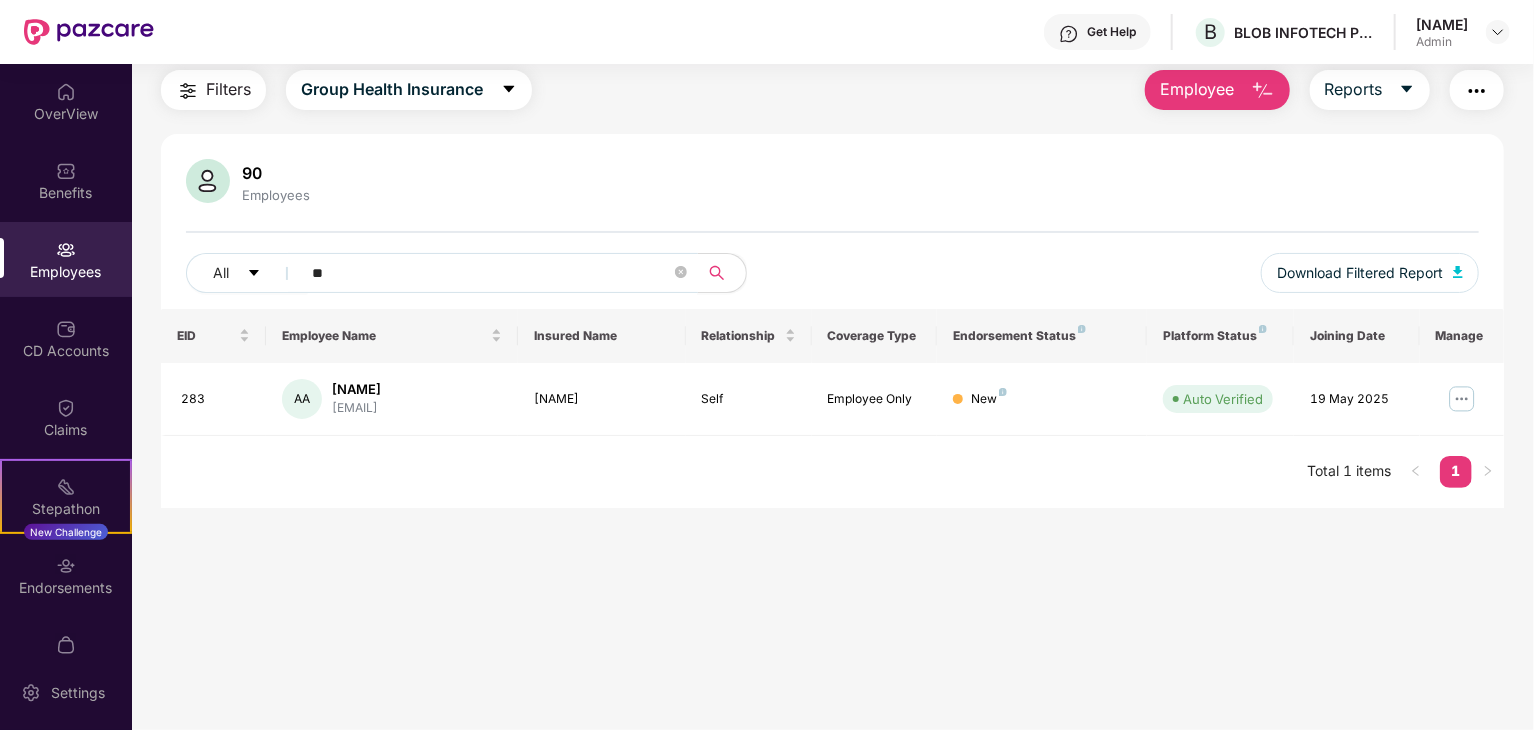 type on "*" 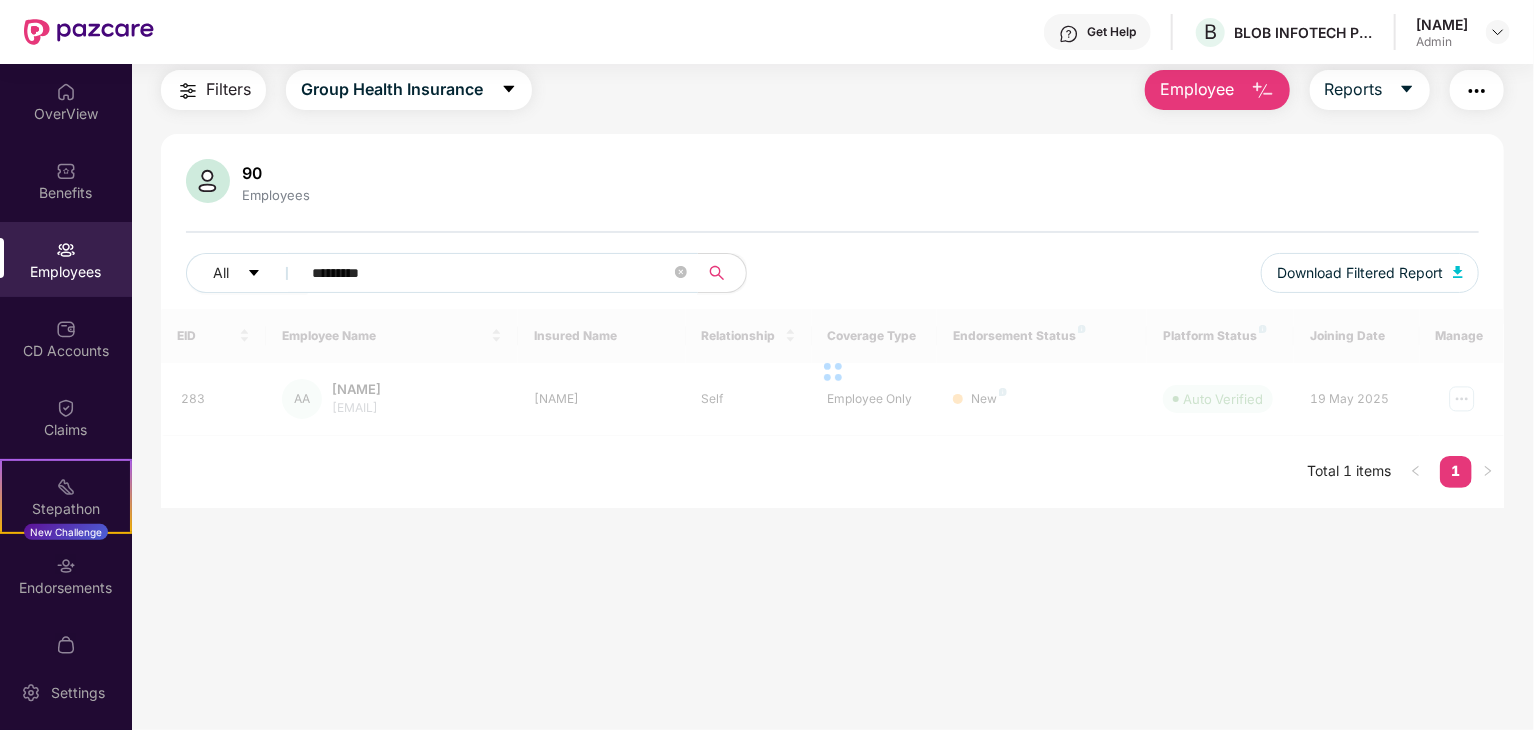 scroll, scrollTop: 102, scrollLeft: 0, axis: vertical 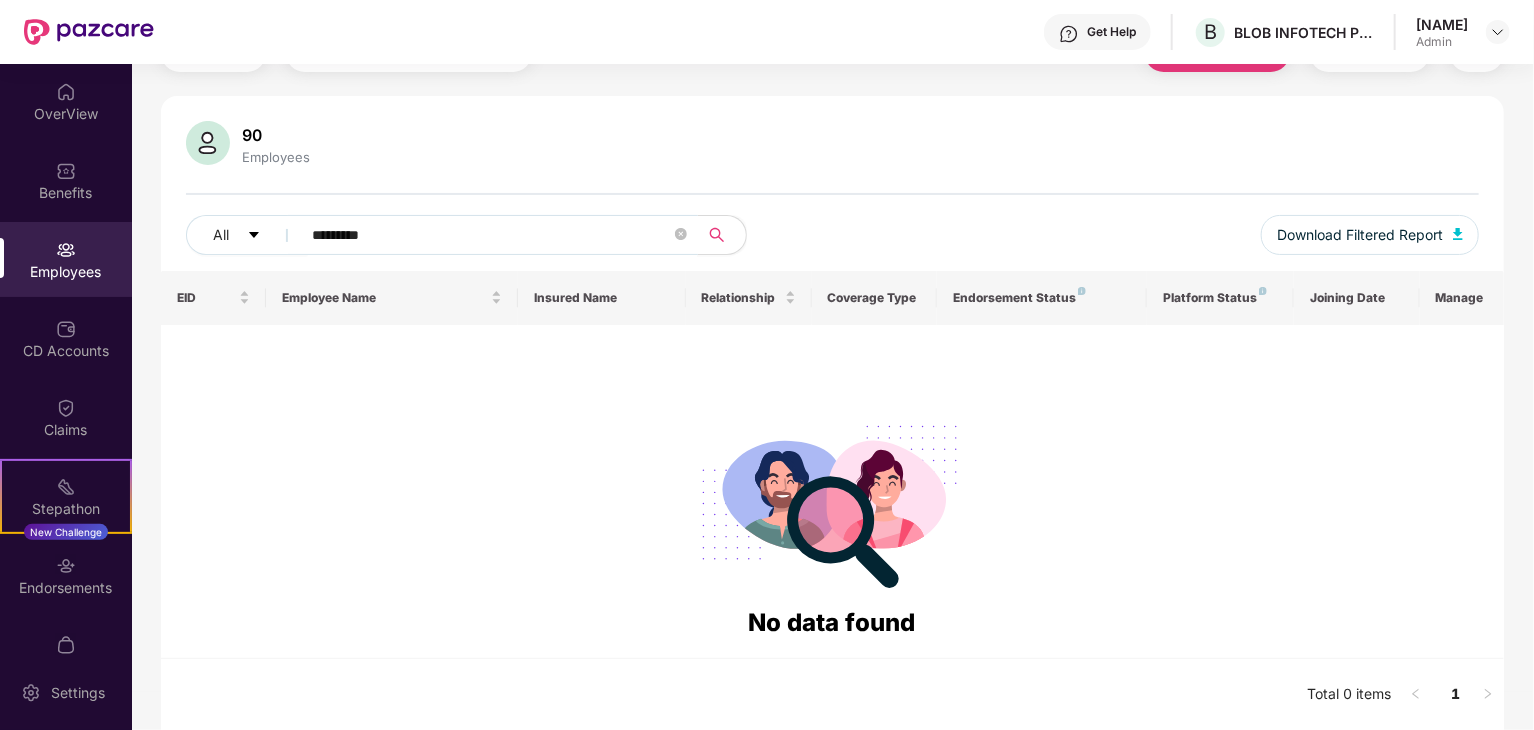 type on "*********" 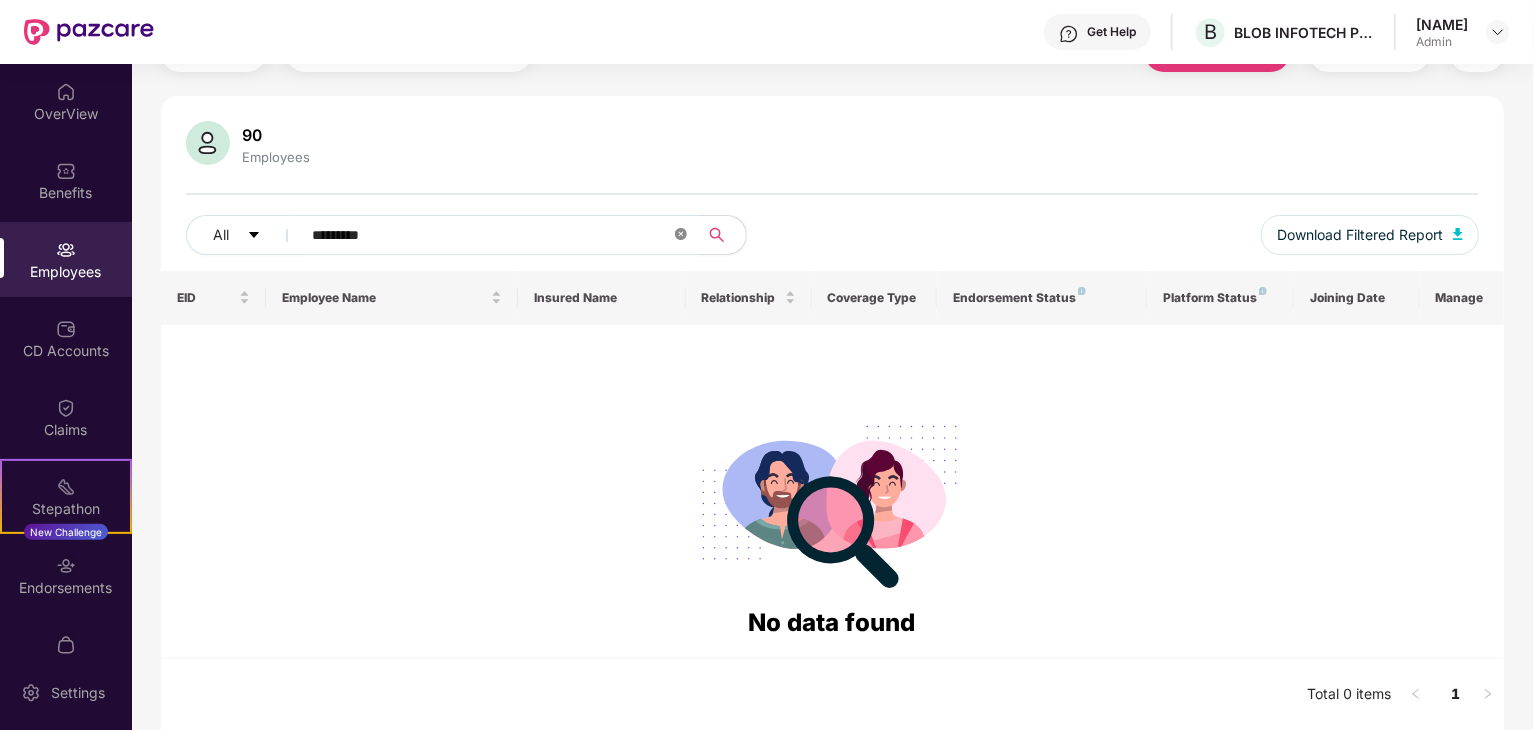 click 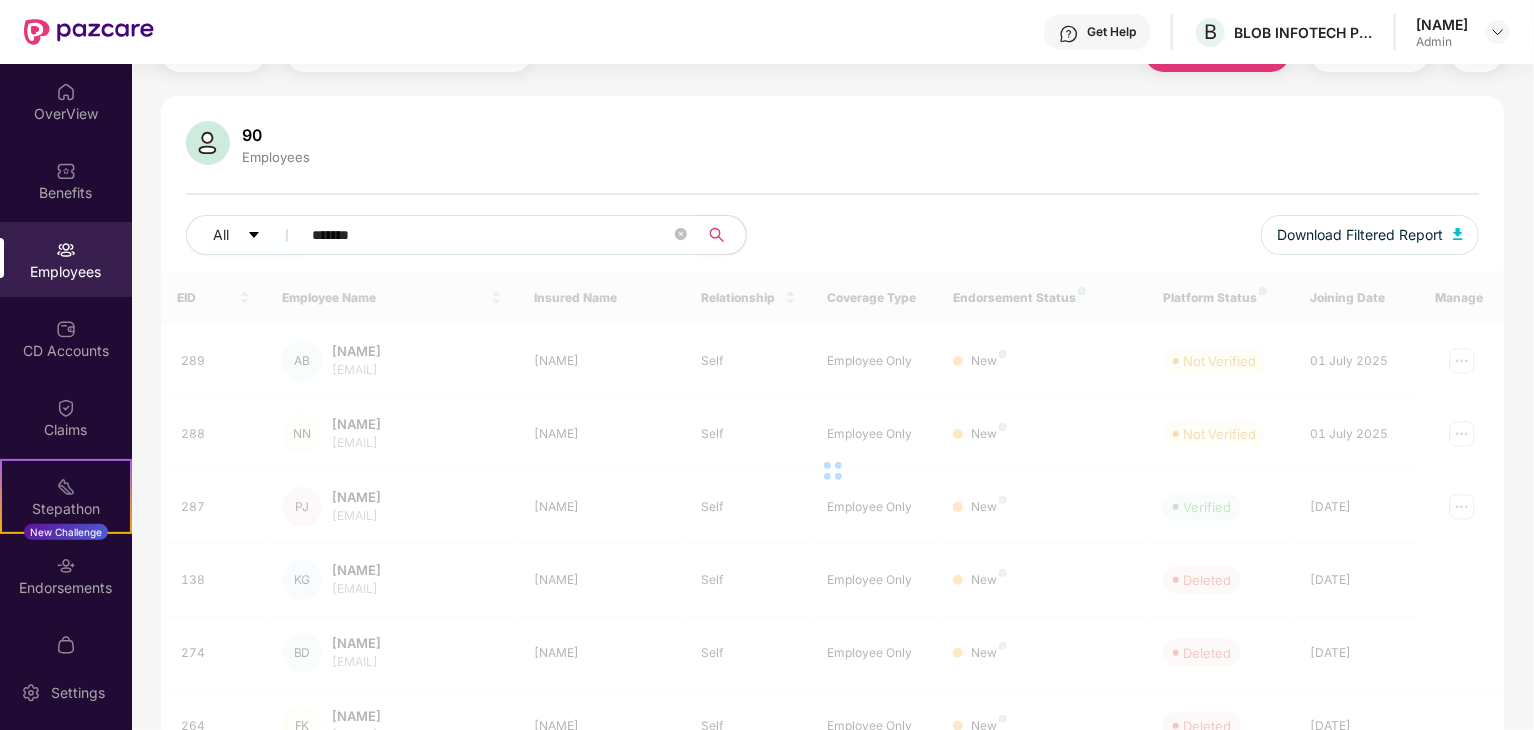 scroll, scrollTop: 64, scrollLeft: 0, axis: vertical 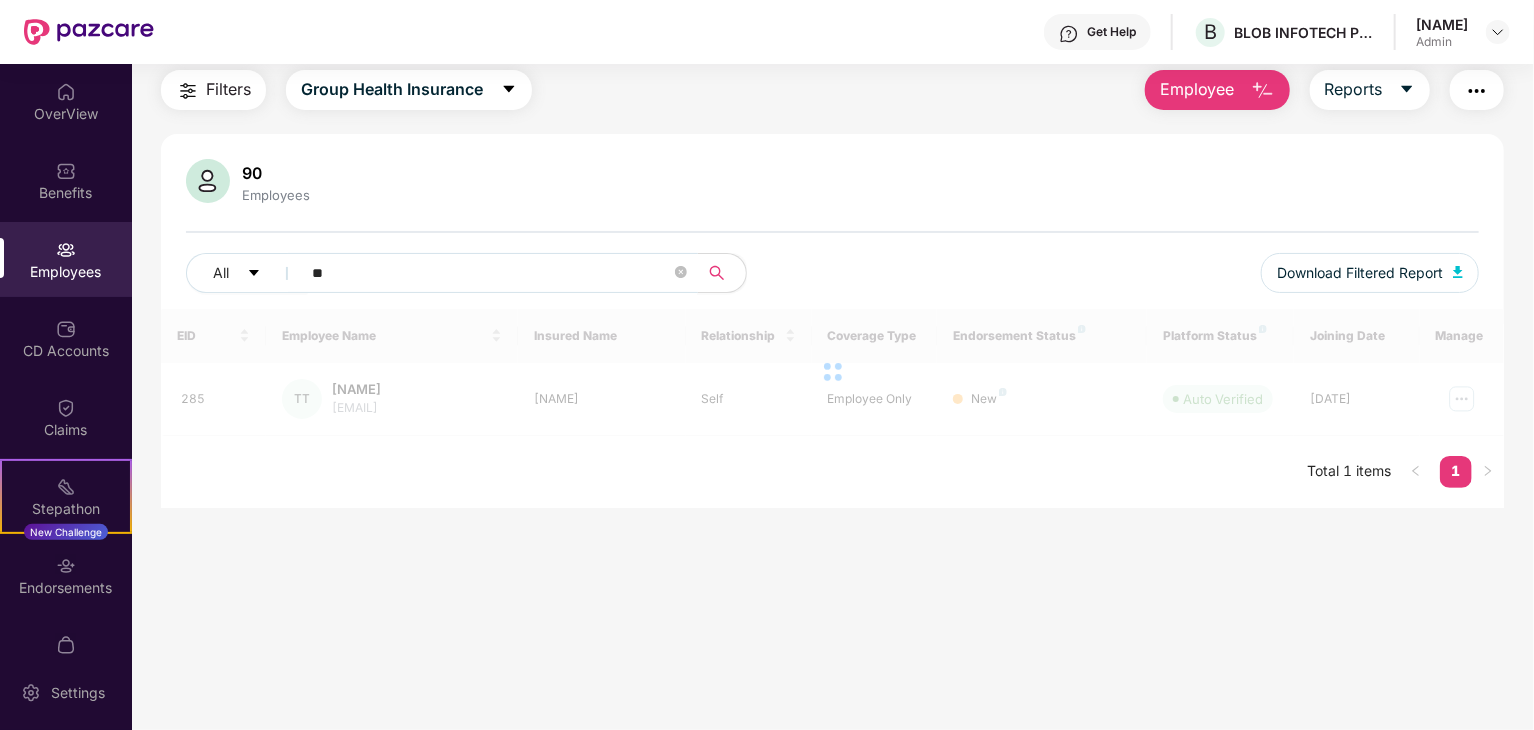 type on "*" 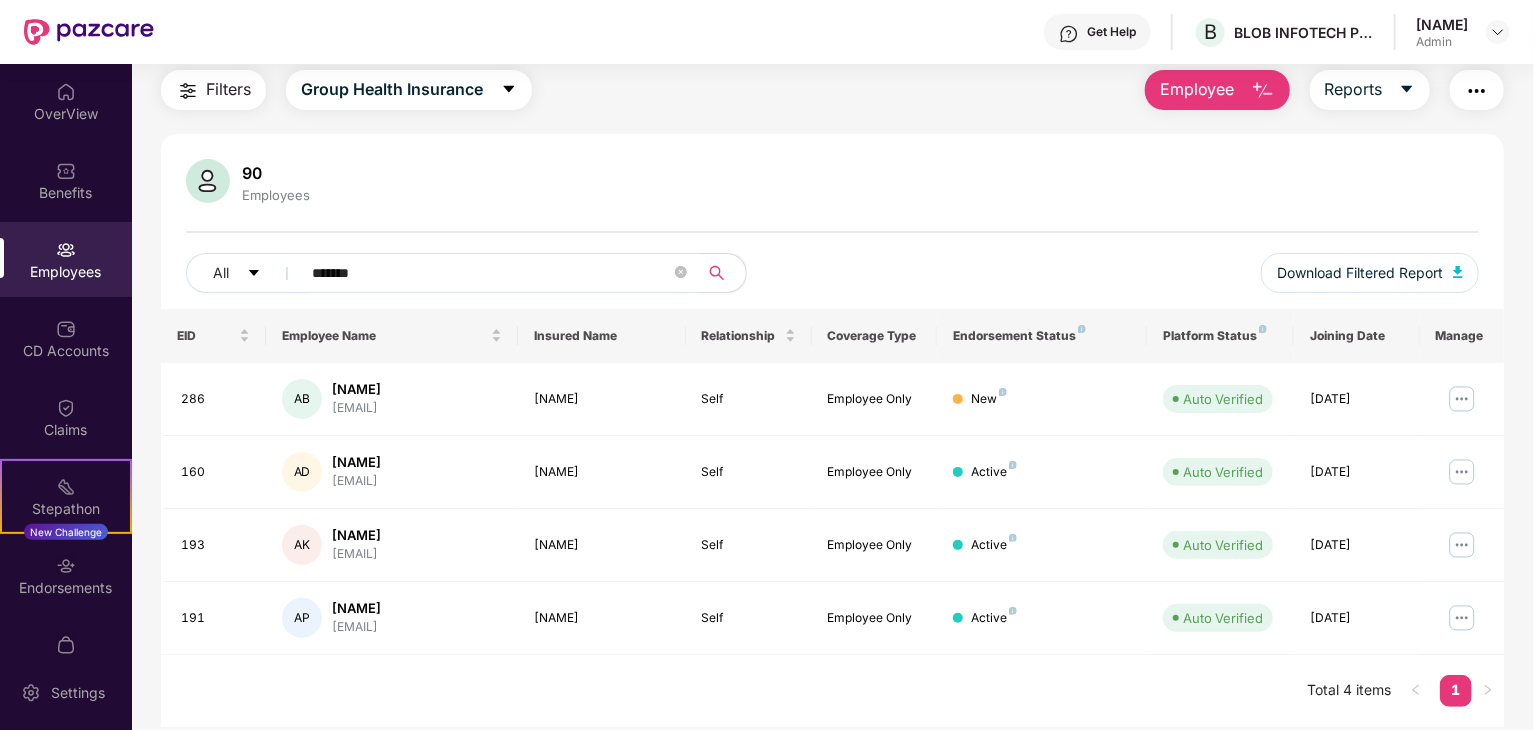 scroll, scrollTop: 64, scrollLeft: 0, axis: vertical 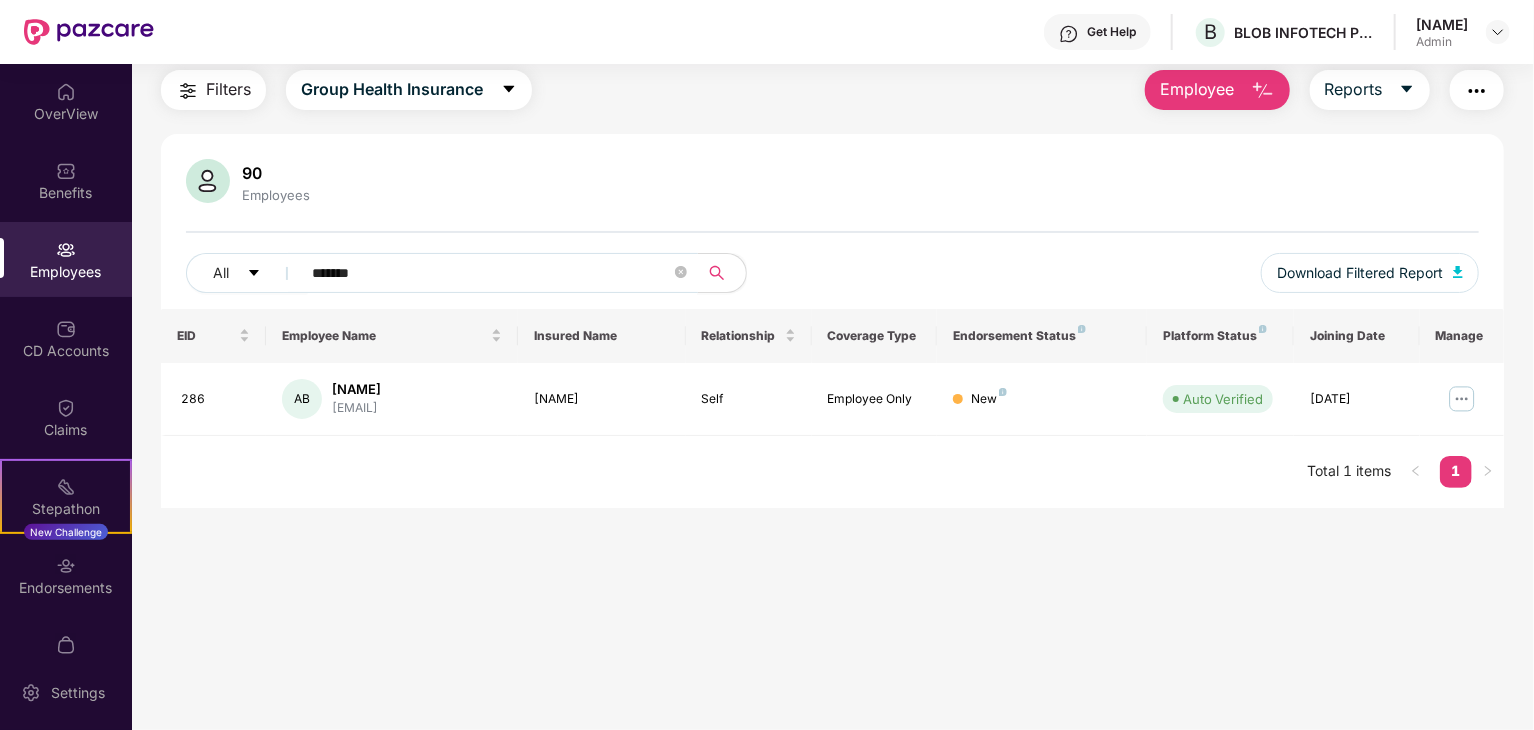 type on "*******" 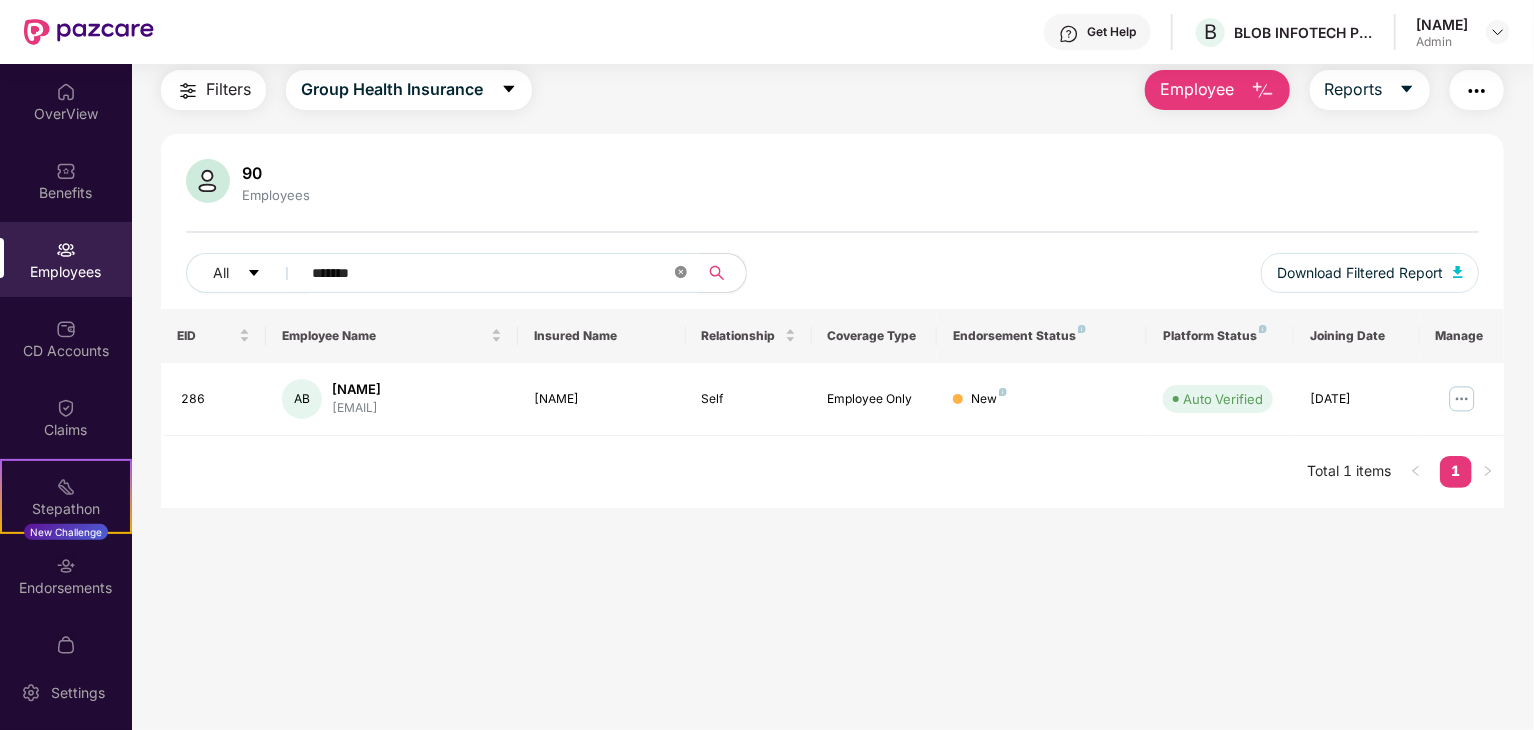 click 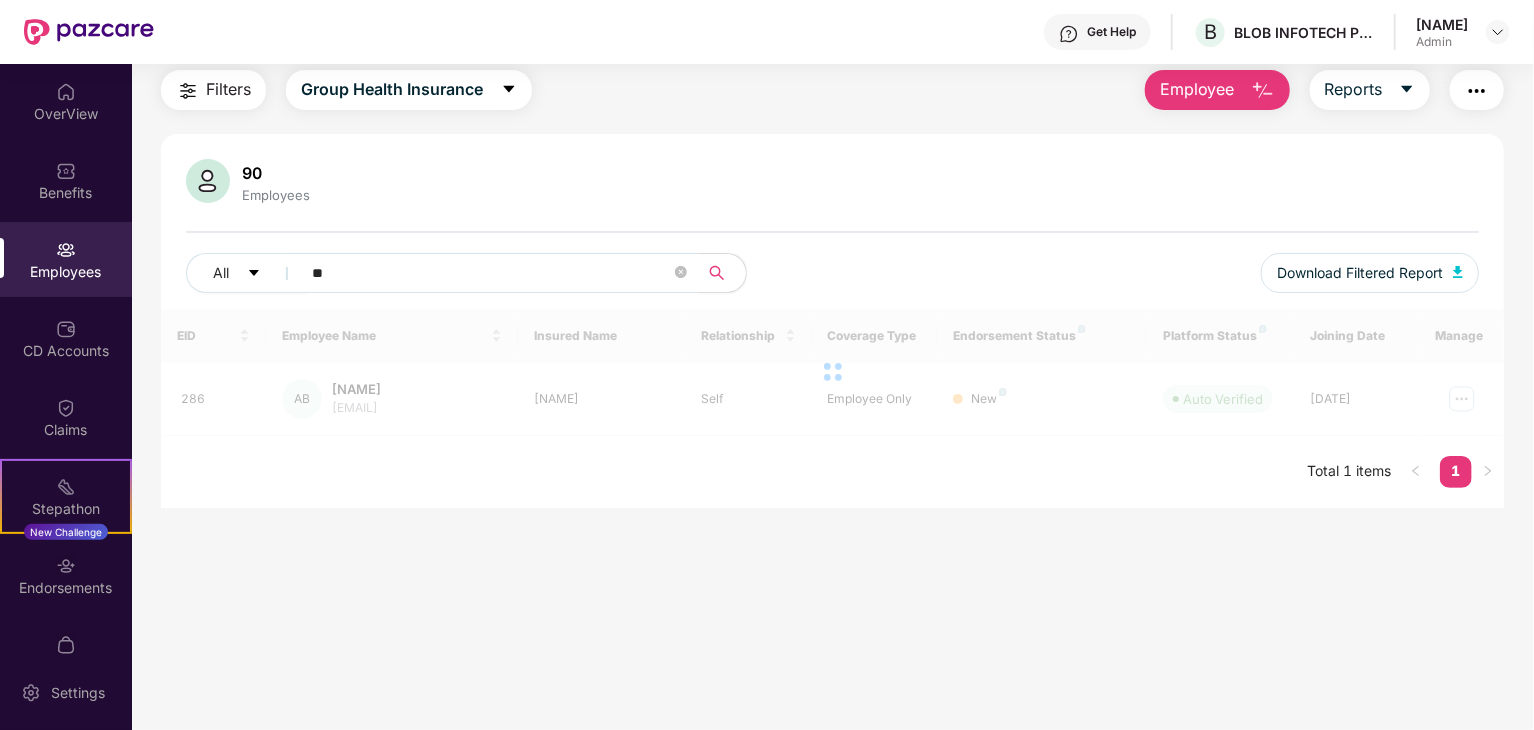 type on "*" 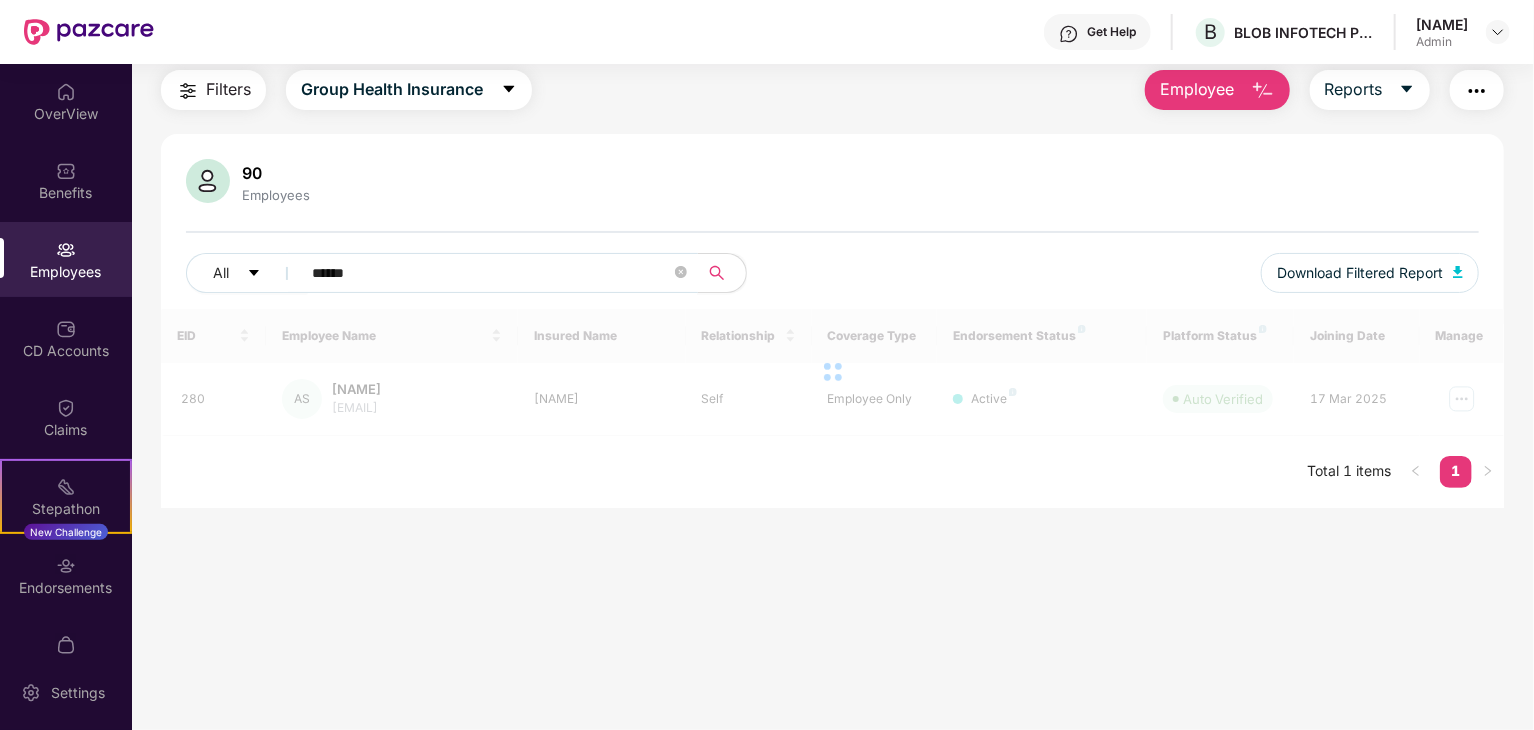 scroll, scrollTop: 64, scrollLeft: 0, axis: vertical 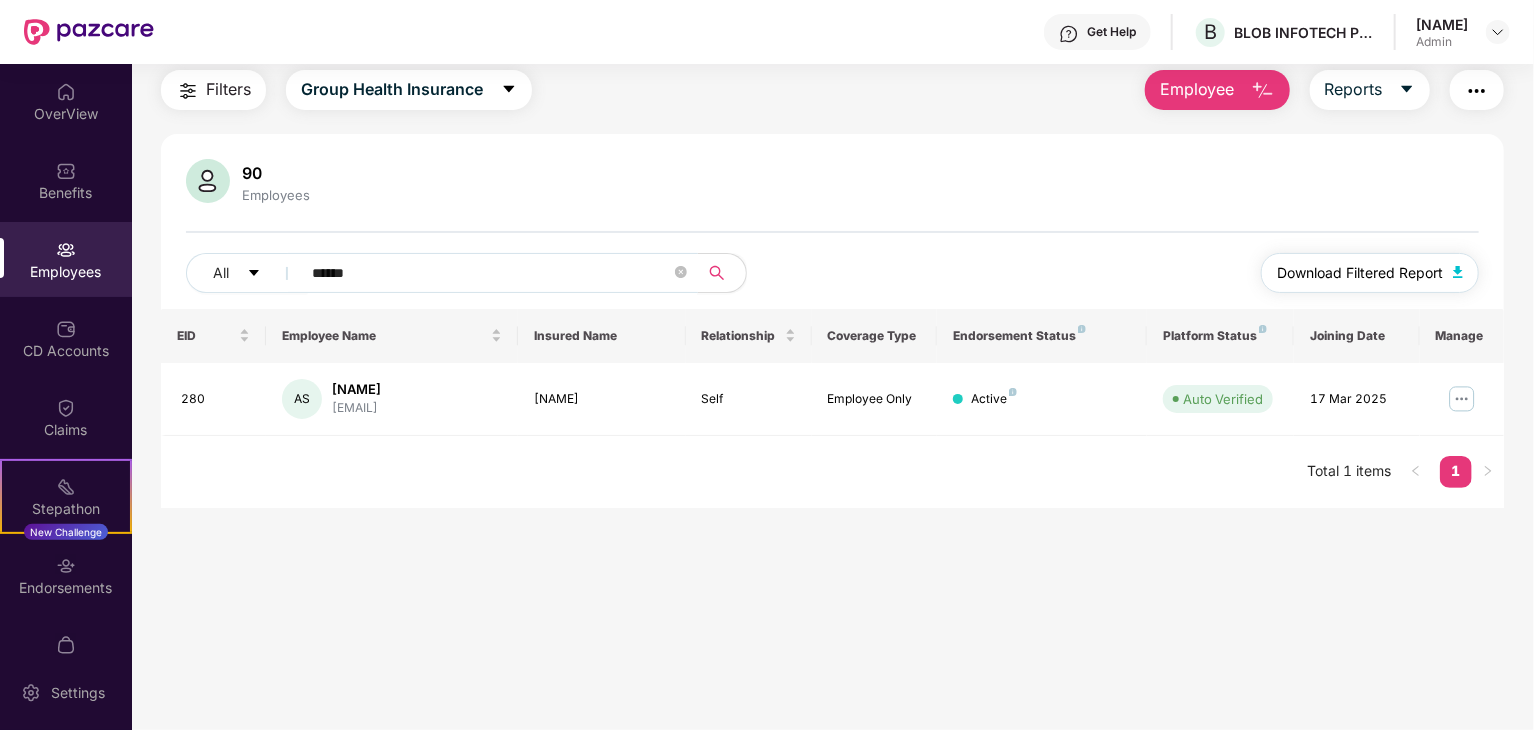 type on "******" 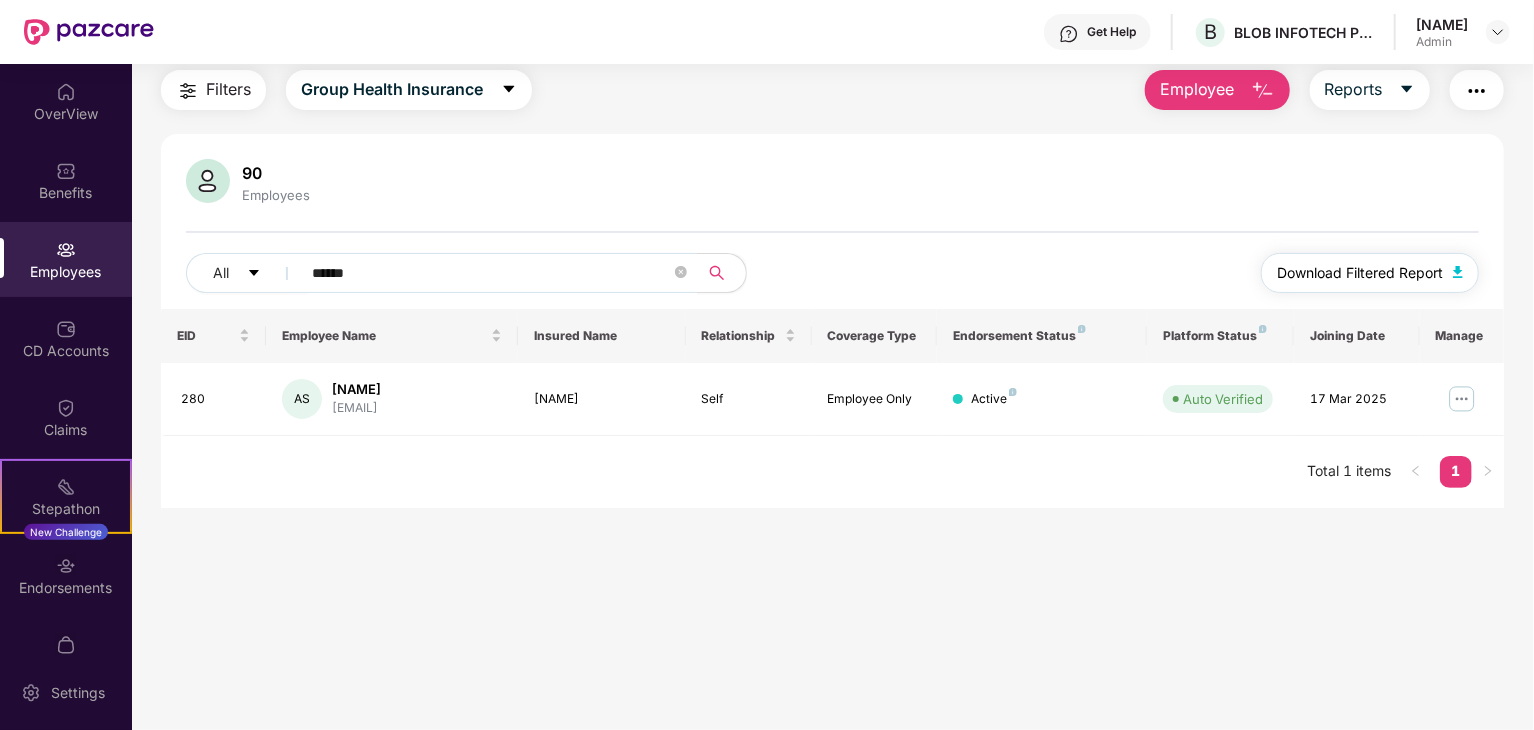 click on "Download Filtered Report" at bounding box center (1360, 273) 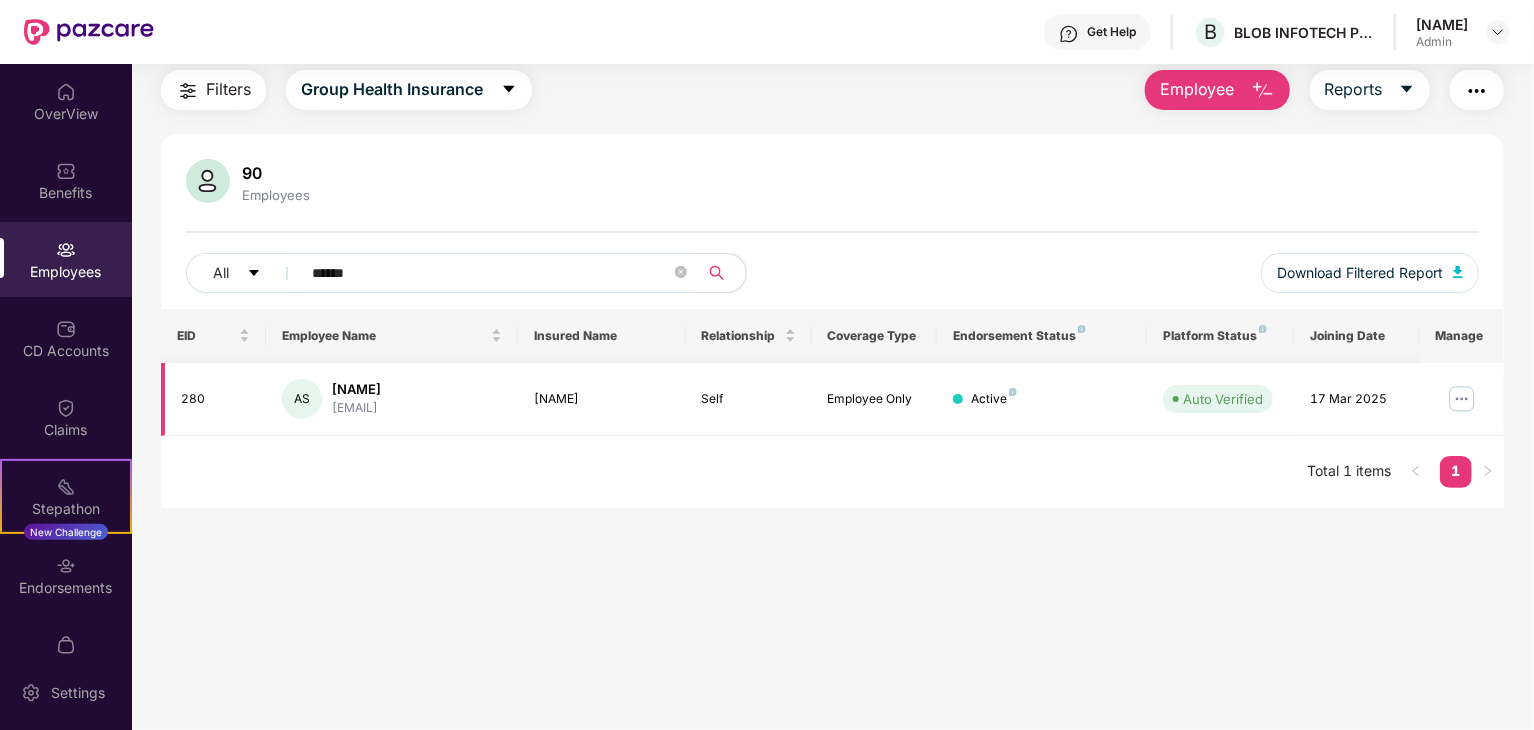 click at bounding box center [1462, 399] 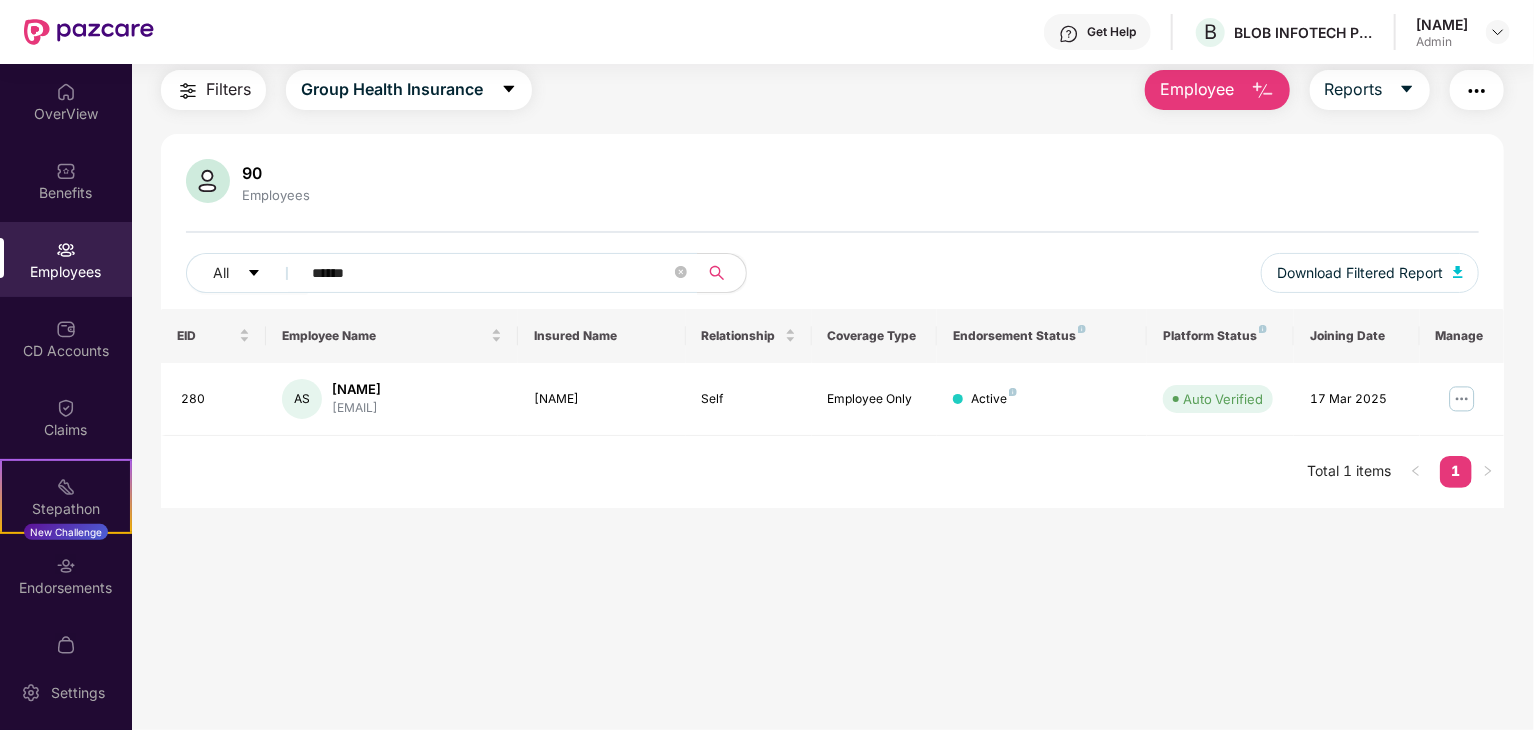 click on "EID Employee Name Insured Name Relationship Coverage Type Endorsement Status Platform Status Joining Date Manage                   [EMPLOYEE_ID] AS [NAME]   [EMAIL] [NAME] Self Employee Only Active Auto Verified [DATE] Total 1 items 1" at bounding box center (832, 408) 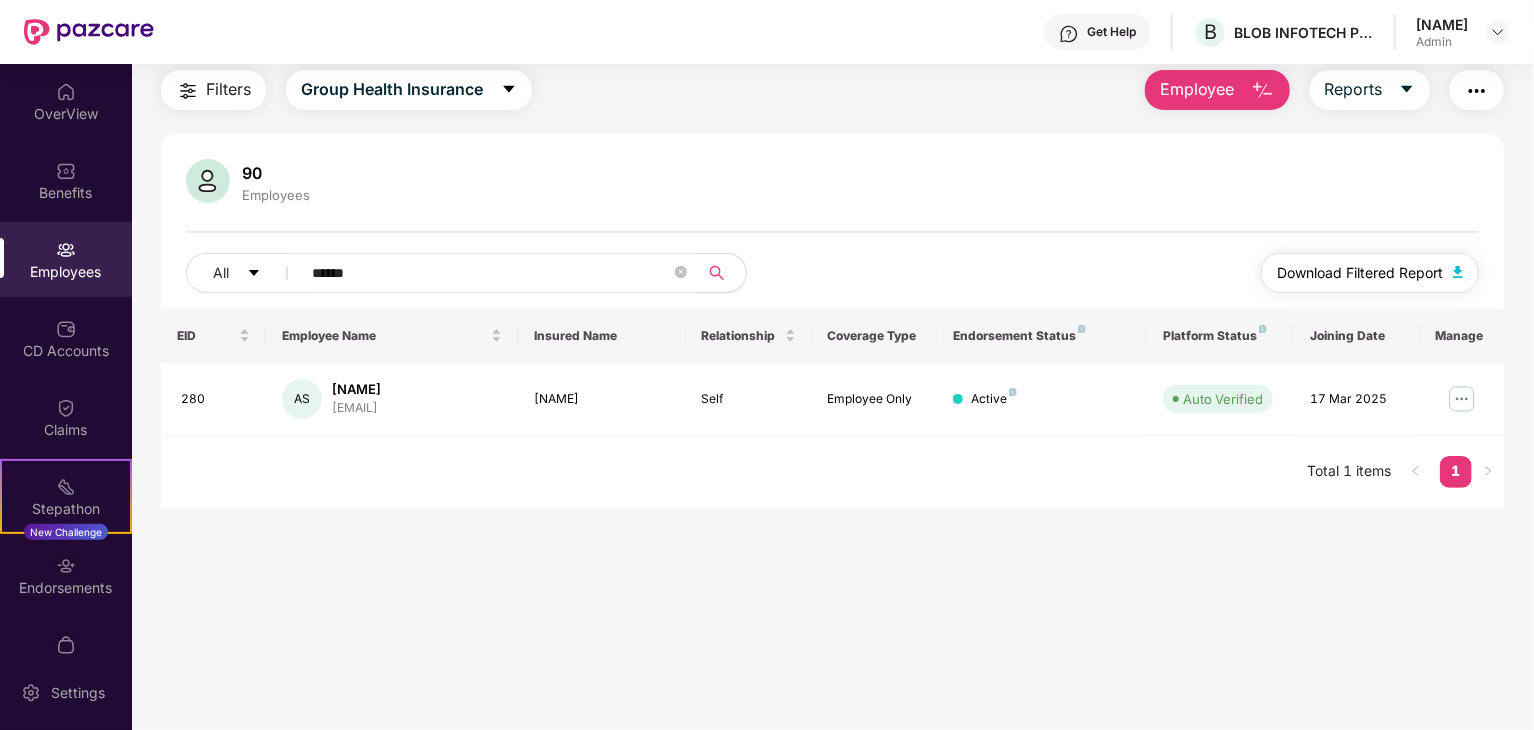 click on "Download Filtered Report" at bounding box center [1360, 273] 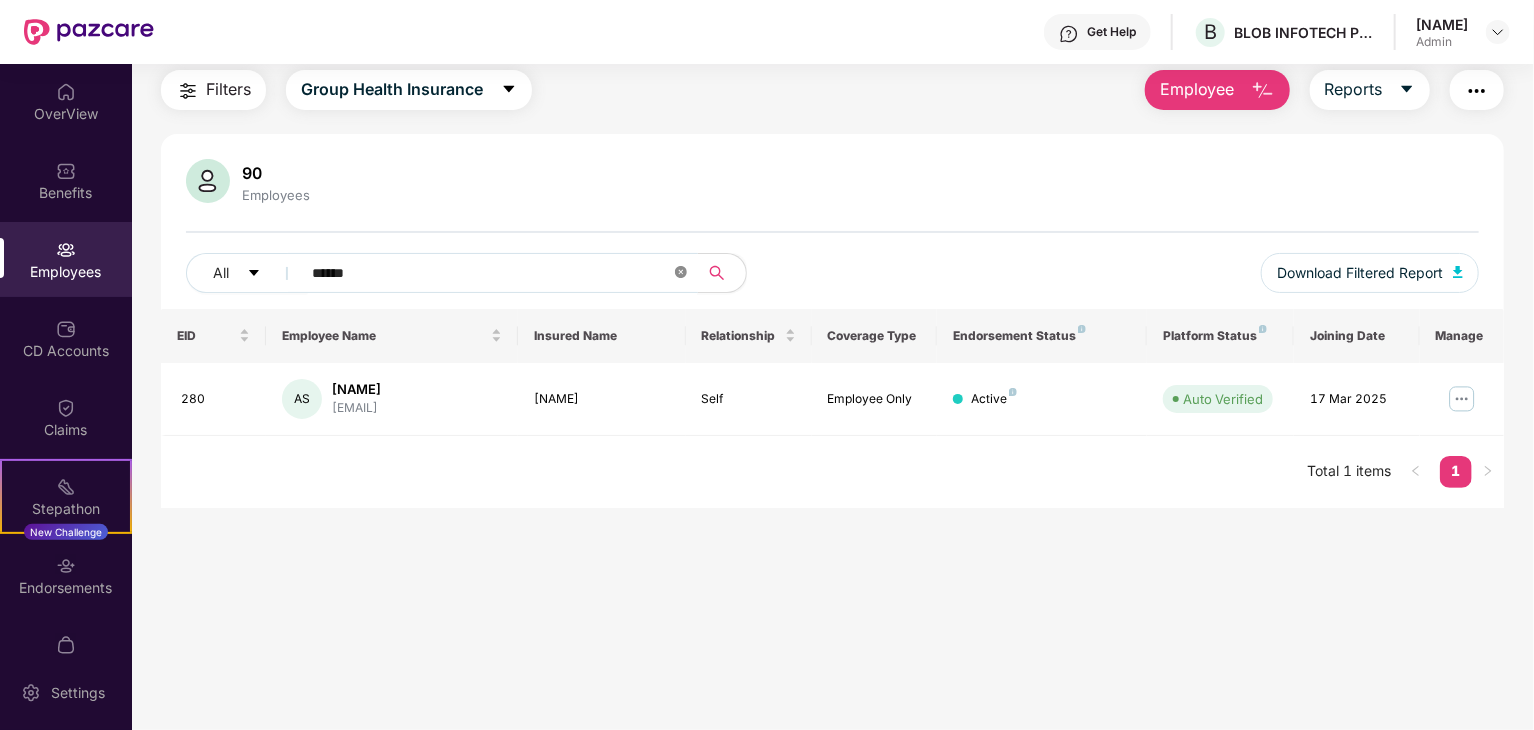 click 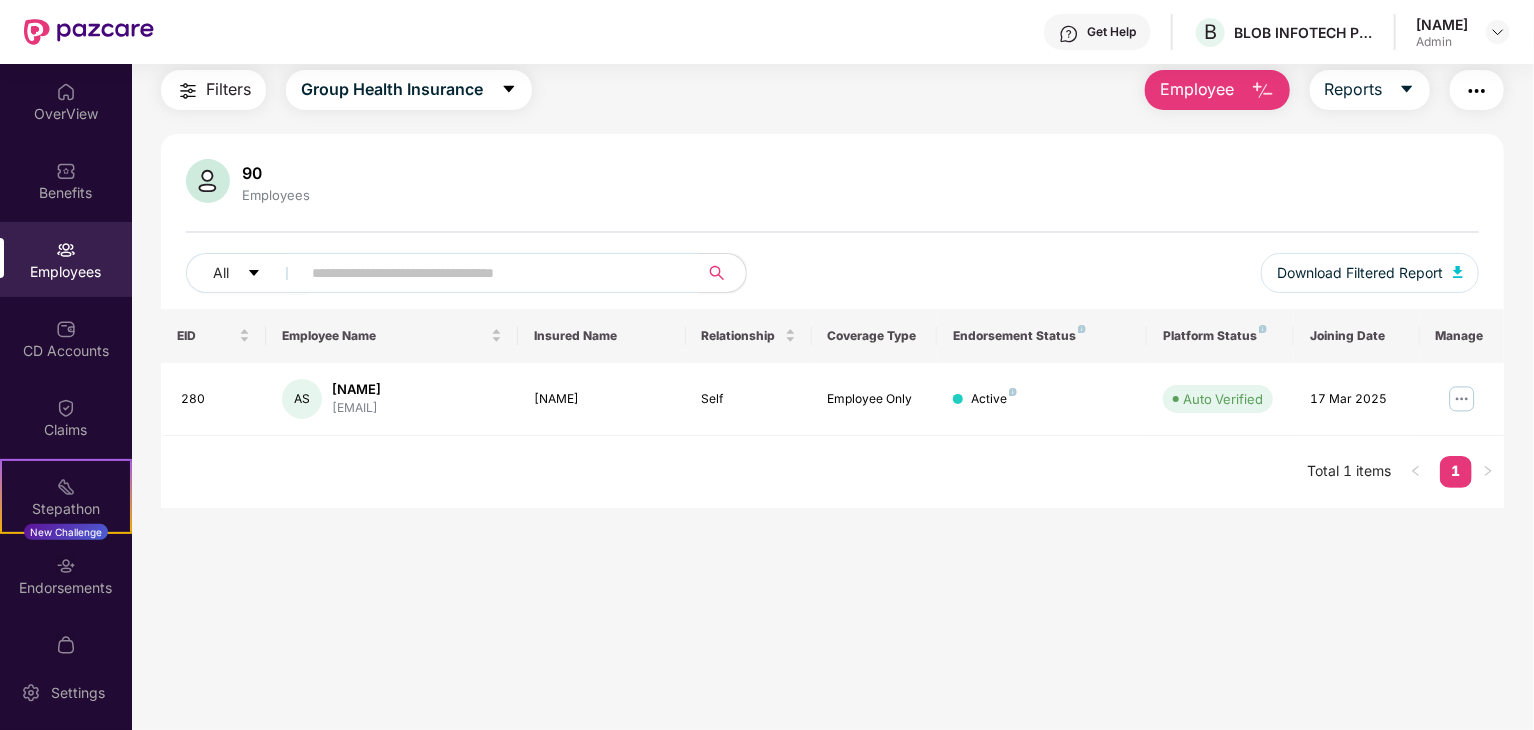 click at bounding box center (491, 273) 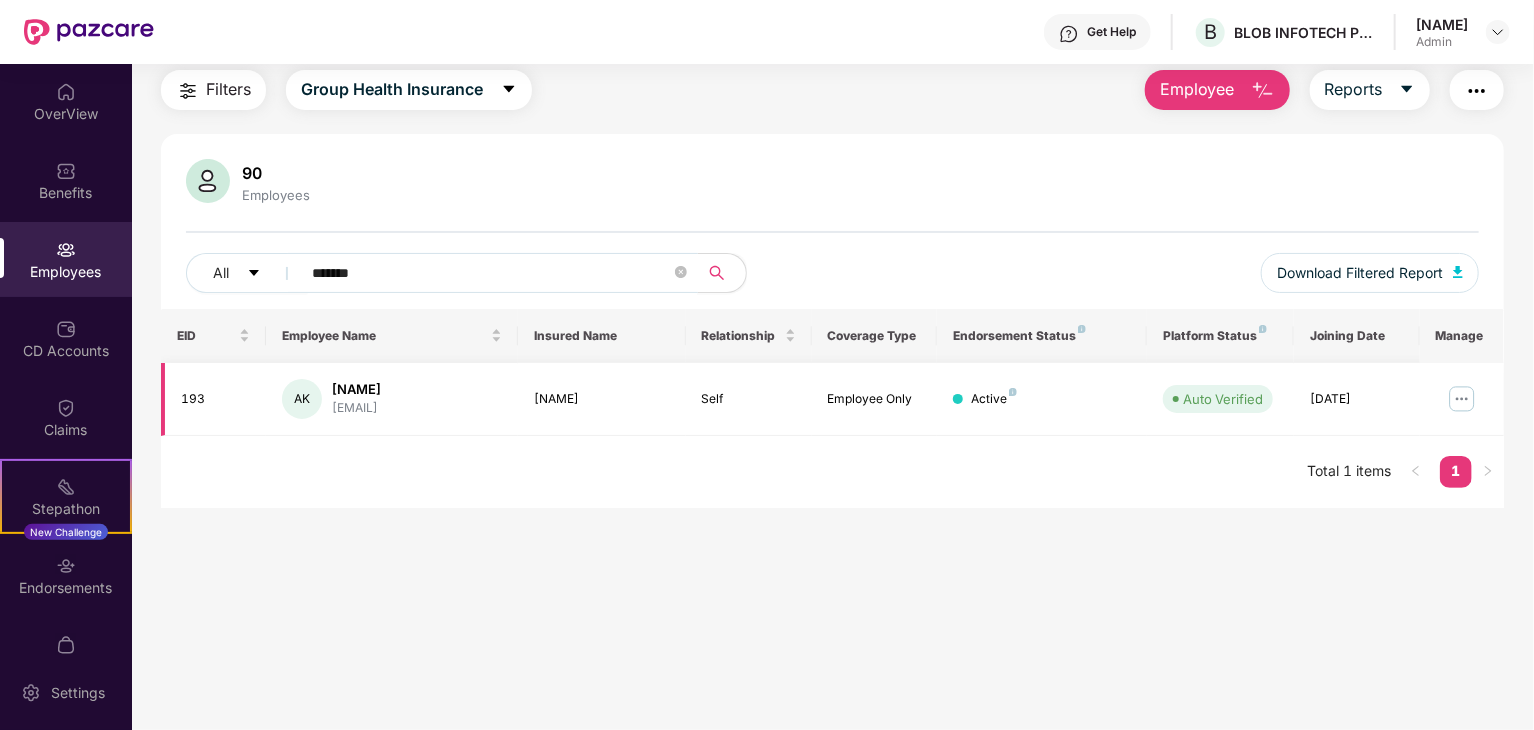 type on "*******" 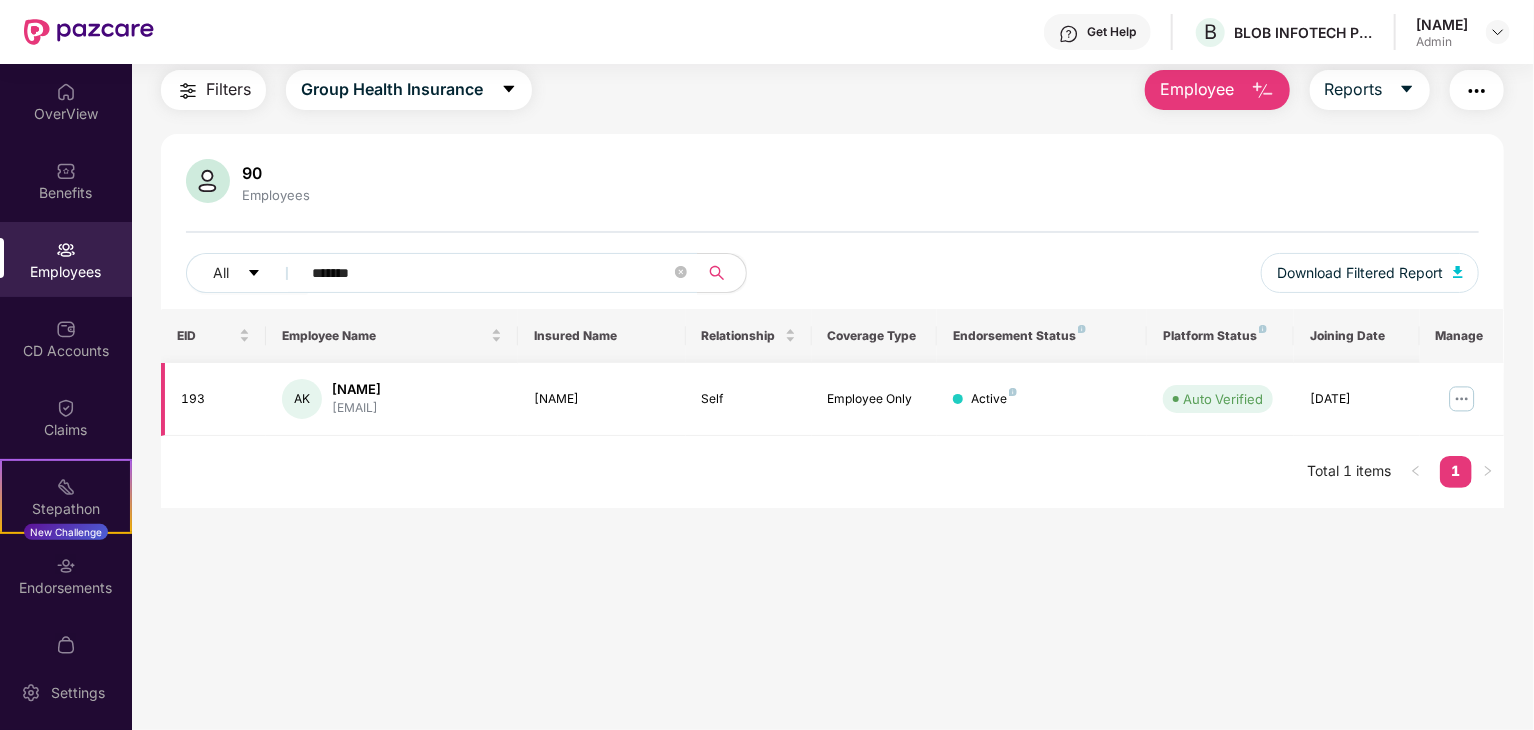 click at bounding box center [1462, 399] 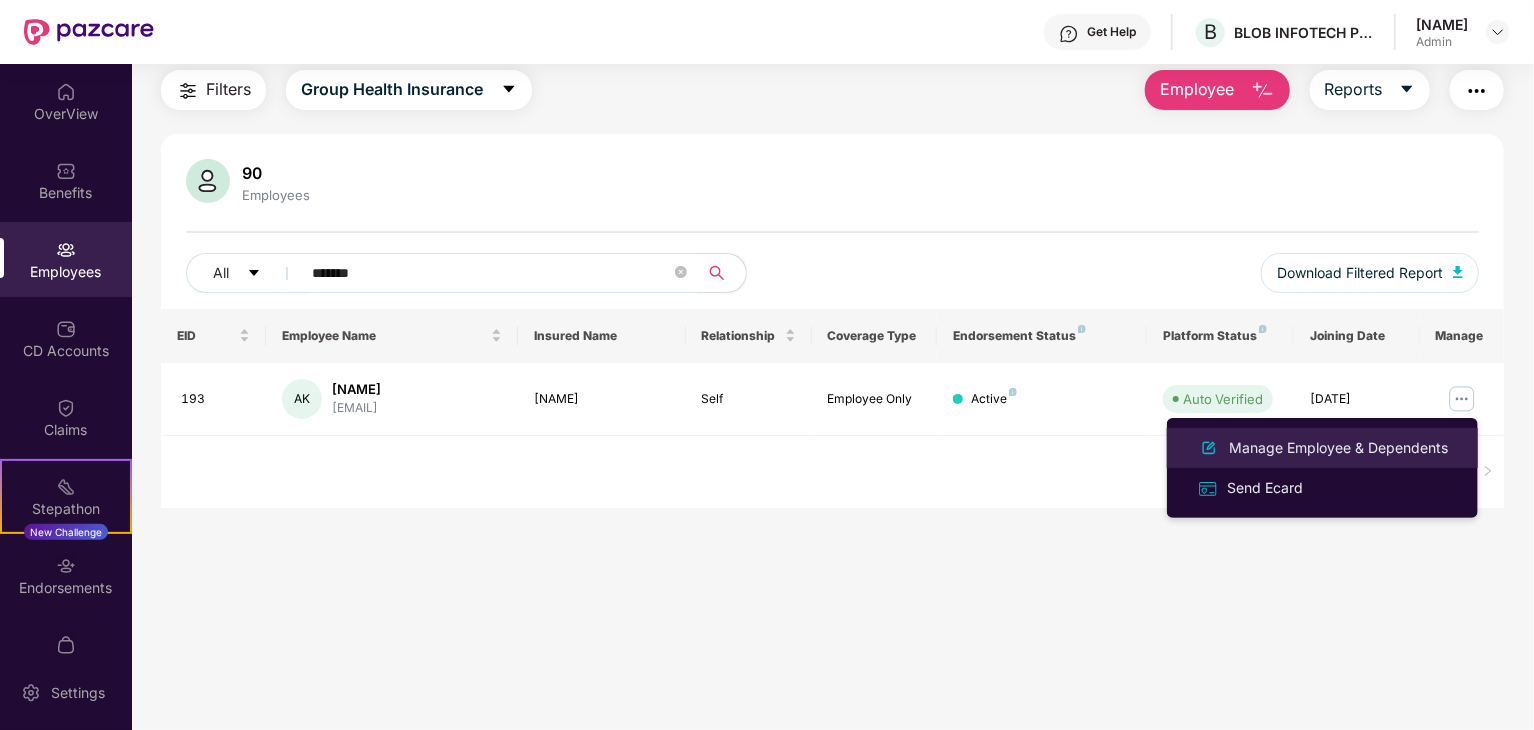 click on "Manage Employee & Dependents" at bounding box center [1338, 448] 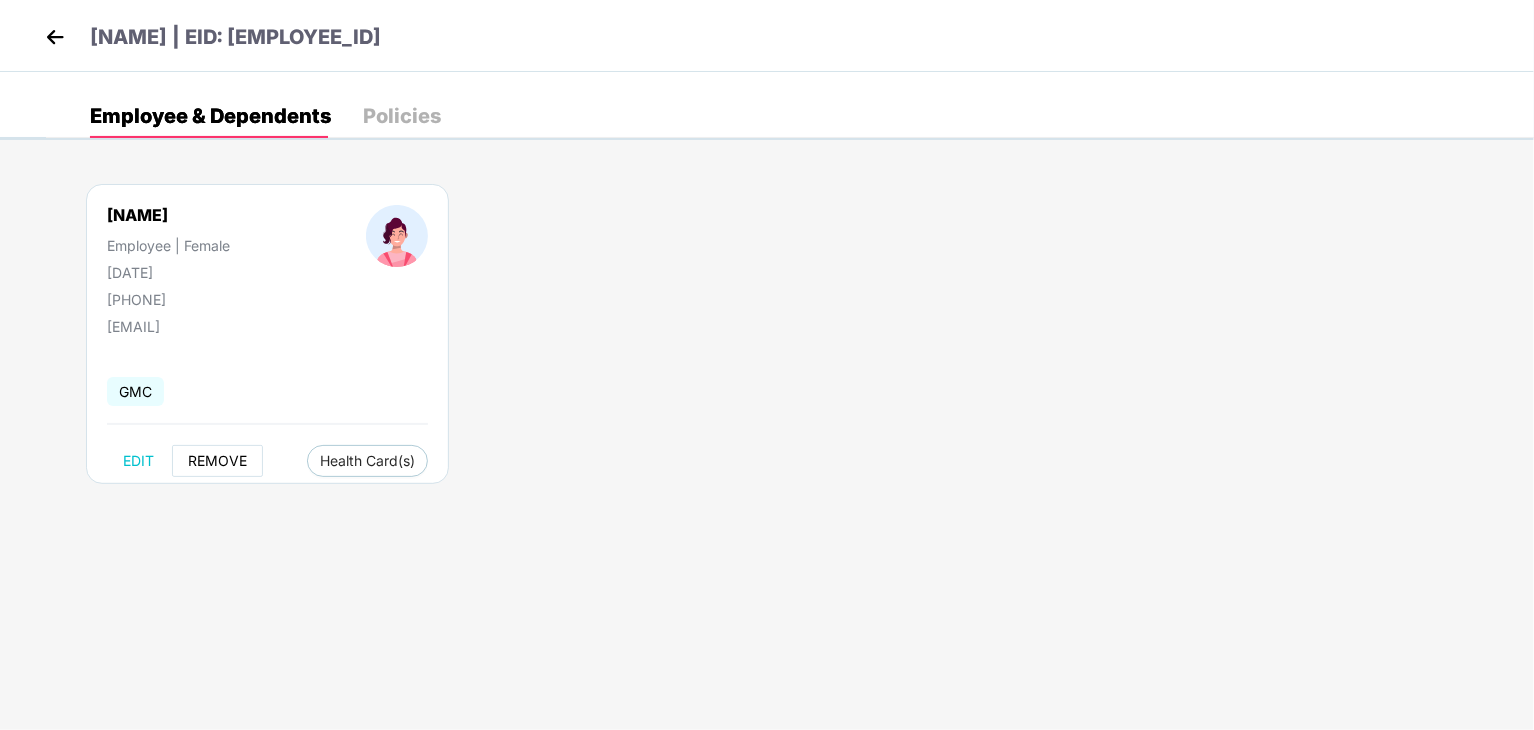 click on "REMOVE" at bounding box center [217, 461] 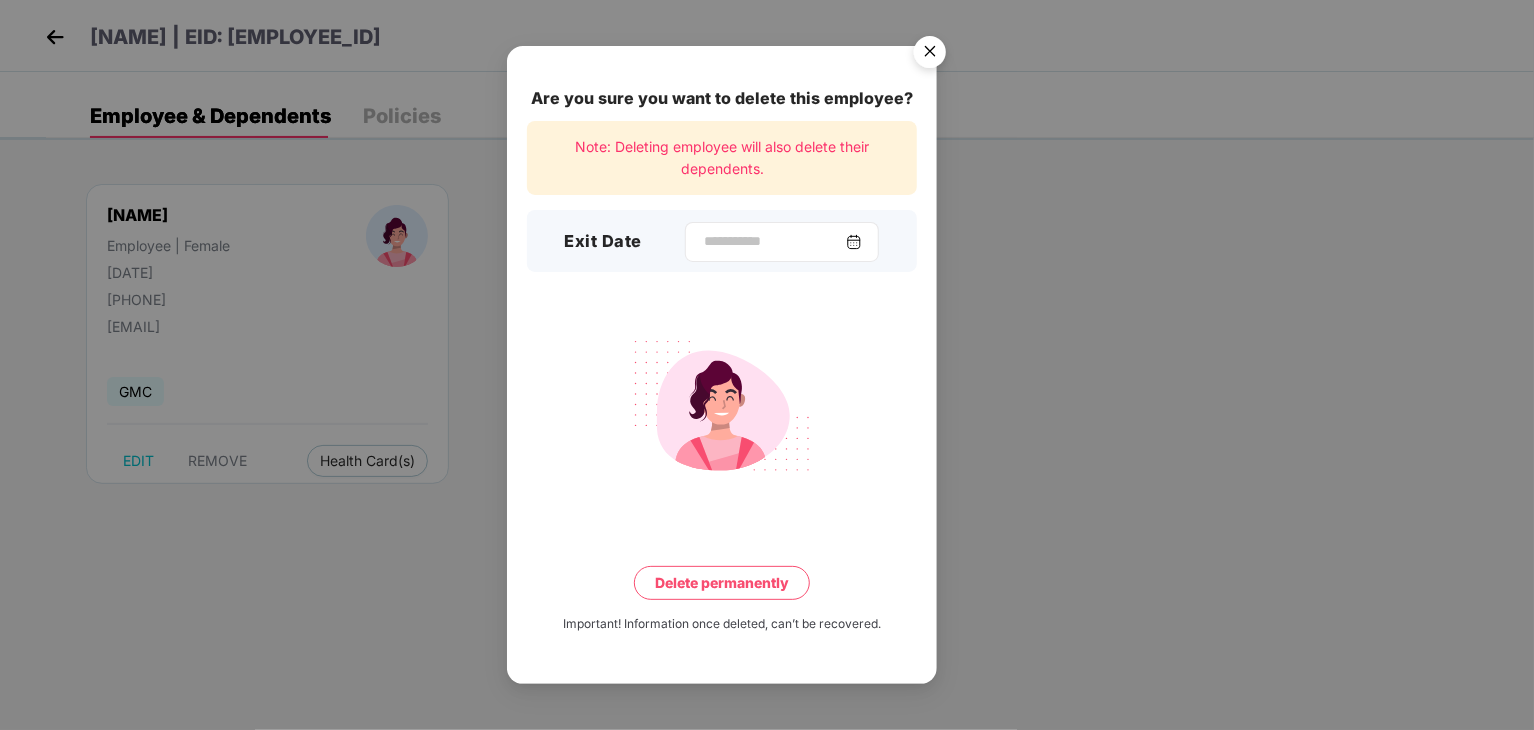 click at bounding box center (782, 242) 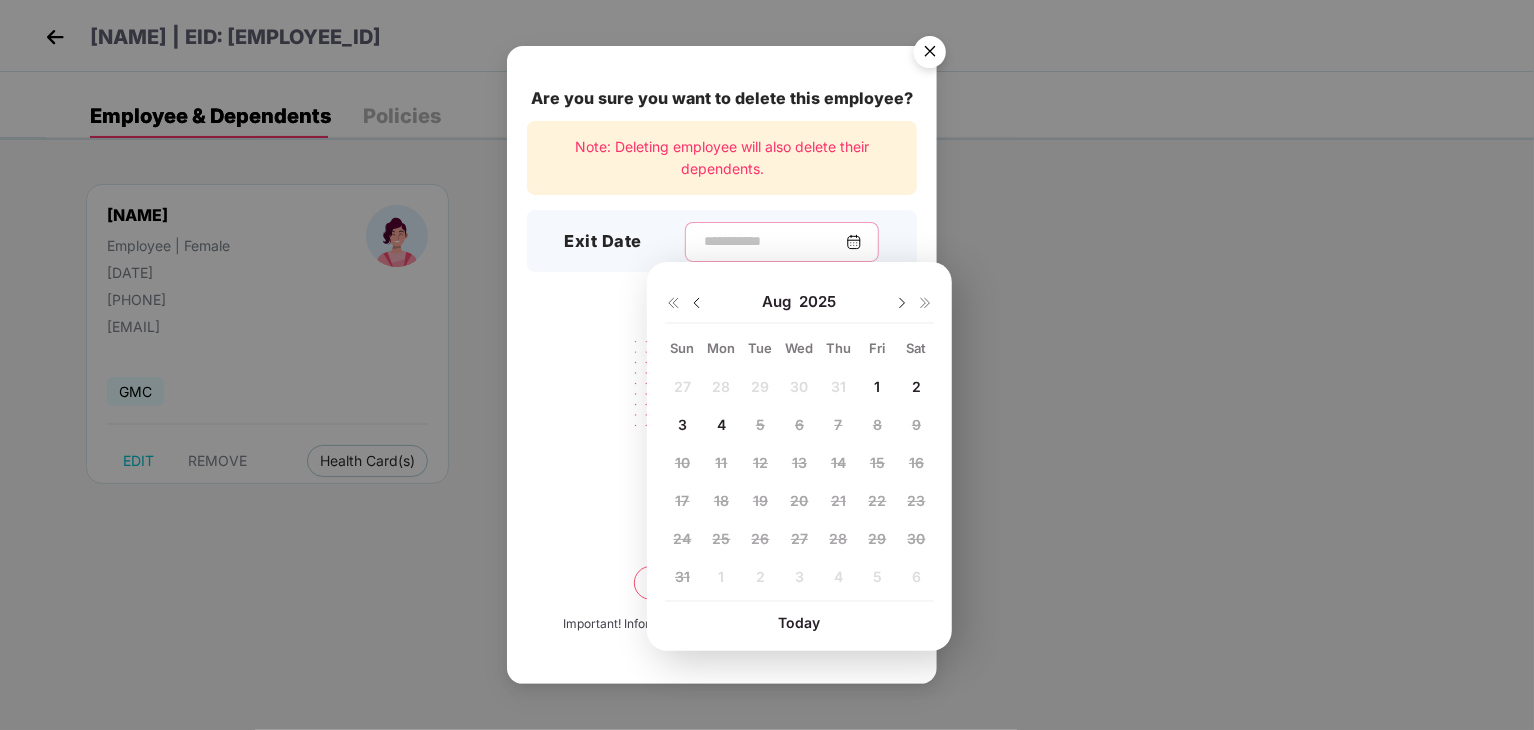 click at bounding box center (774, 241) 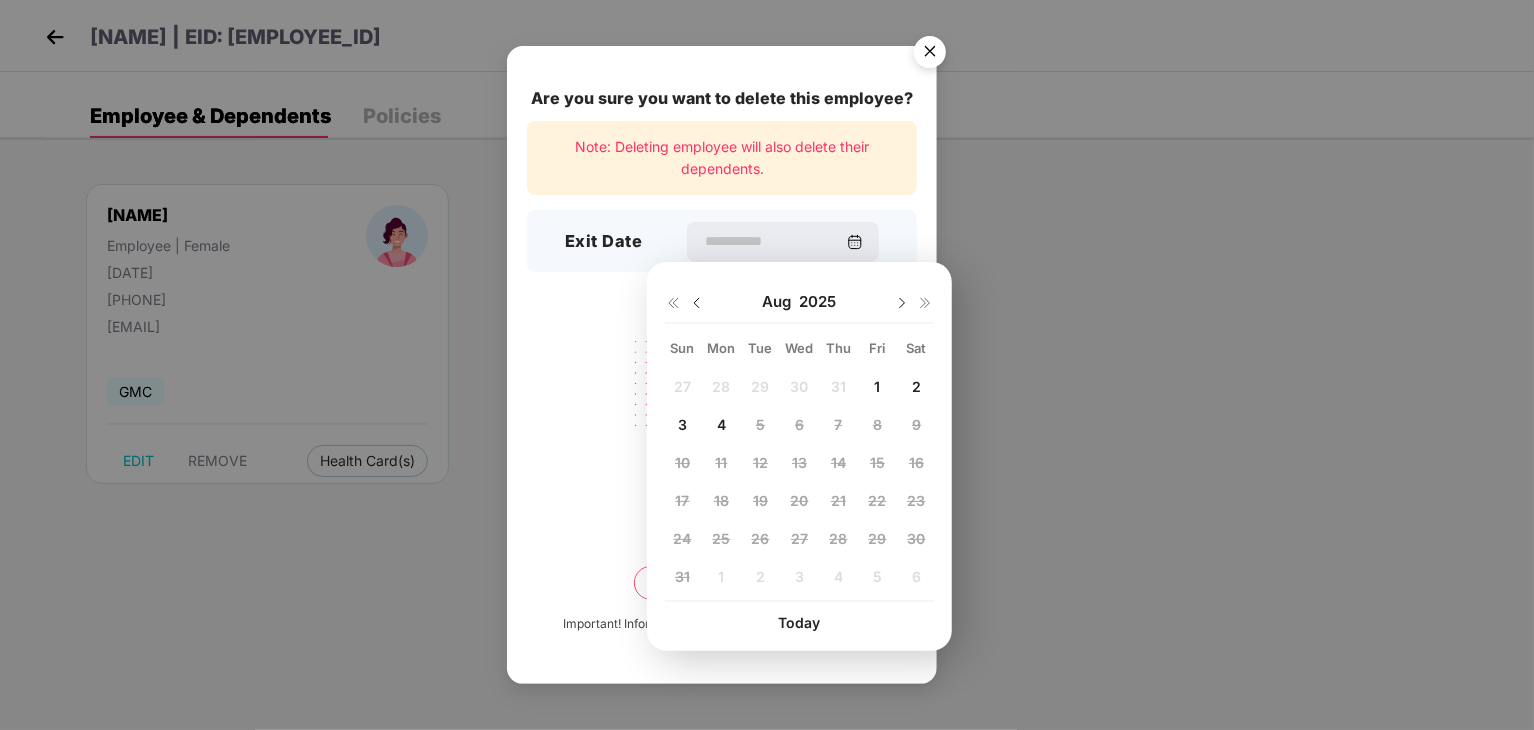 click at bounding box center [697, 303] 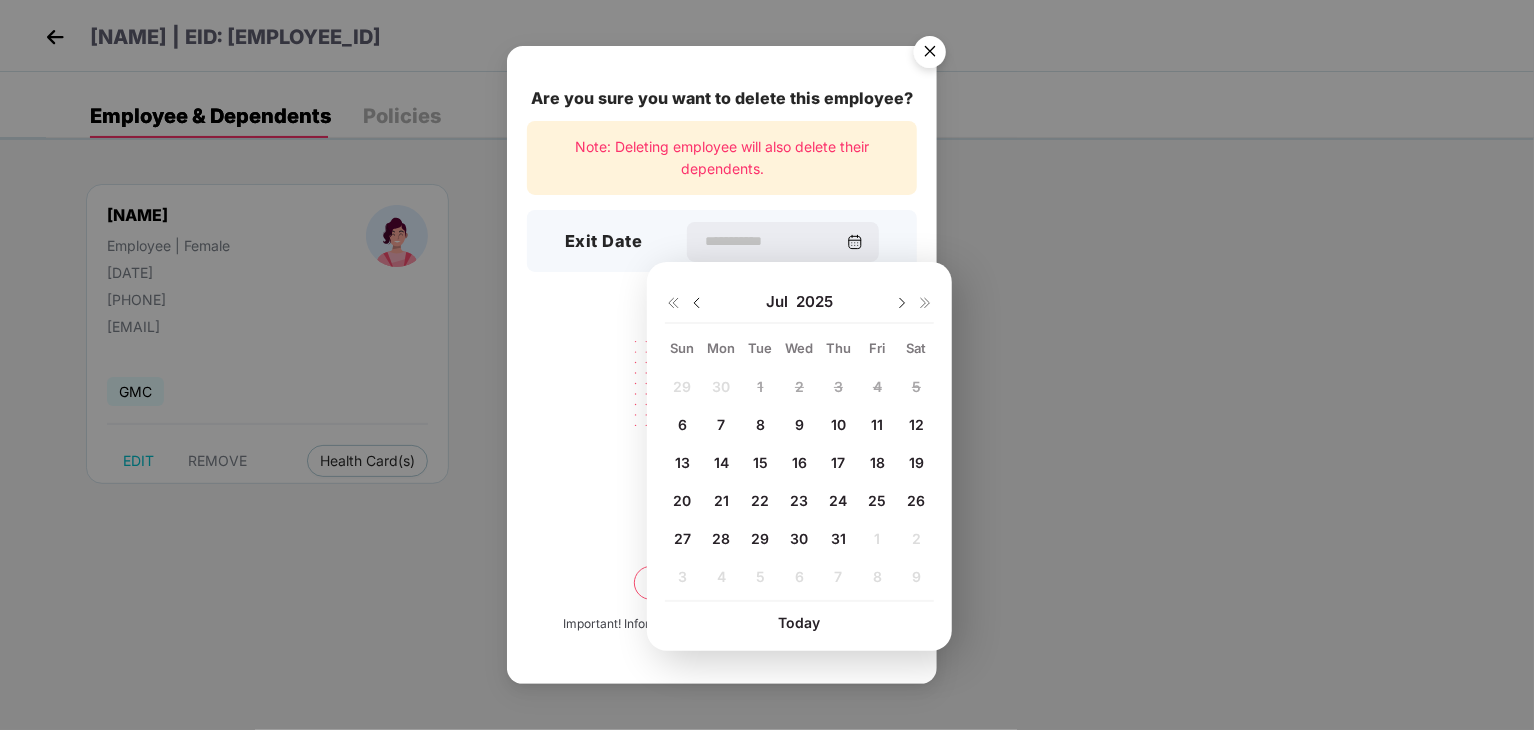 click on "21" at bounding box center [722, 501] 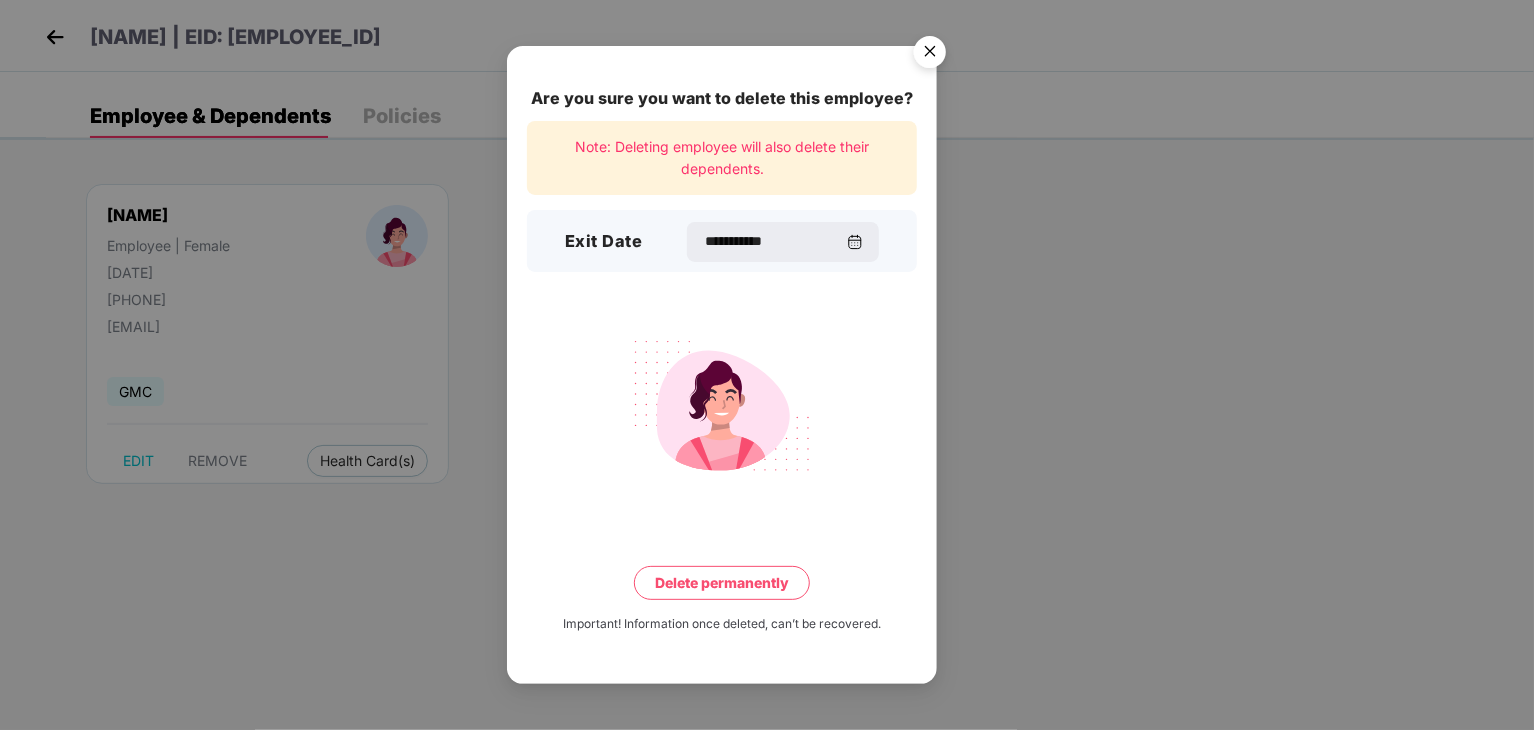 click on "Delete permanently" at bounding box center (722, 583) 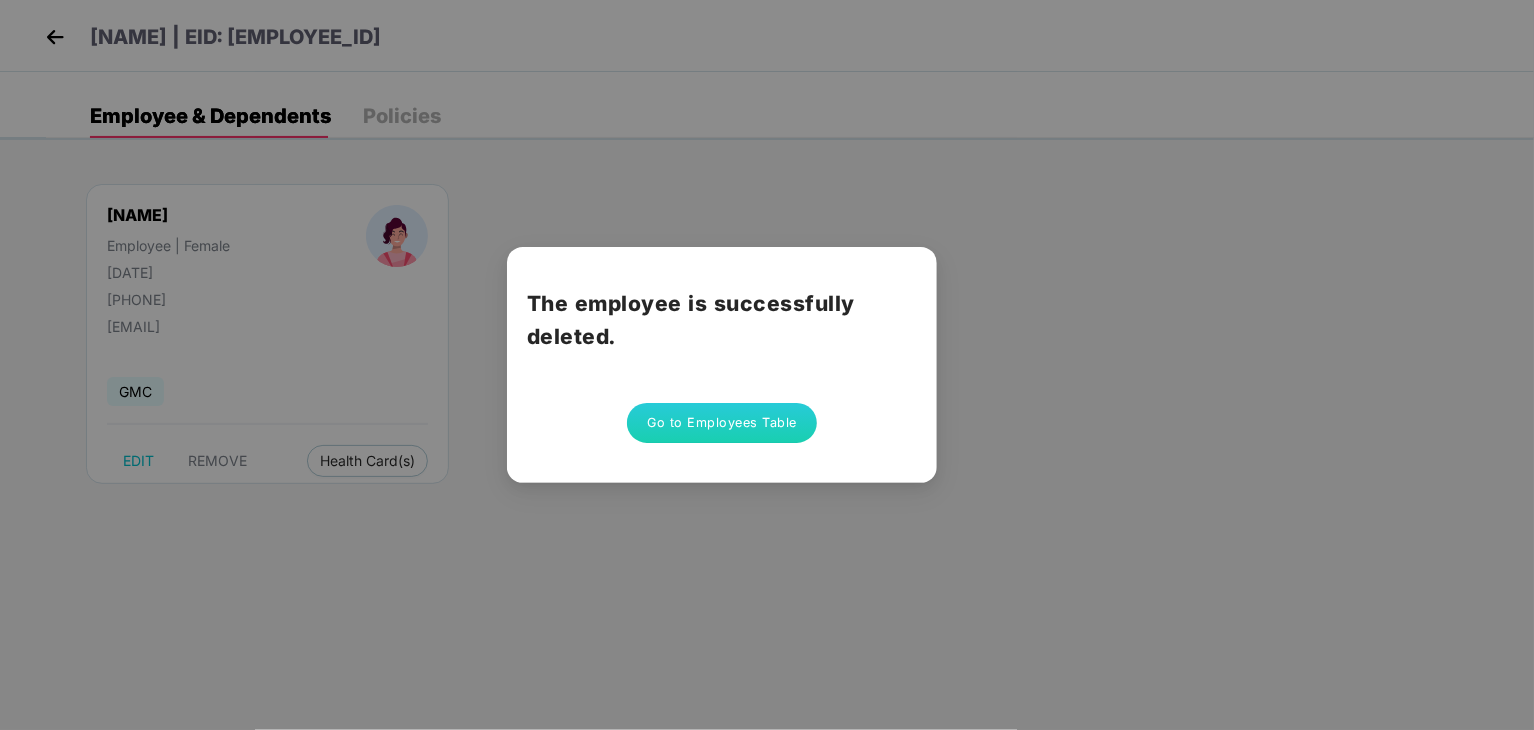 click on "Go to Employees Table" at bounding box center (722, 423) 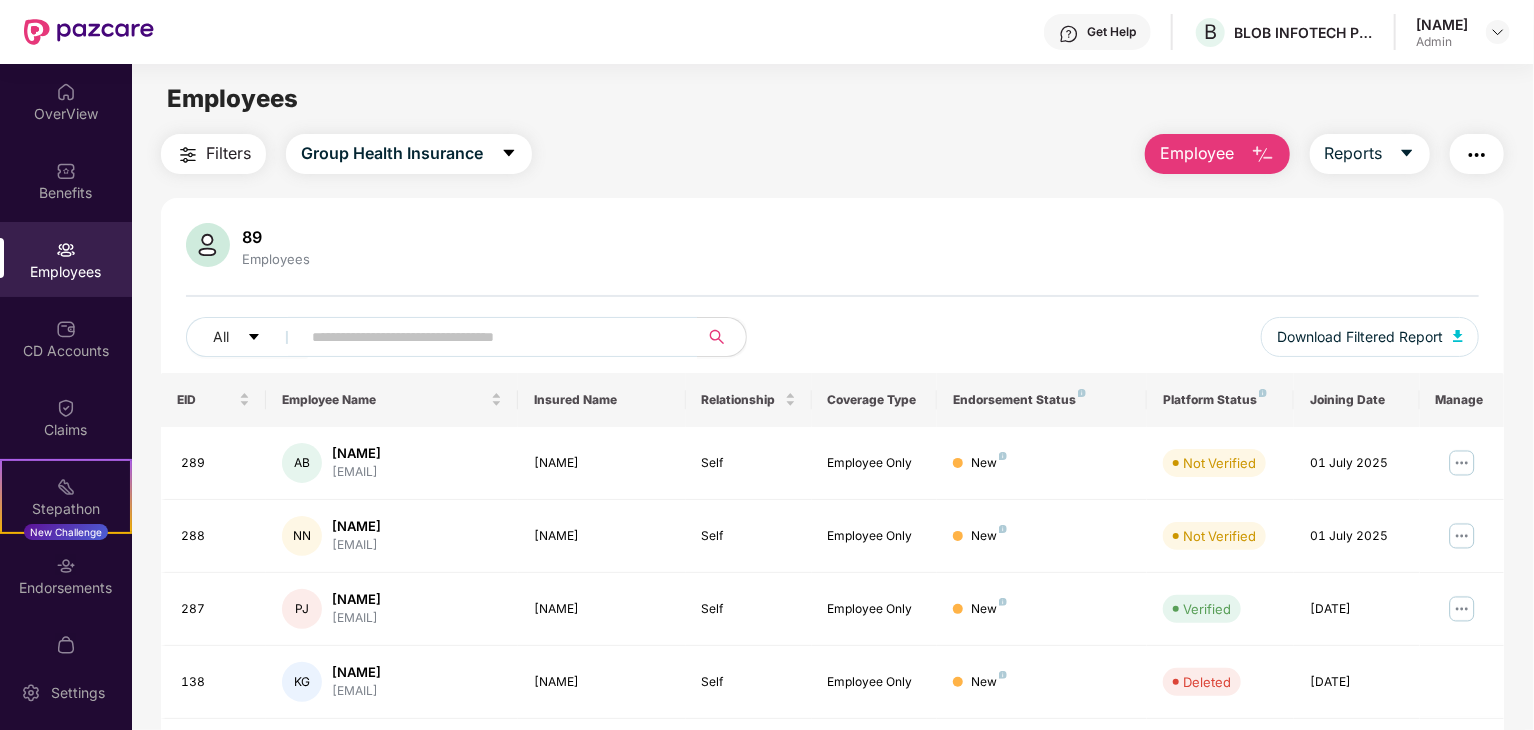 click on "Employee" at bounding box center [1197, 153] 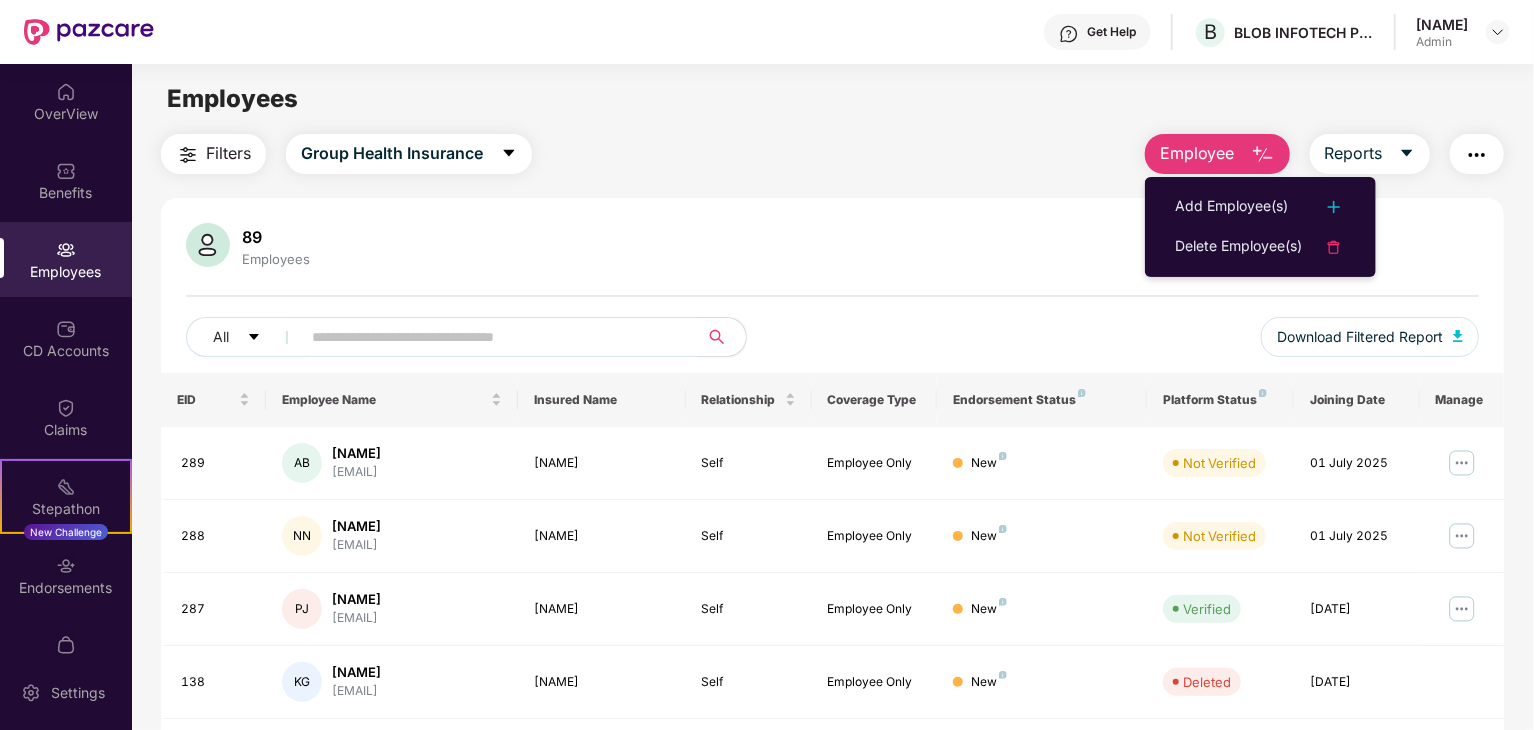 click on "Add Employee(s) Delete Employee(s)" at bounding box center [1260, 227] 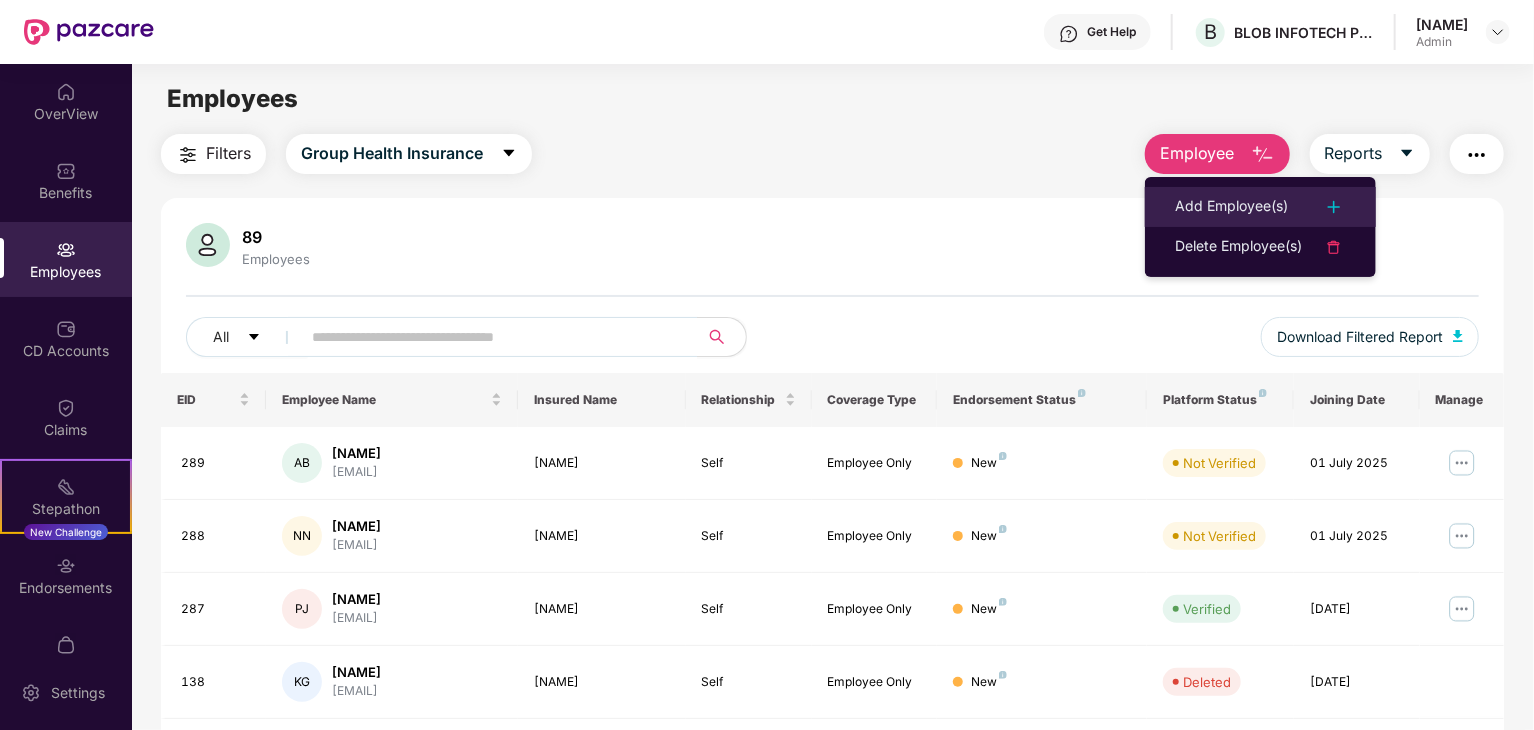 click on "Add Employee(s)" at bounding box center [1231, 207] 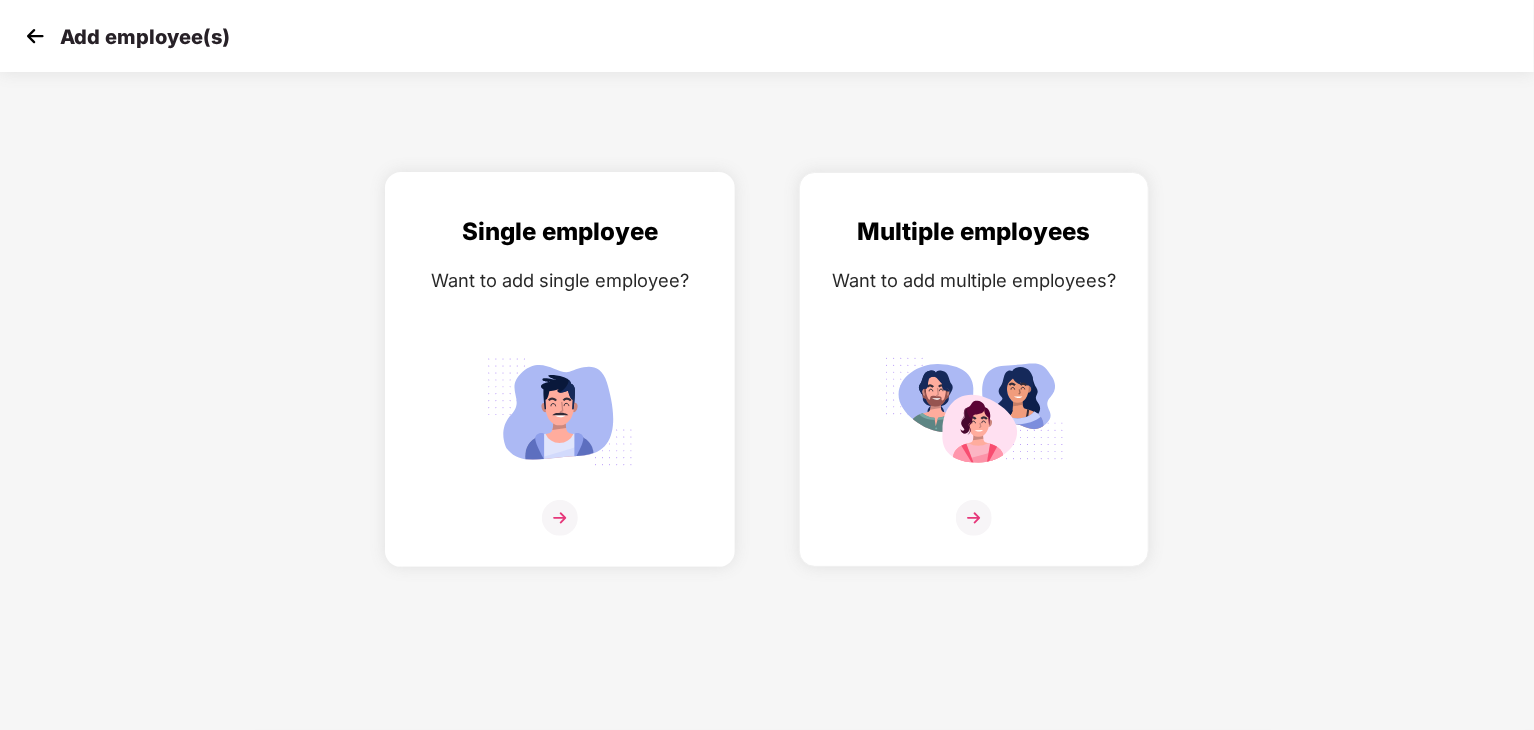 click at bounding box center [560, 518] 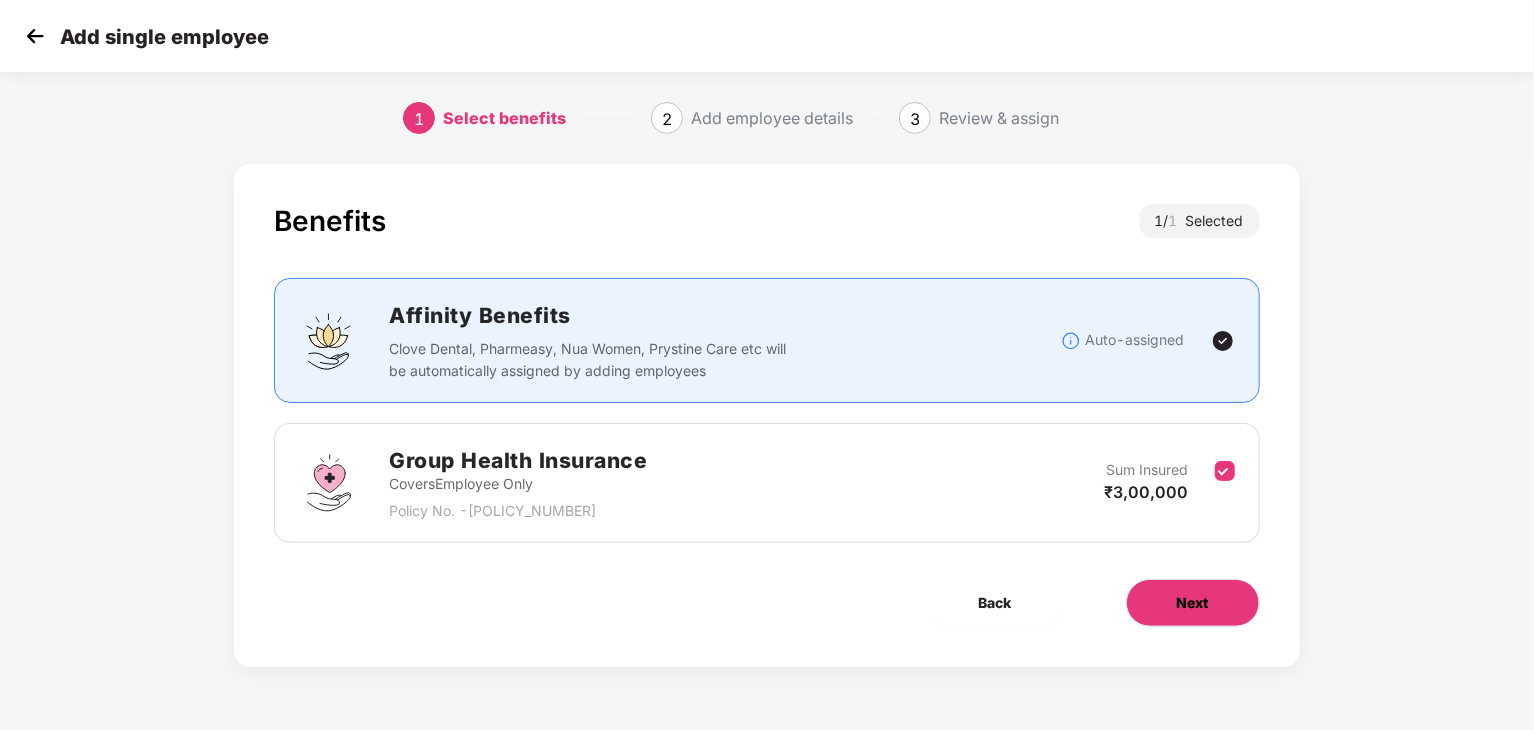 click on "Next" at bounding box center [1193, 603] 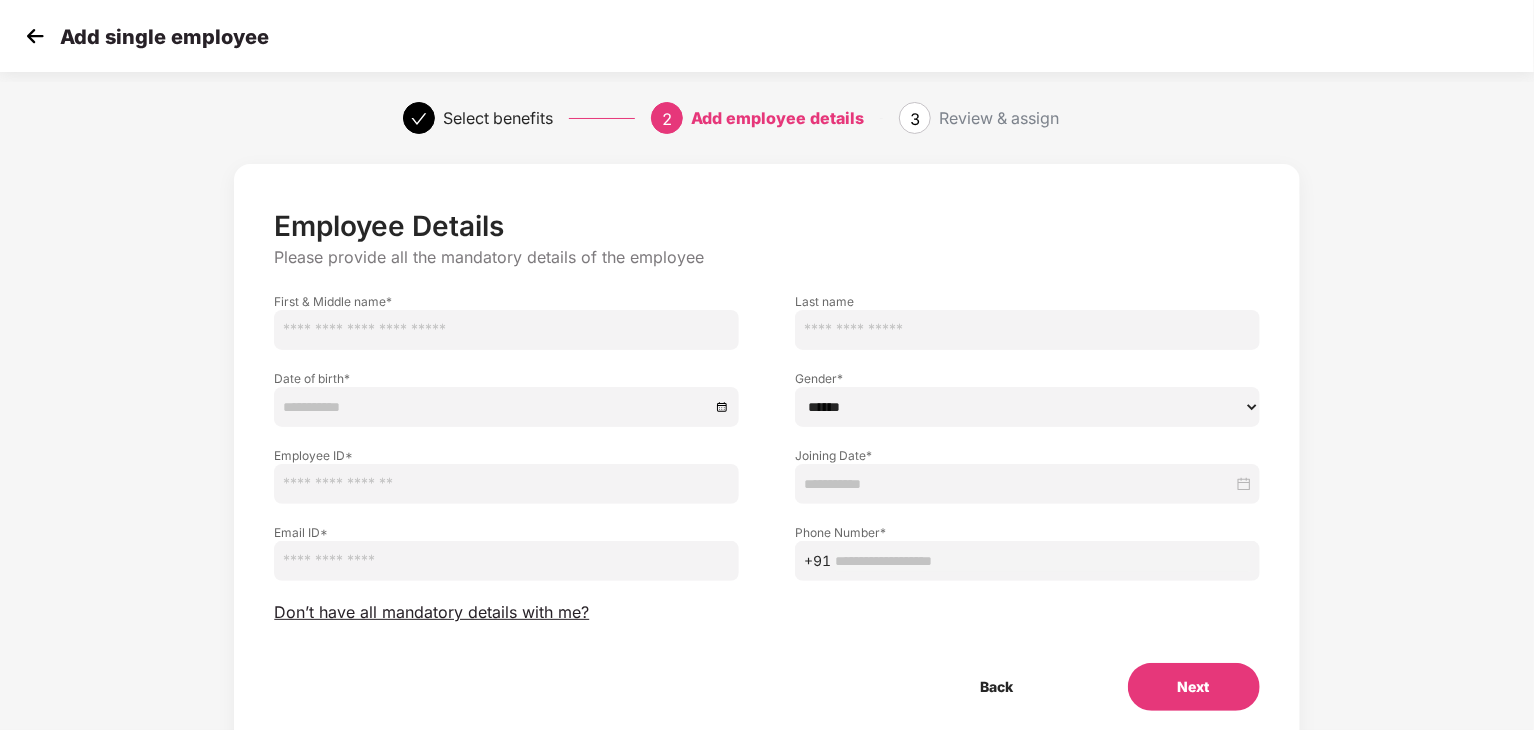 click at bounding box center (506, 330) 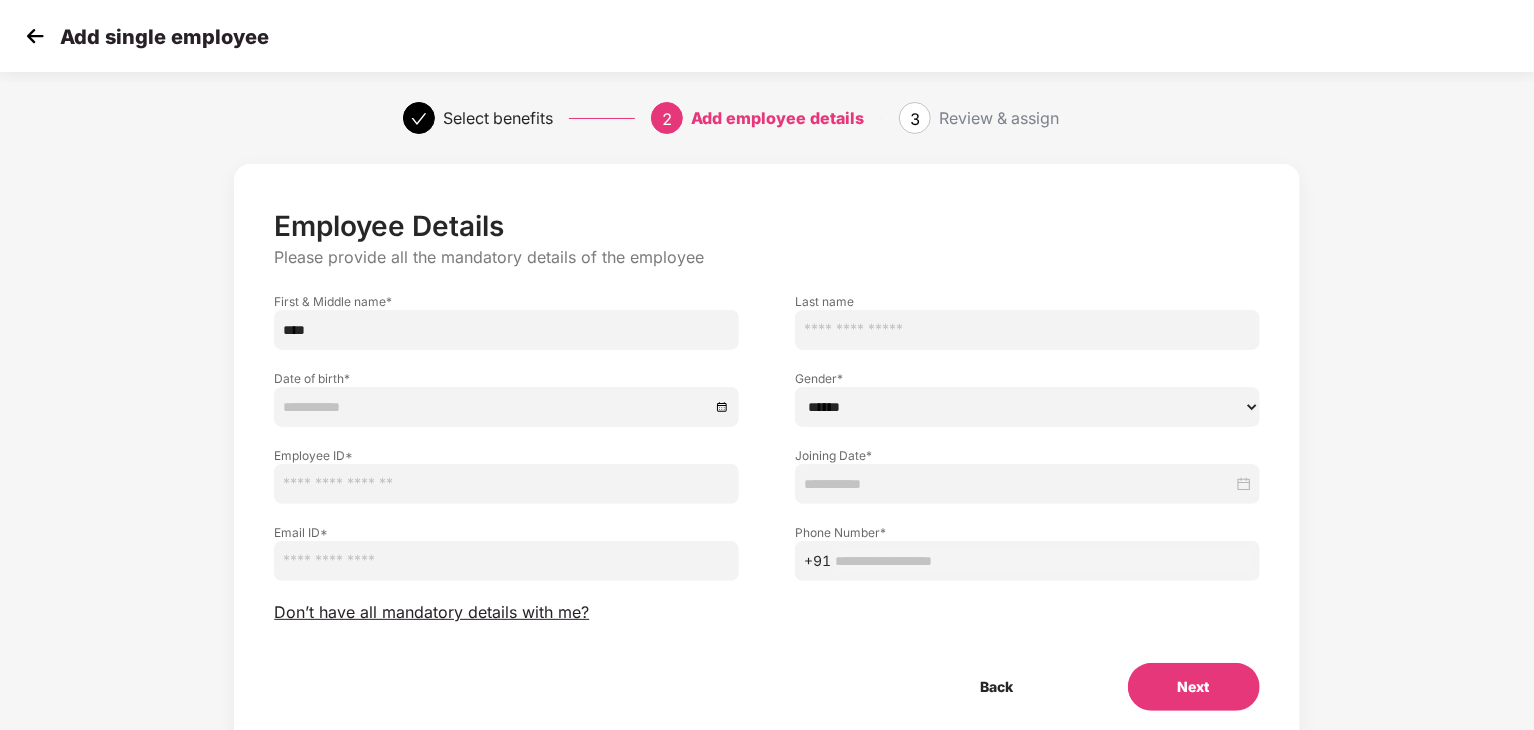 type on "****" 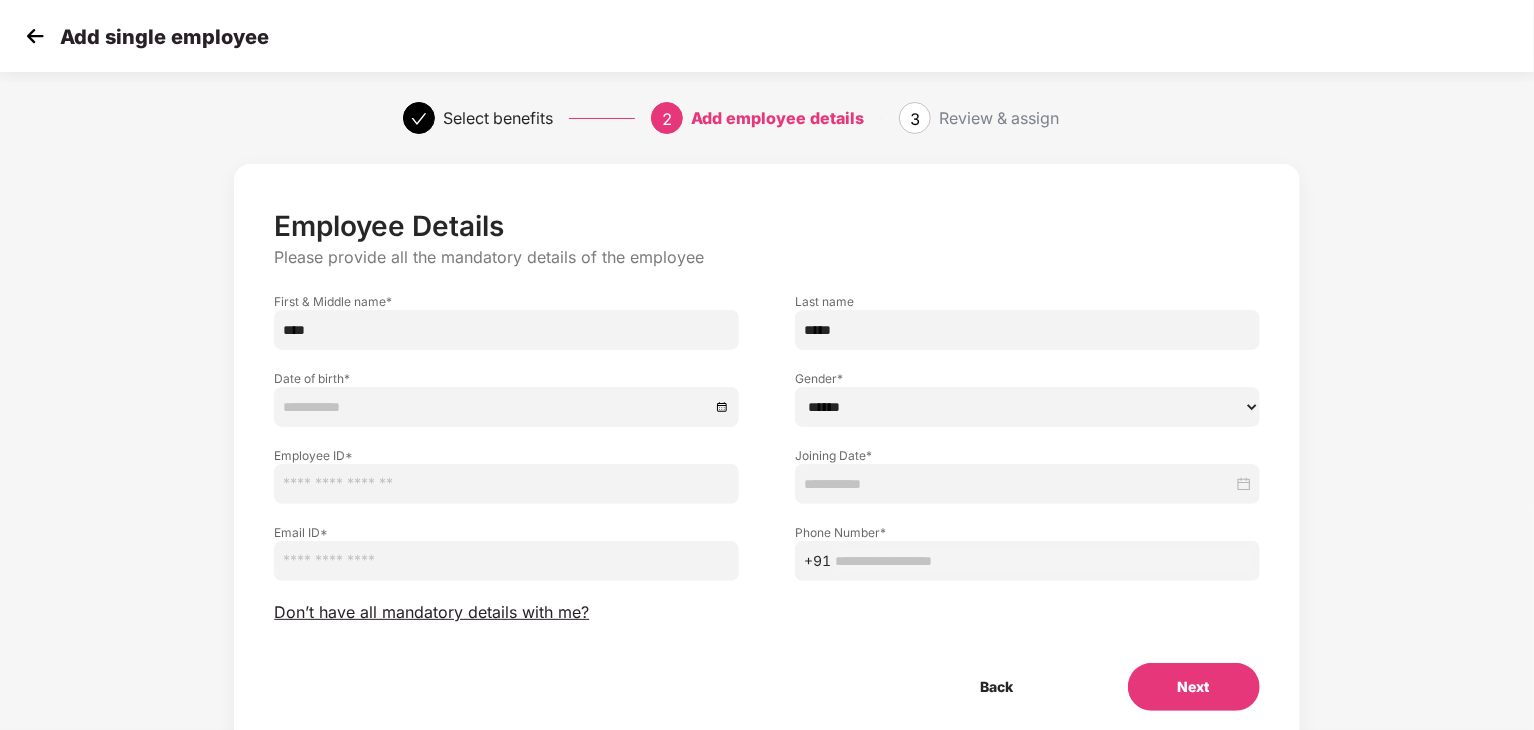 type on "*****" 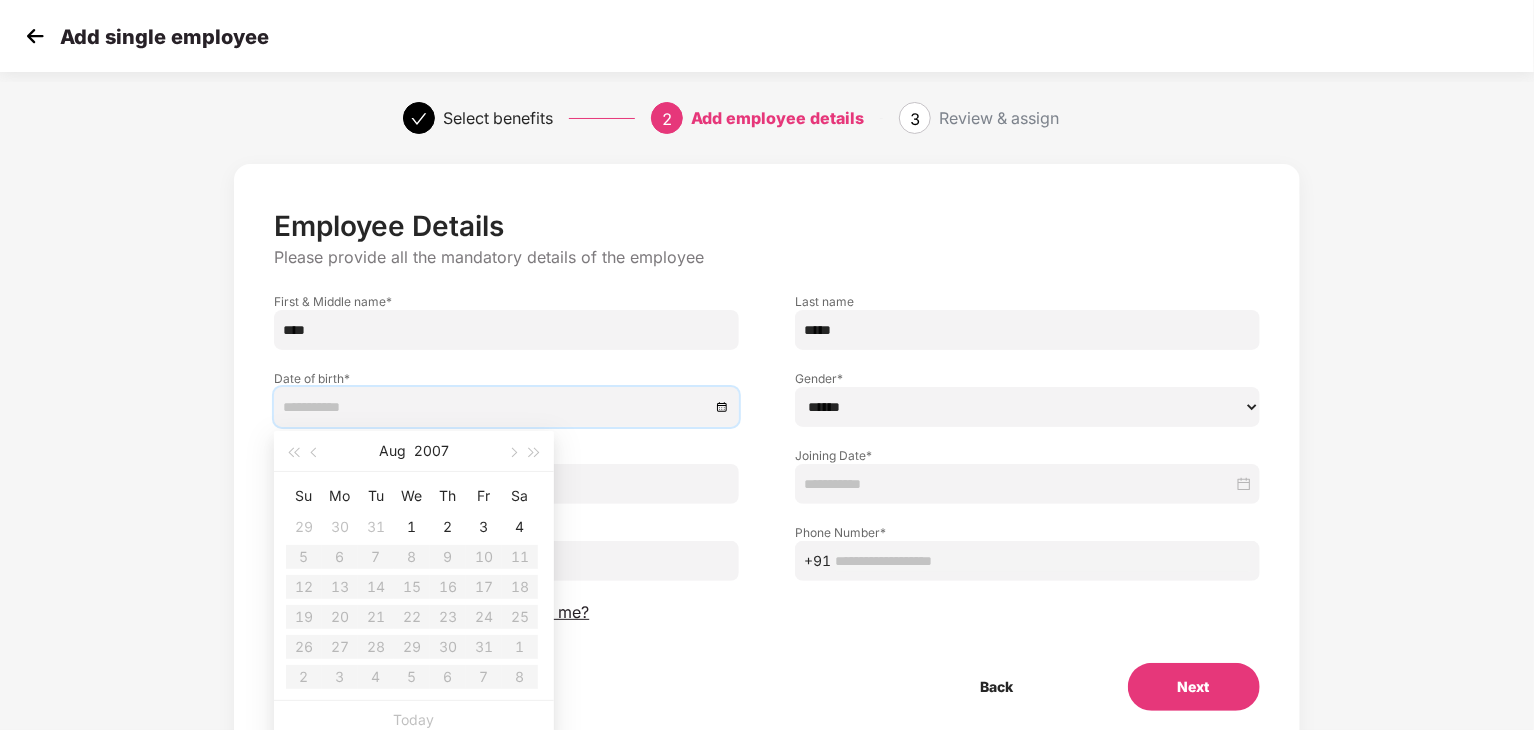 click at bounding box center [496, 407] 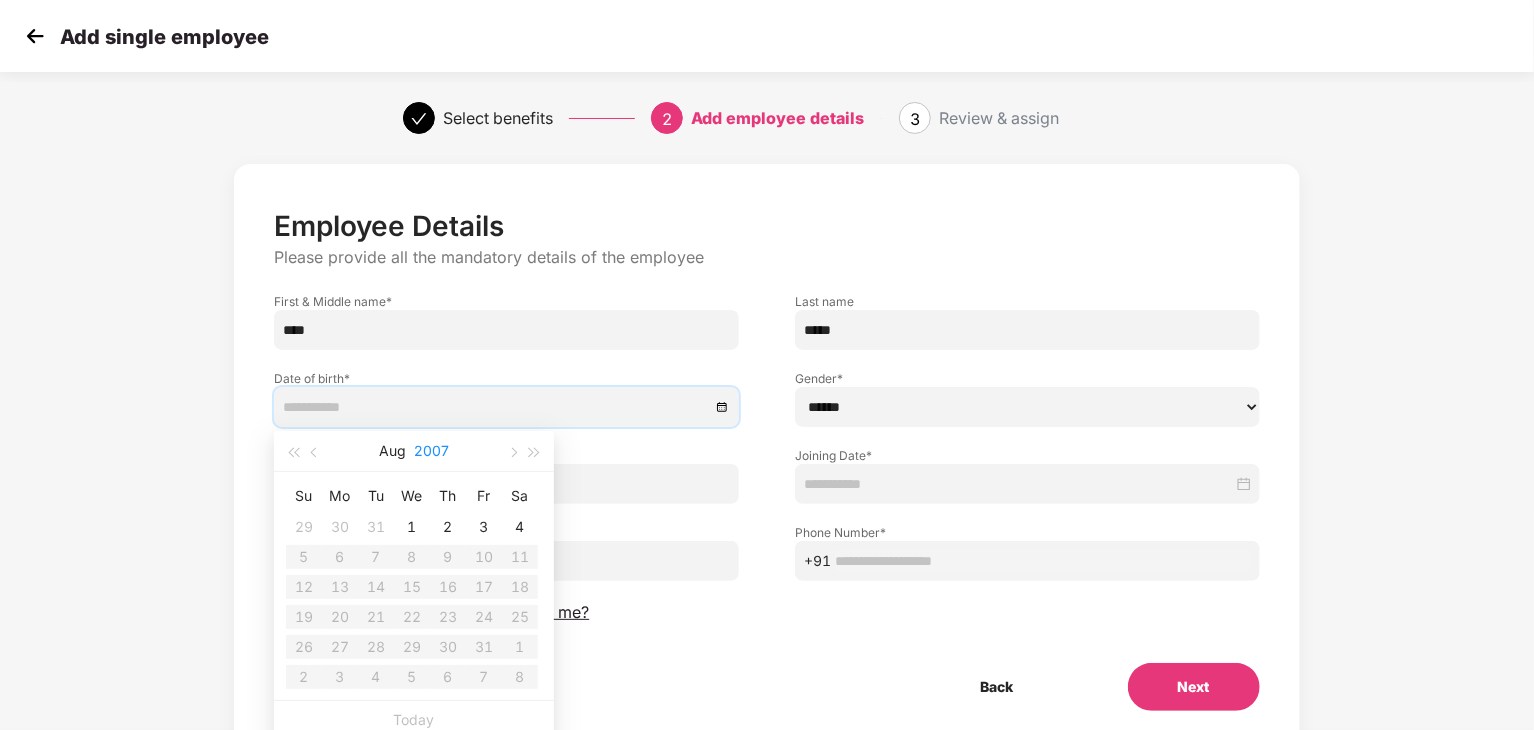 click on "2007" at bounding box center [431, 451] 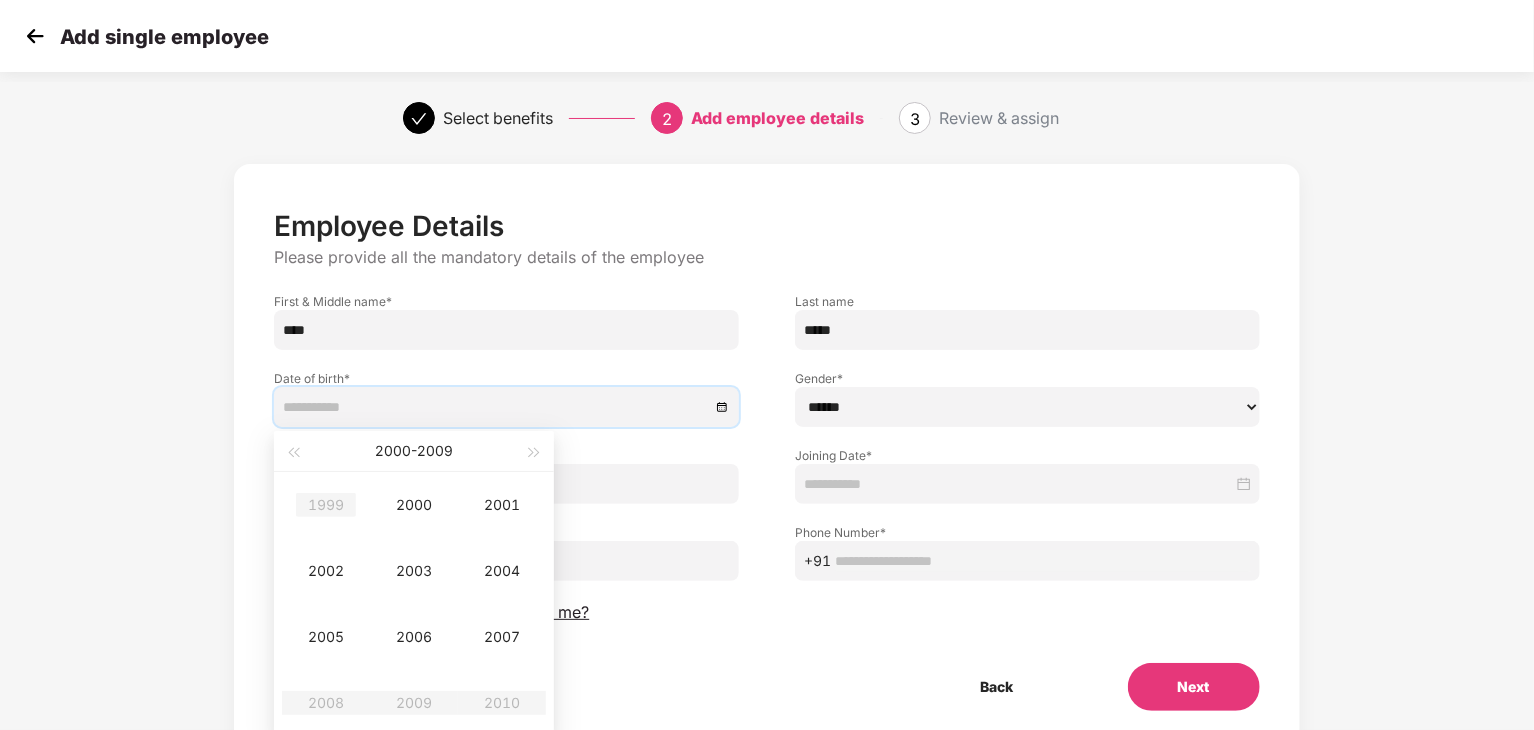 type on "**********" 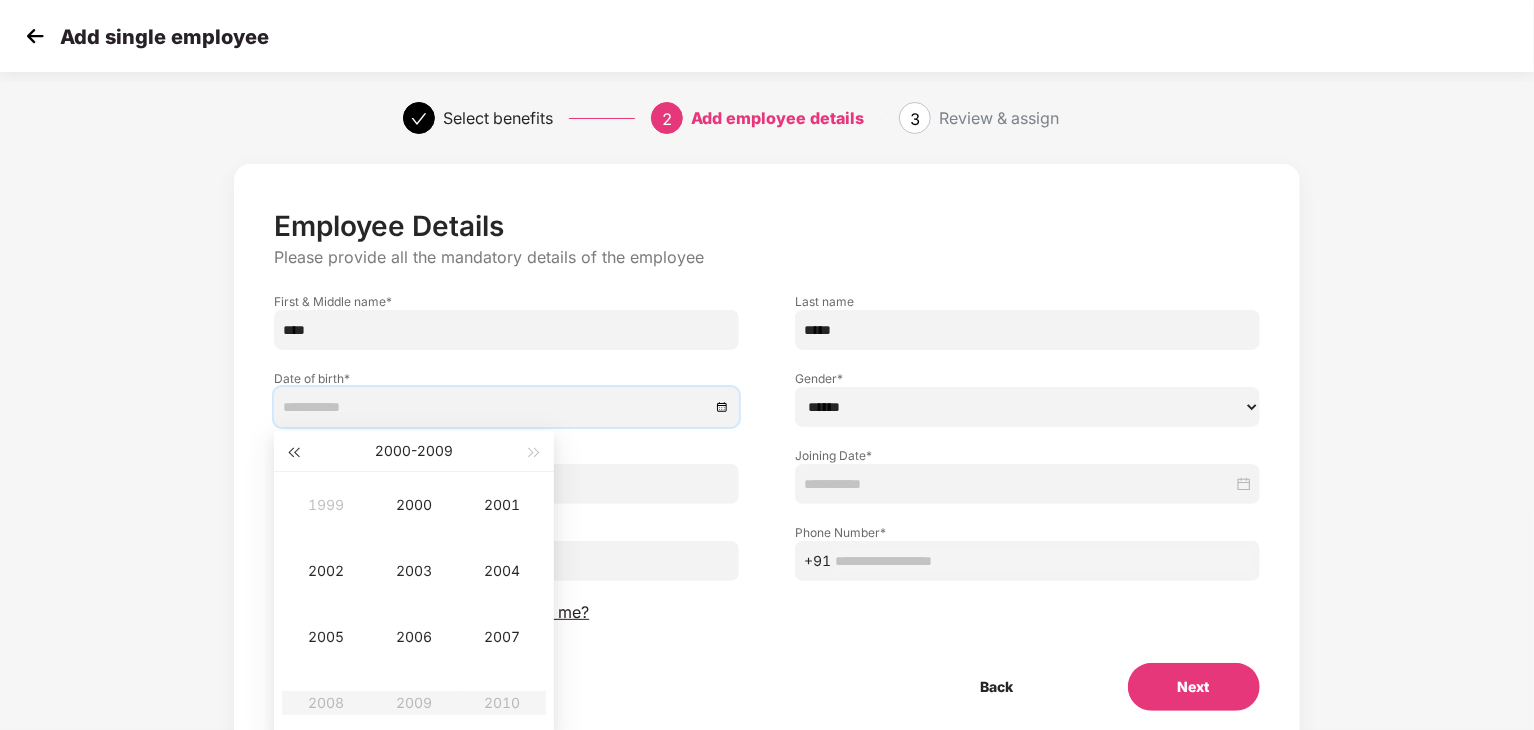 click at bounding box center [293, 451] 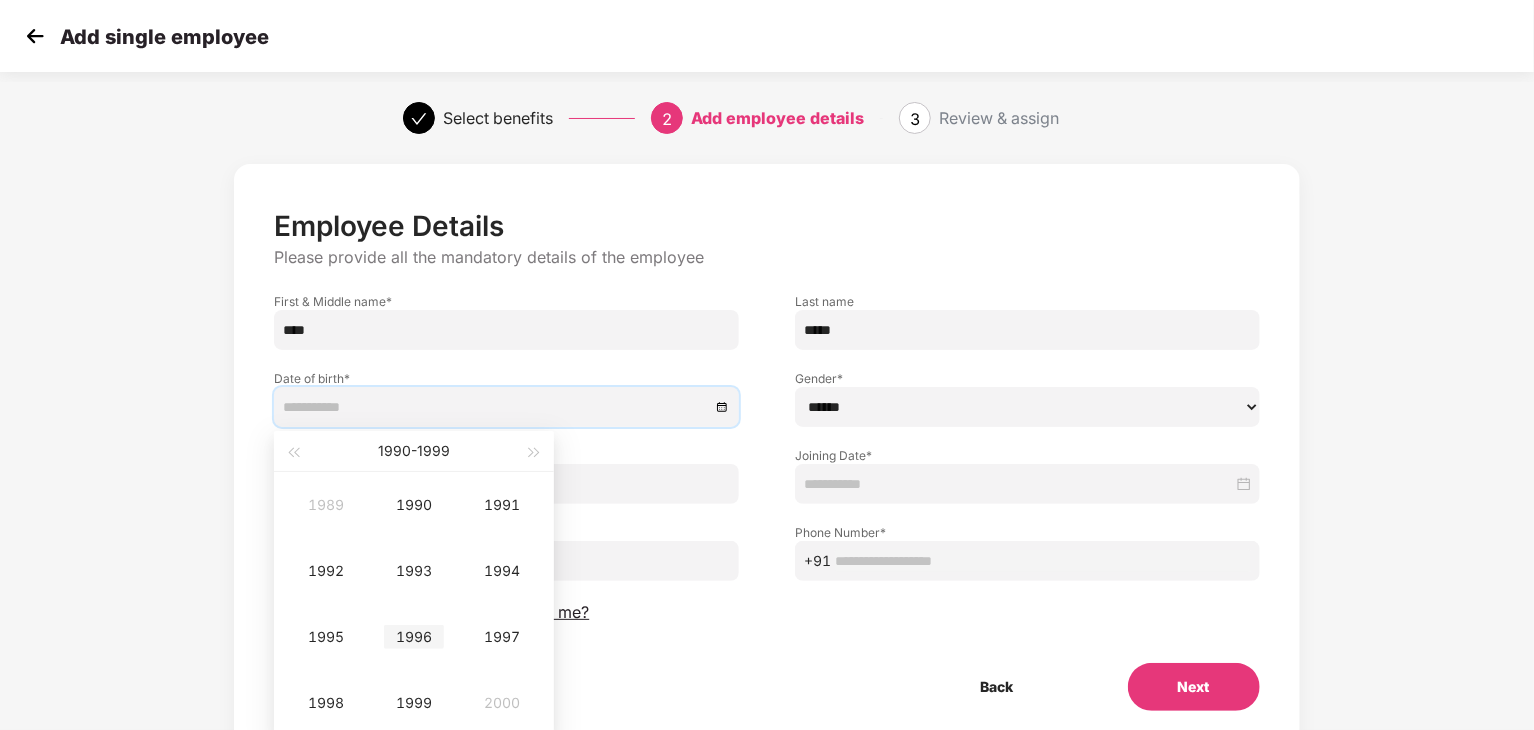 type on "**********" 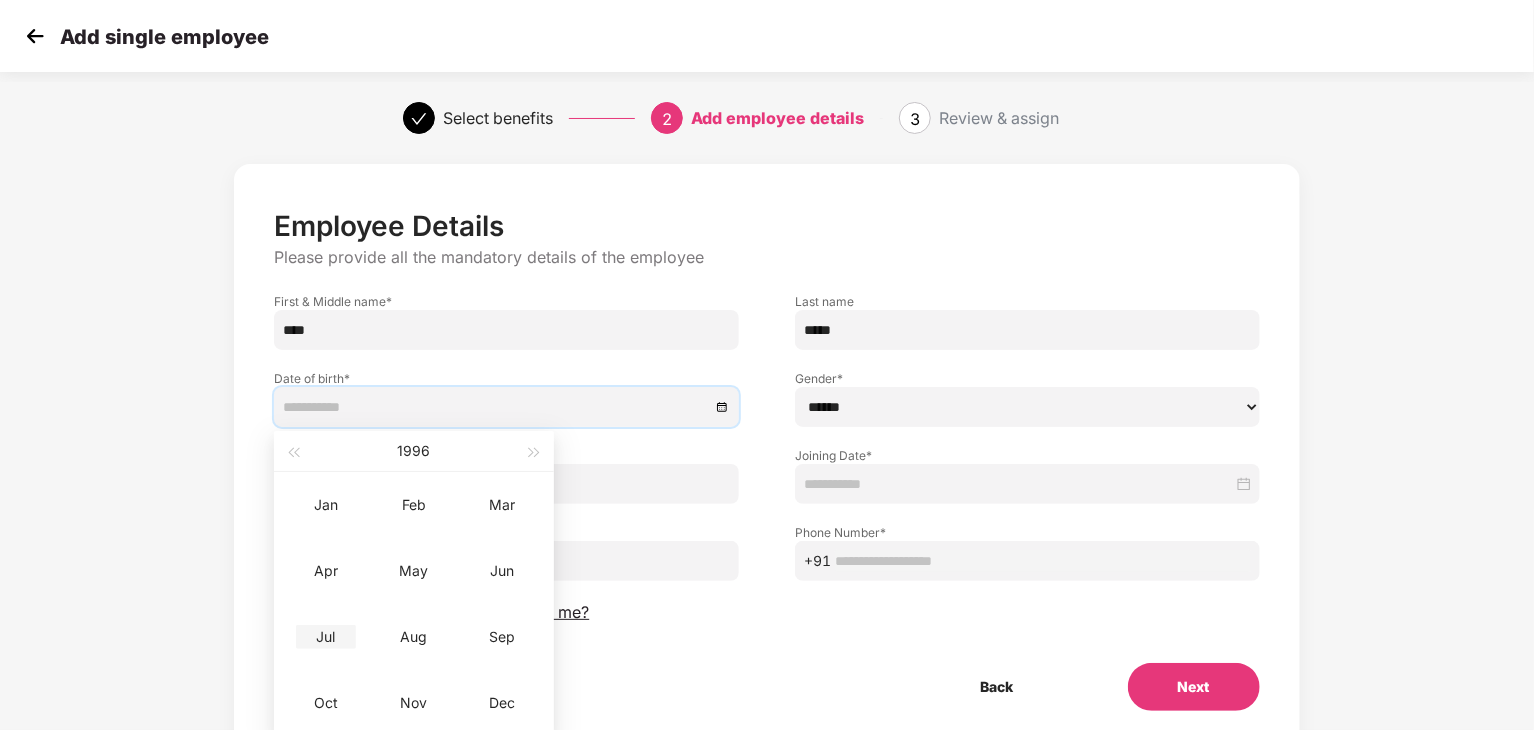 type on "**********" 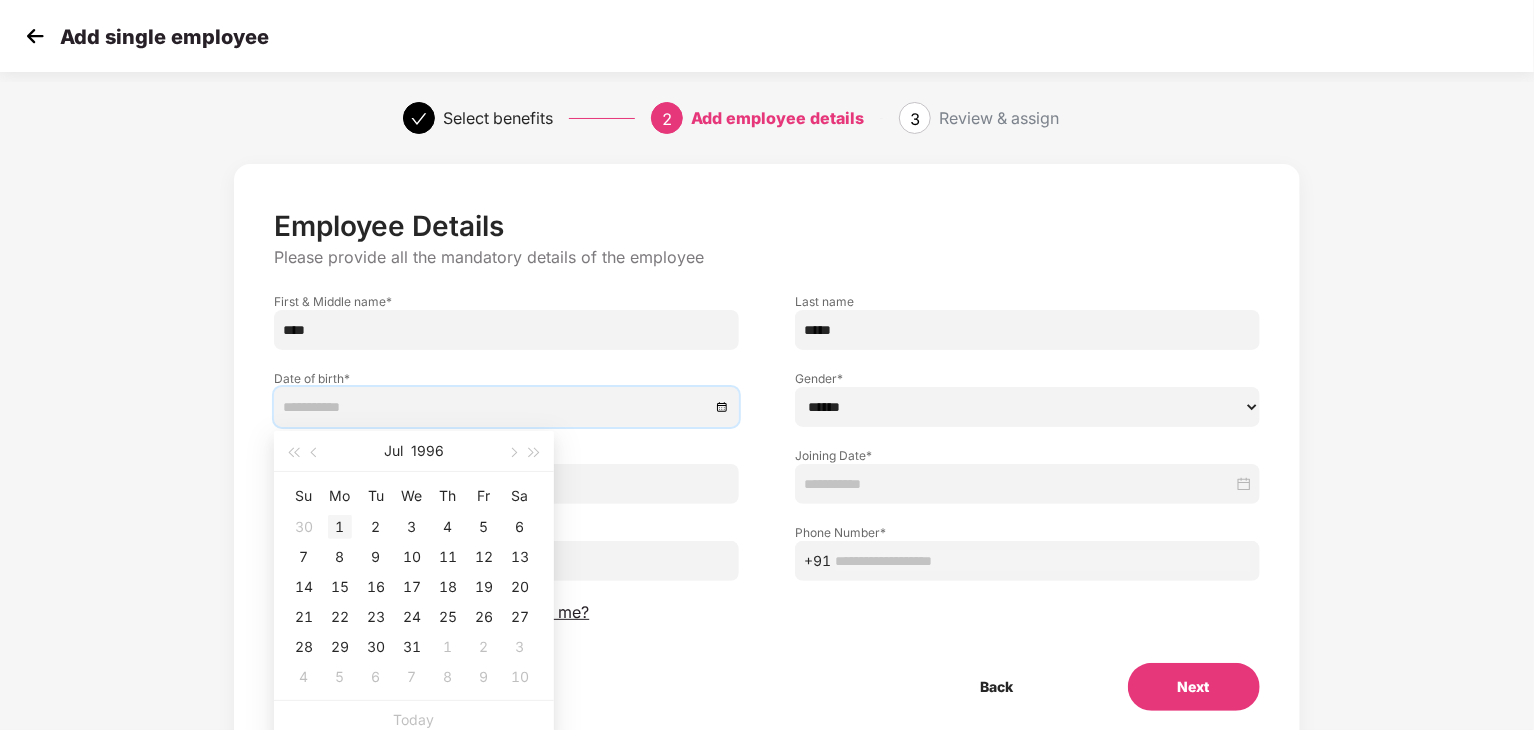 type on "**********" 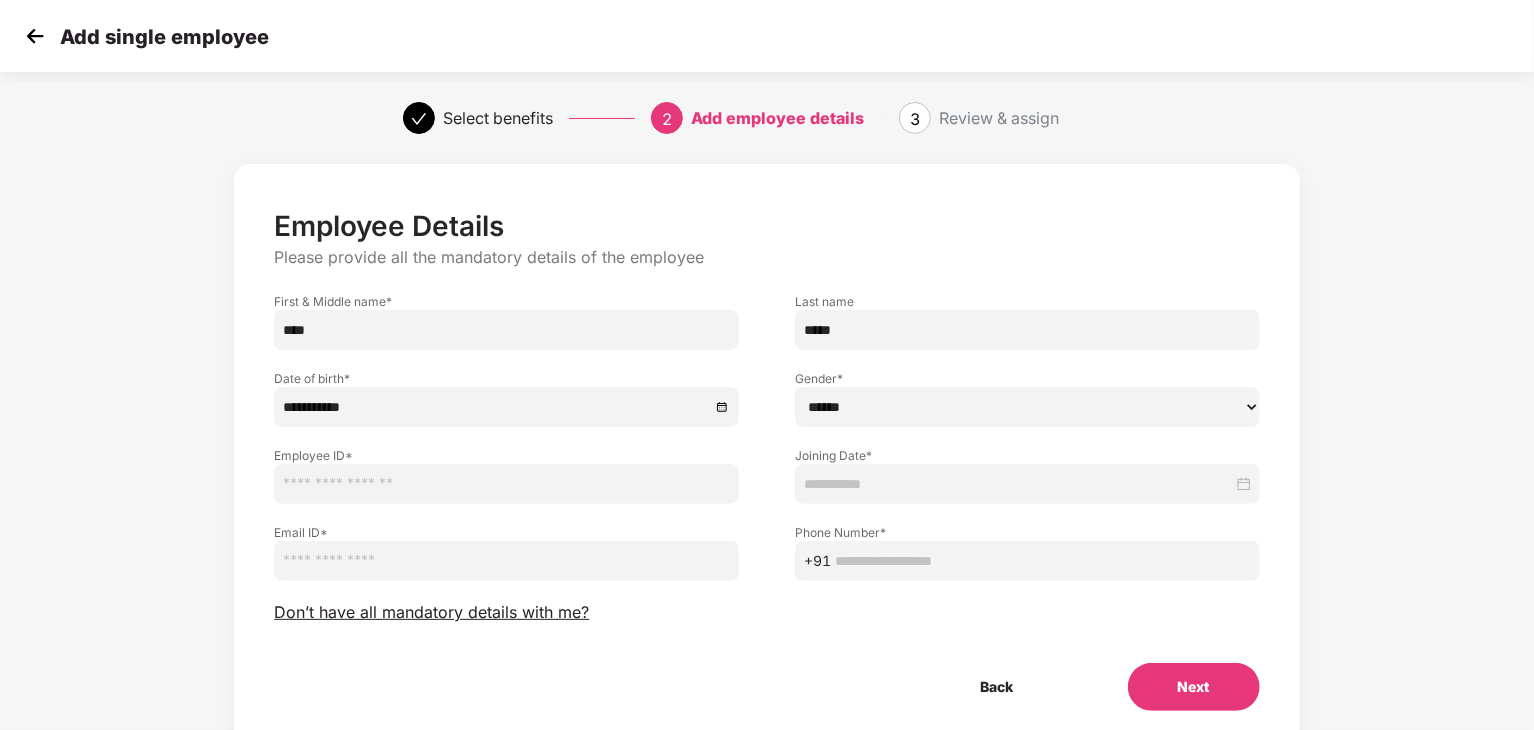 click at bounding box center [506, 484] 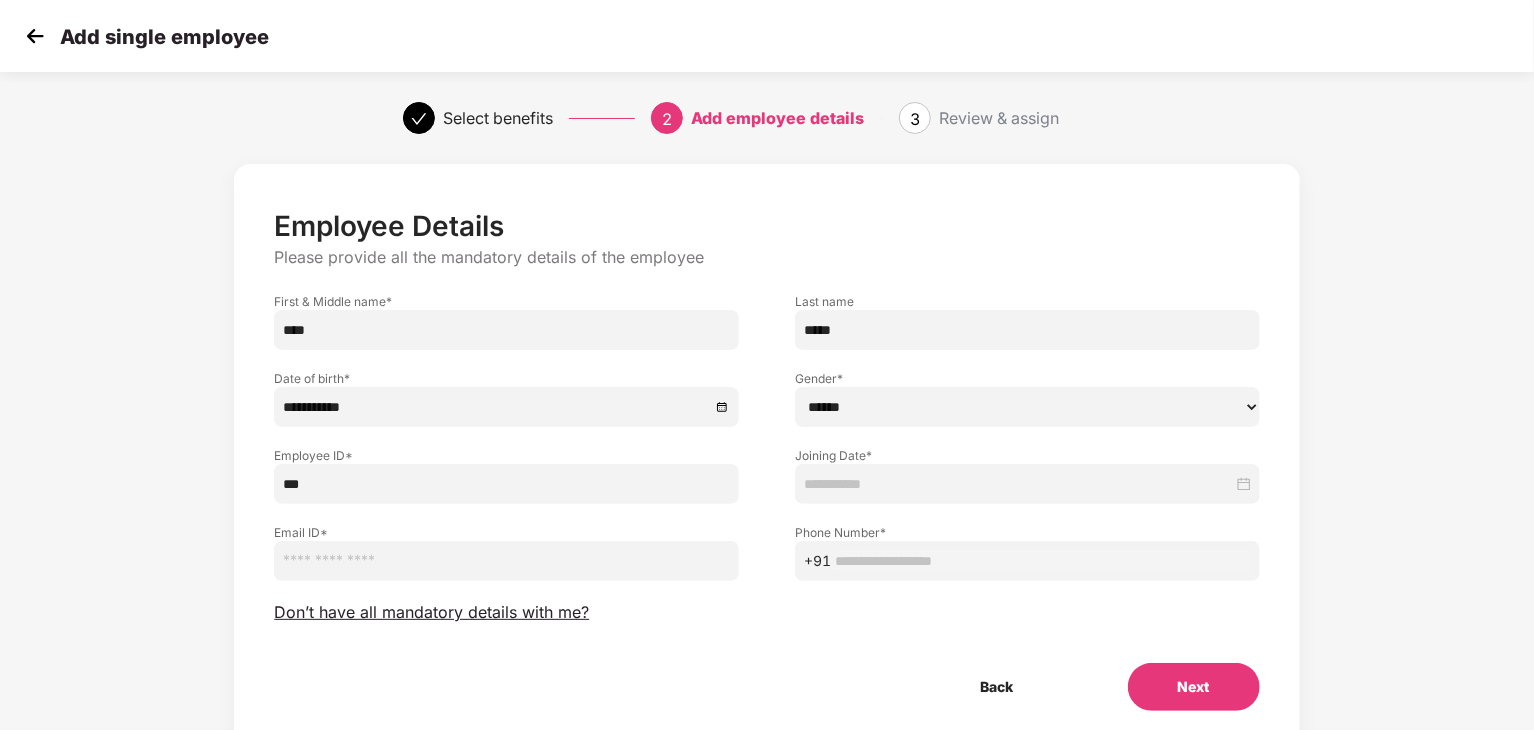 type on "***" 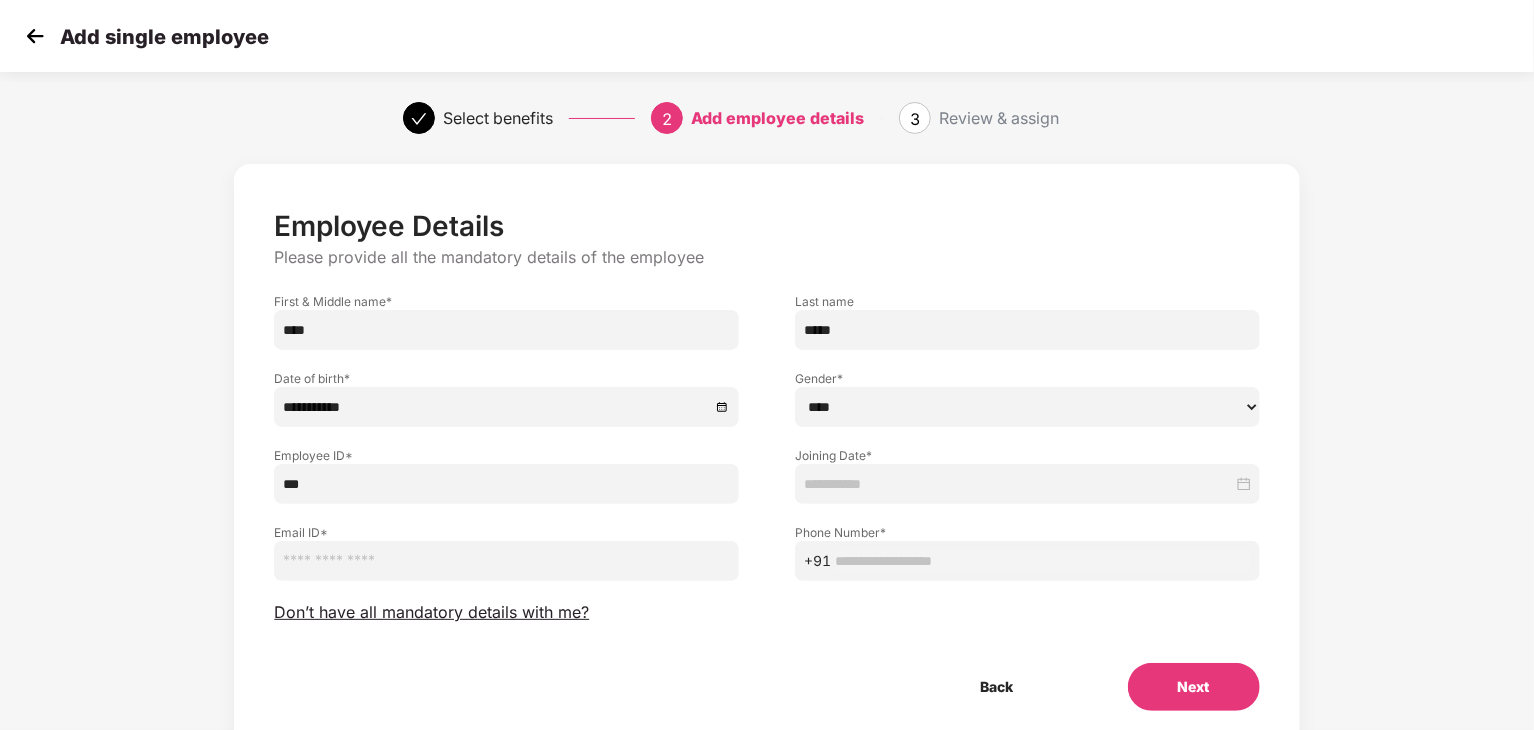 click on "****** **** ******" at bounding box center [1027, 407] 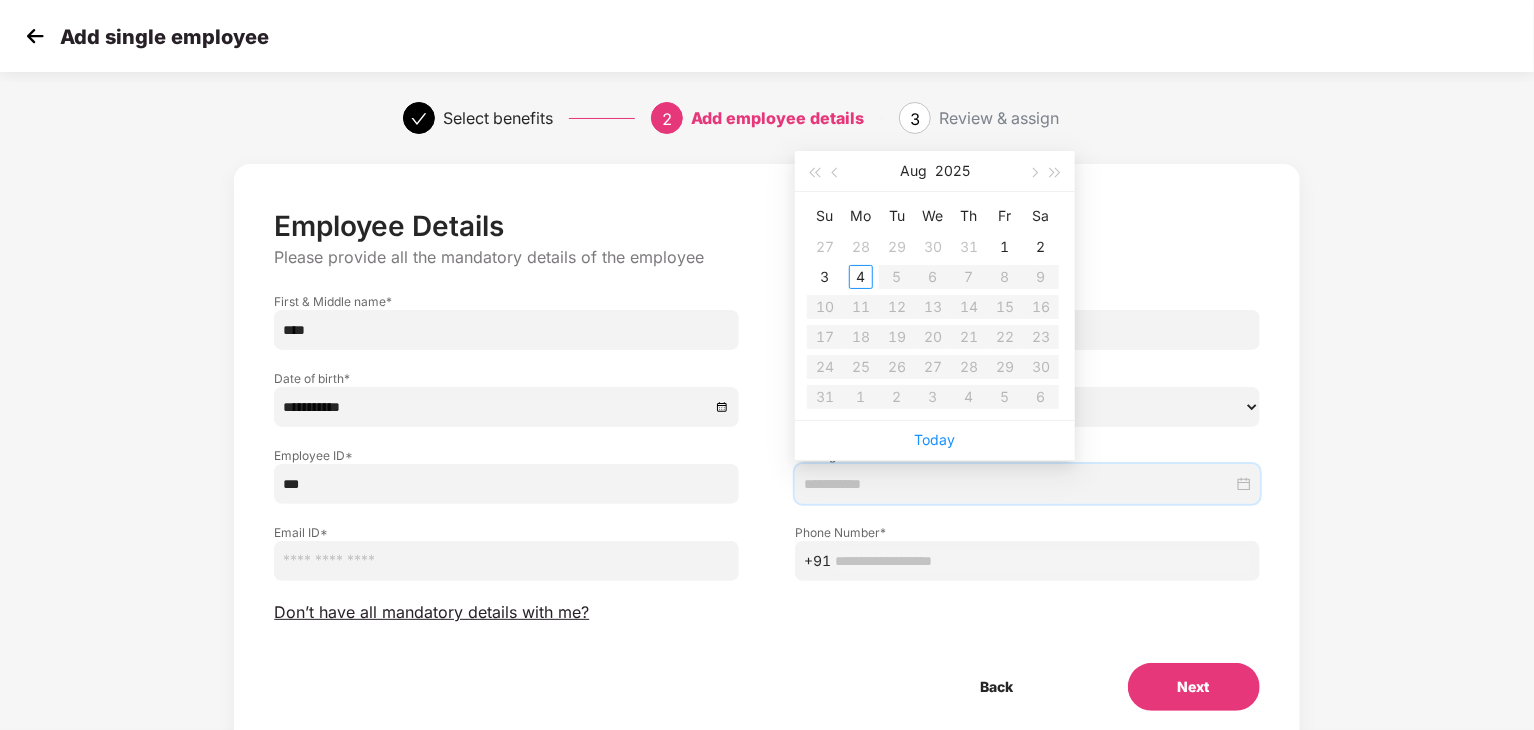 click at bounding box center (1018, 484) 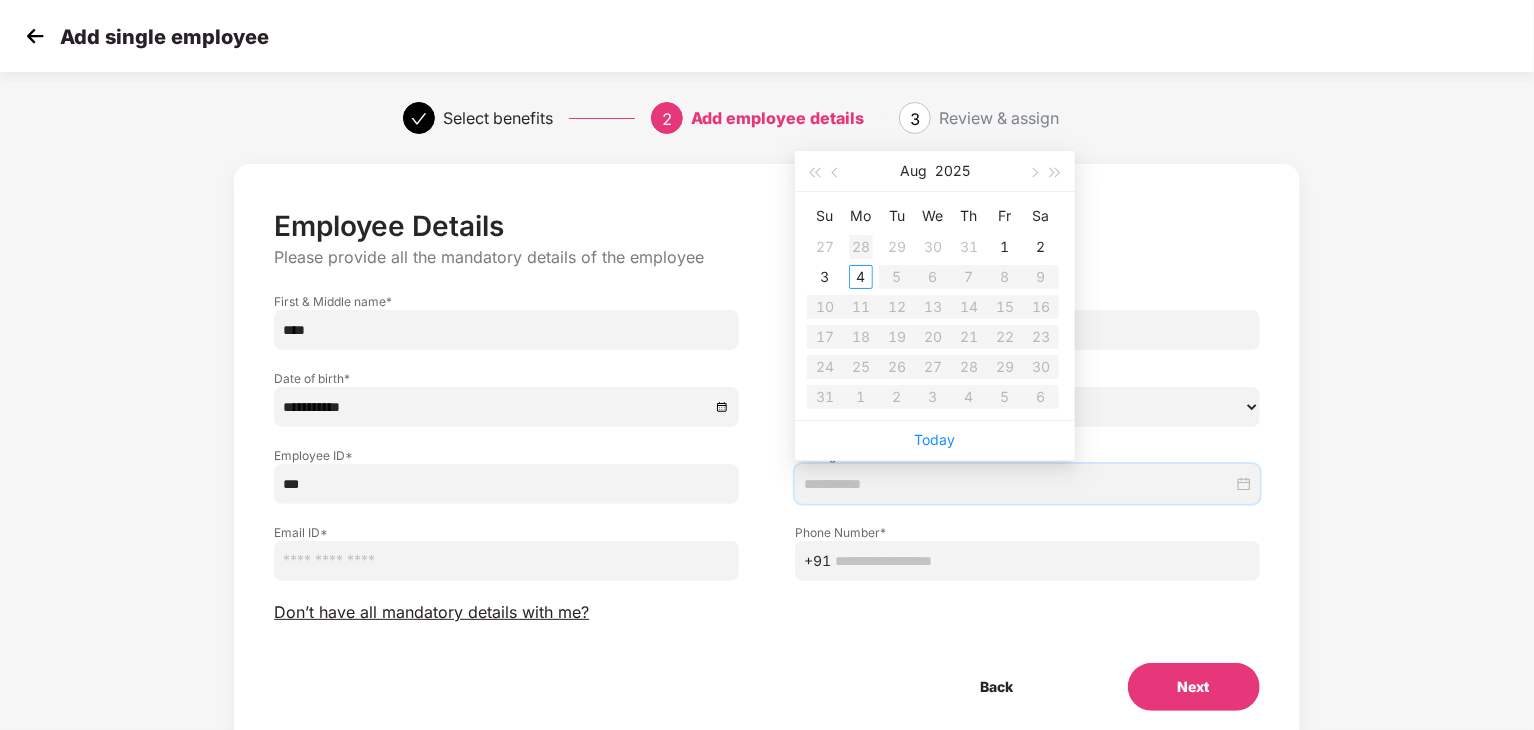 type on "**********" 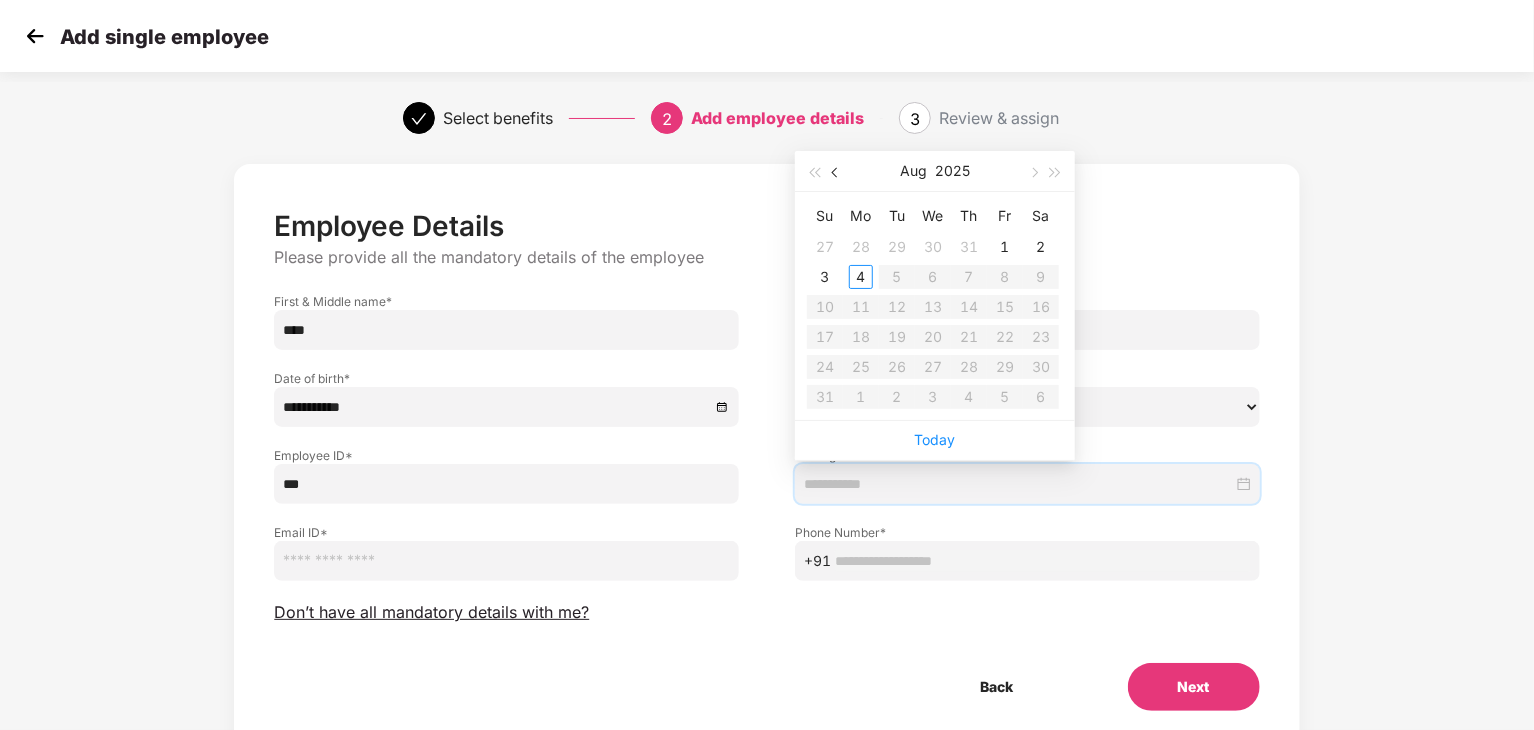 click at bounding box center (836, 171) 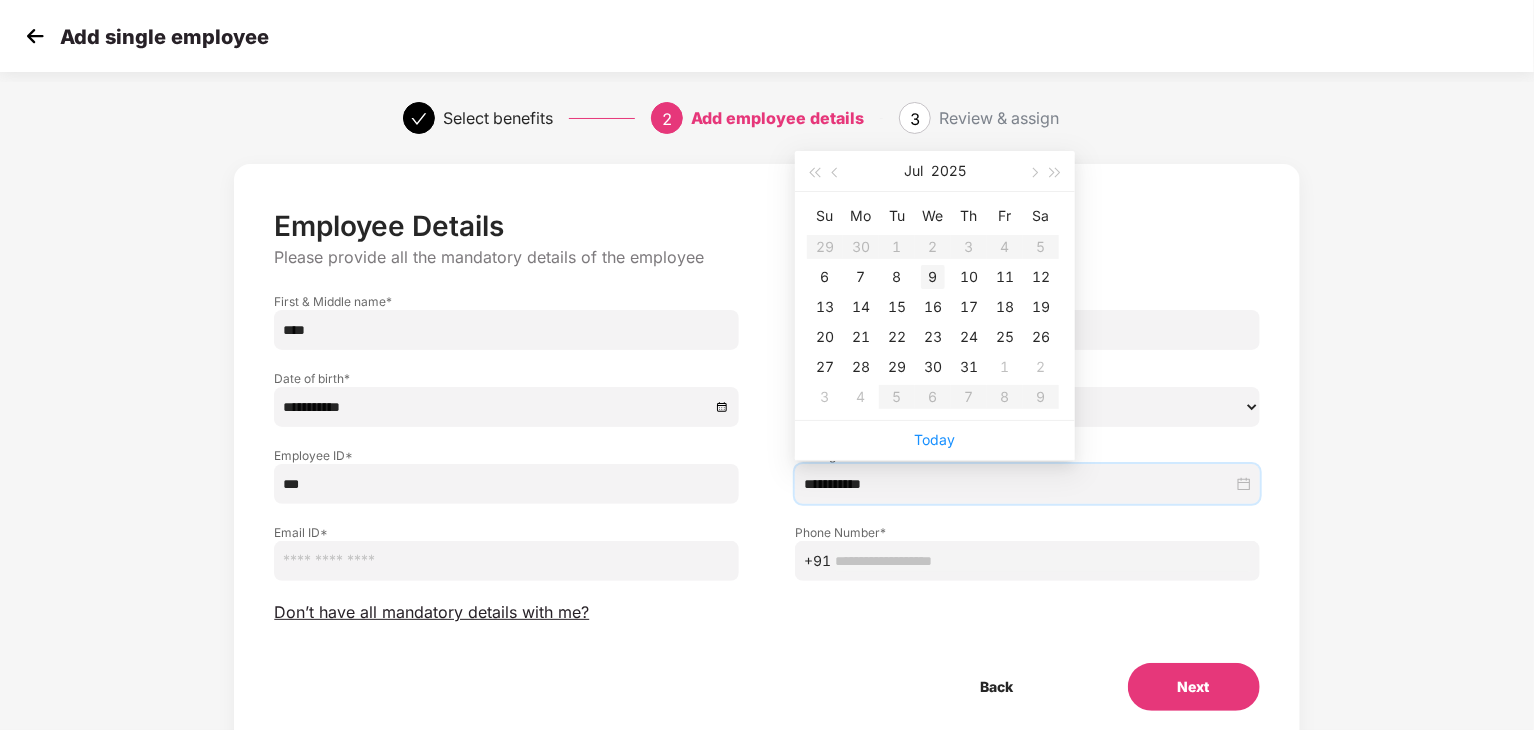 type on "**********" 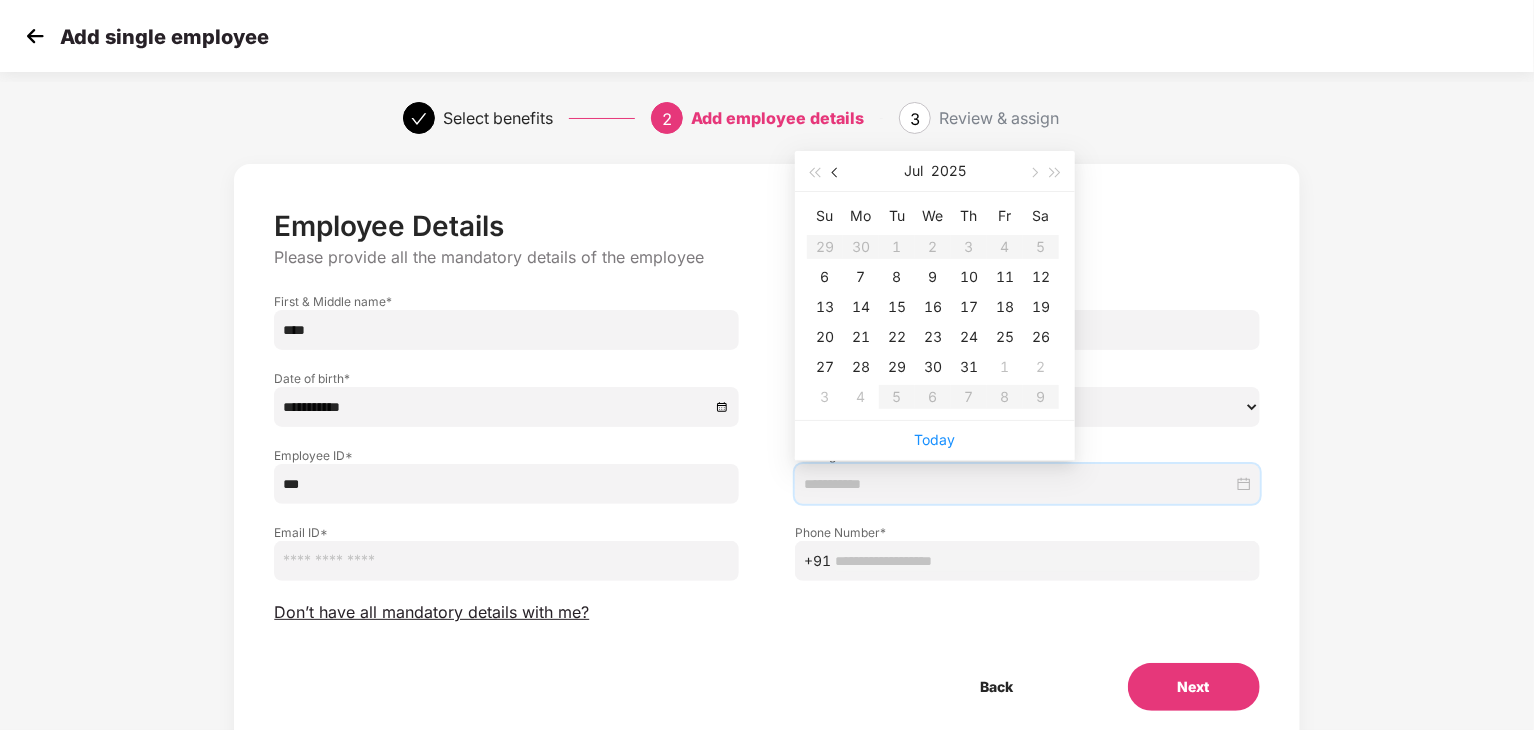 click at bounding box center (837, 173) 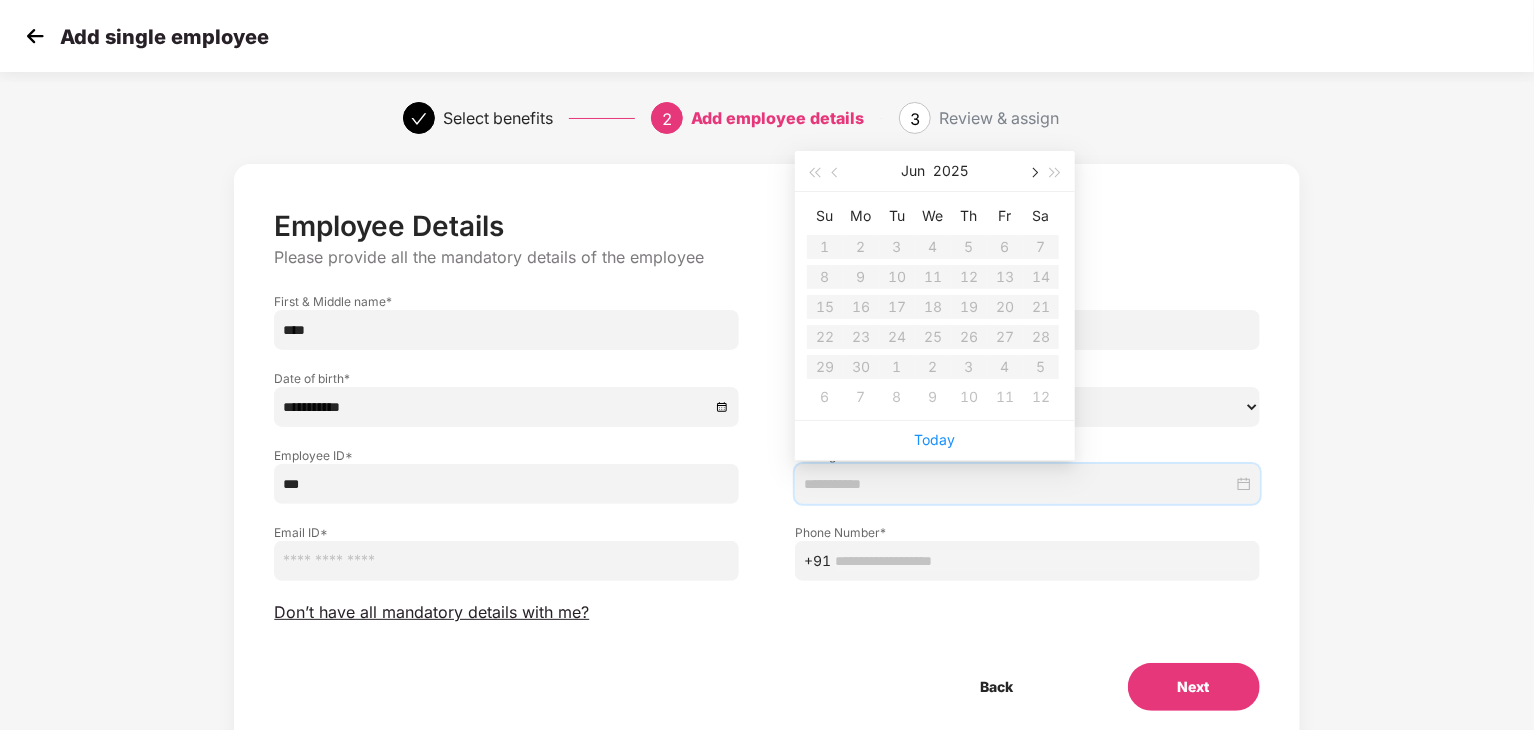 click at bounding box center [1033, 171] 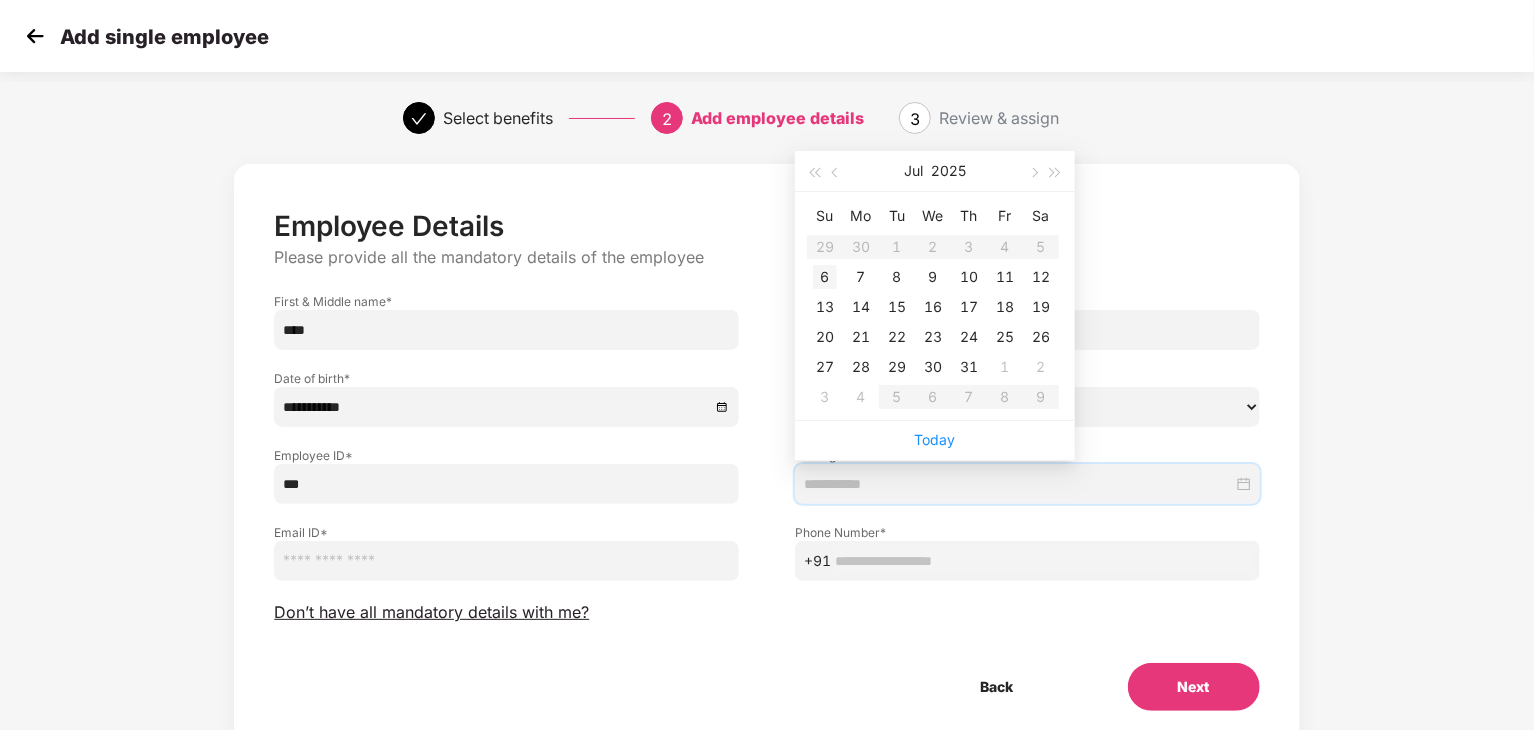 type on "**********" 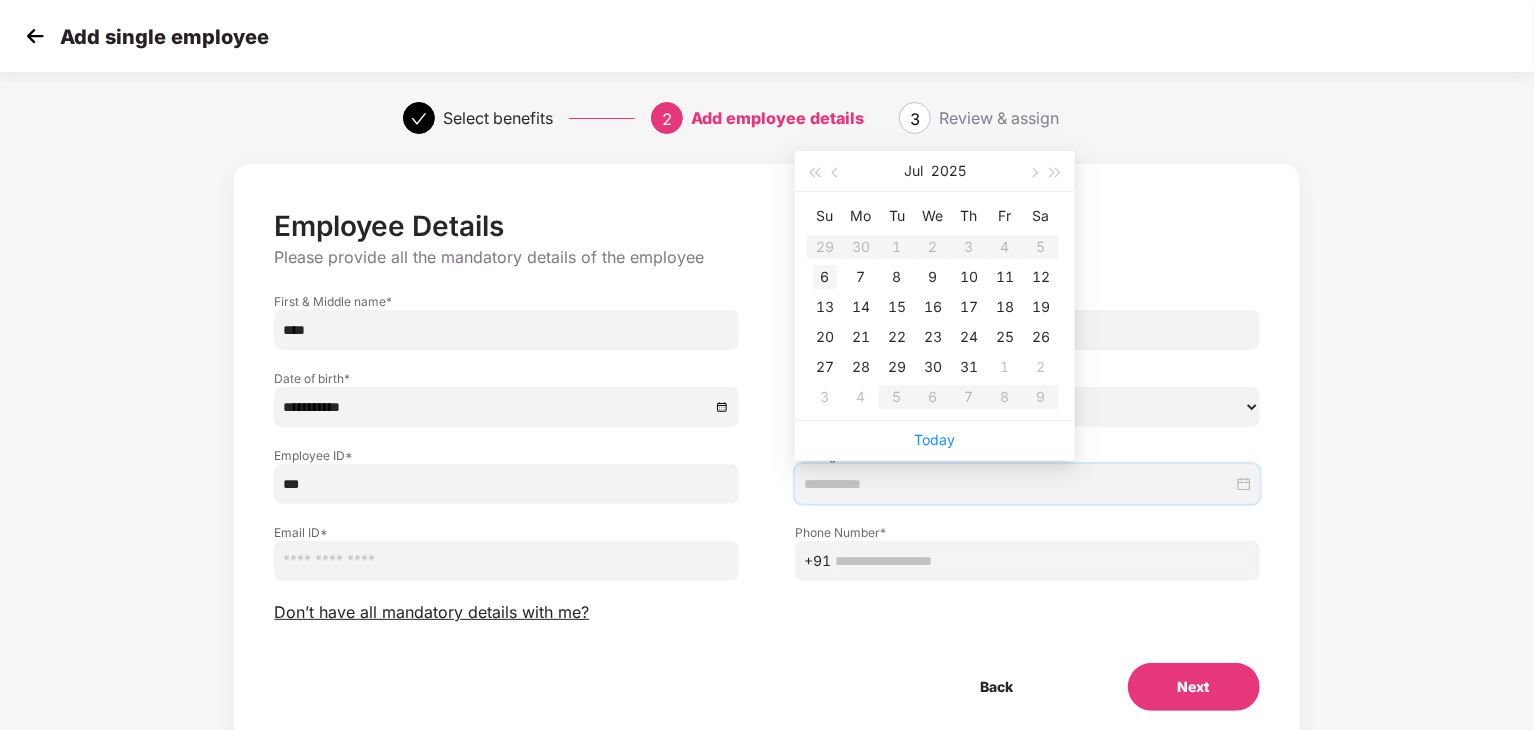 type on "**********" 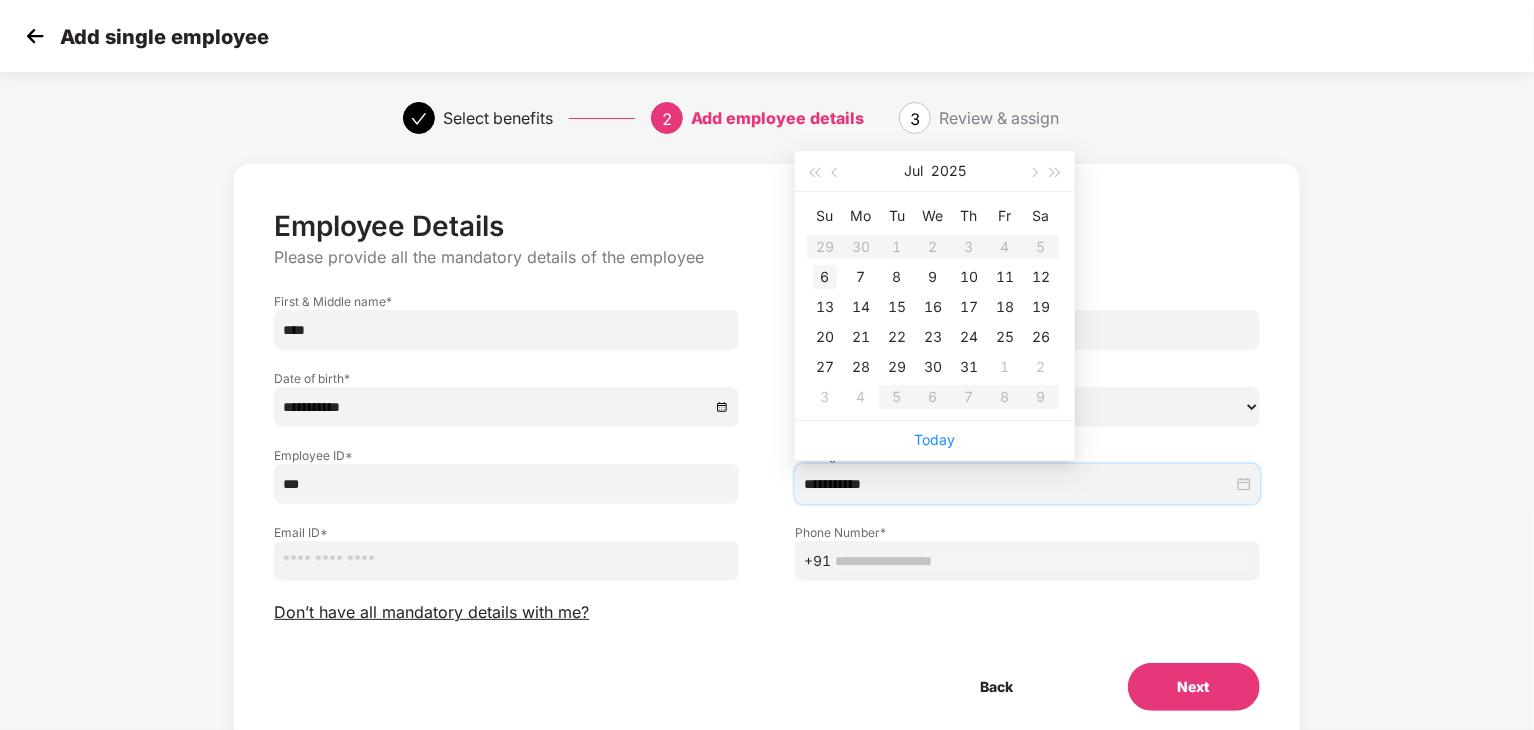 drag, startPoint x: 804, startPoint y: 285, endPoint x: 815, endPoint y: 285, distance: 11 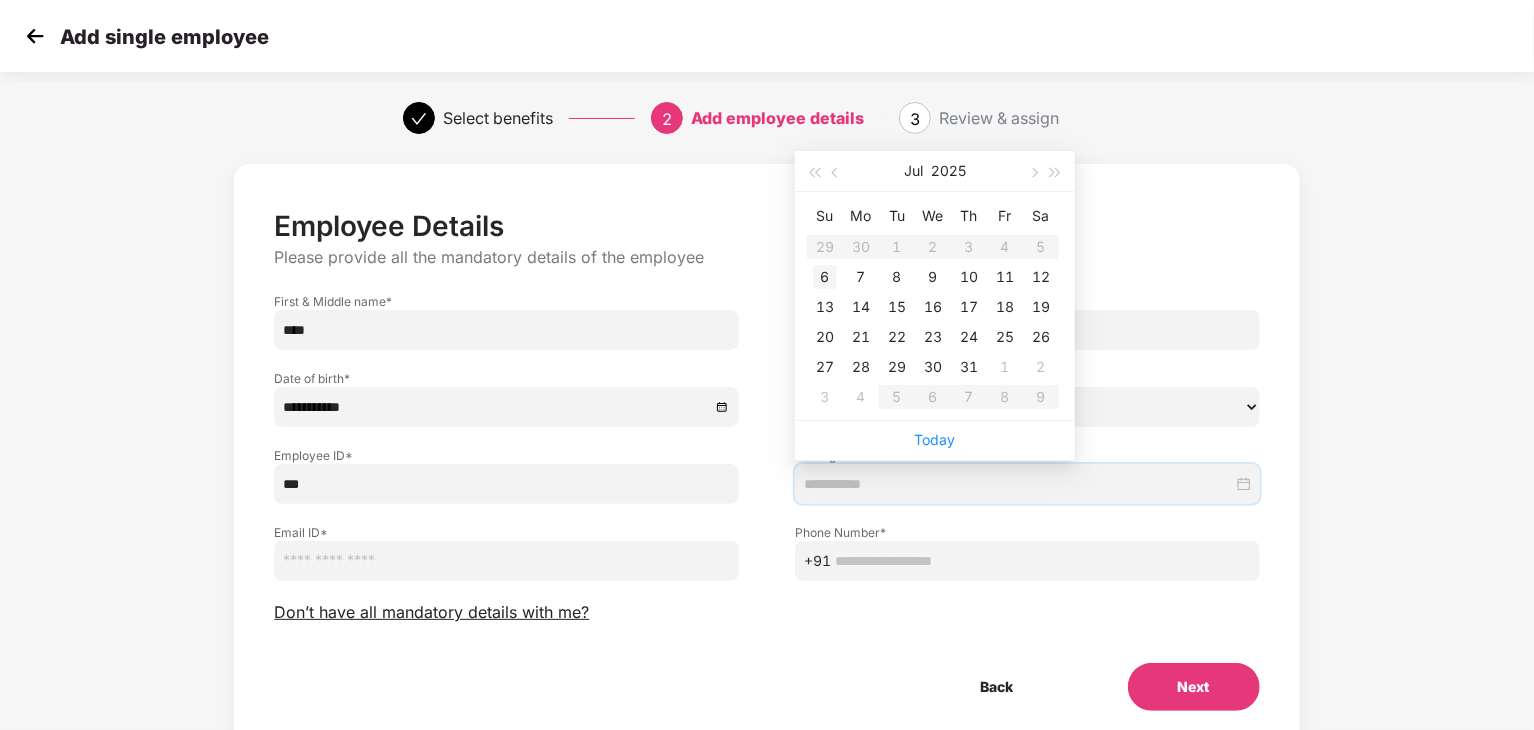 click on "6" at bounding box center (825, 277) 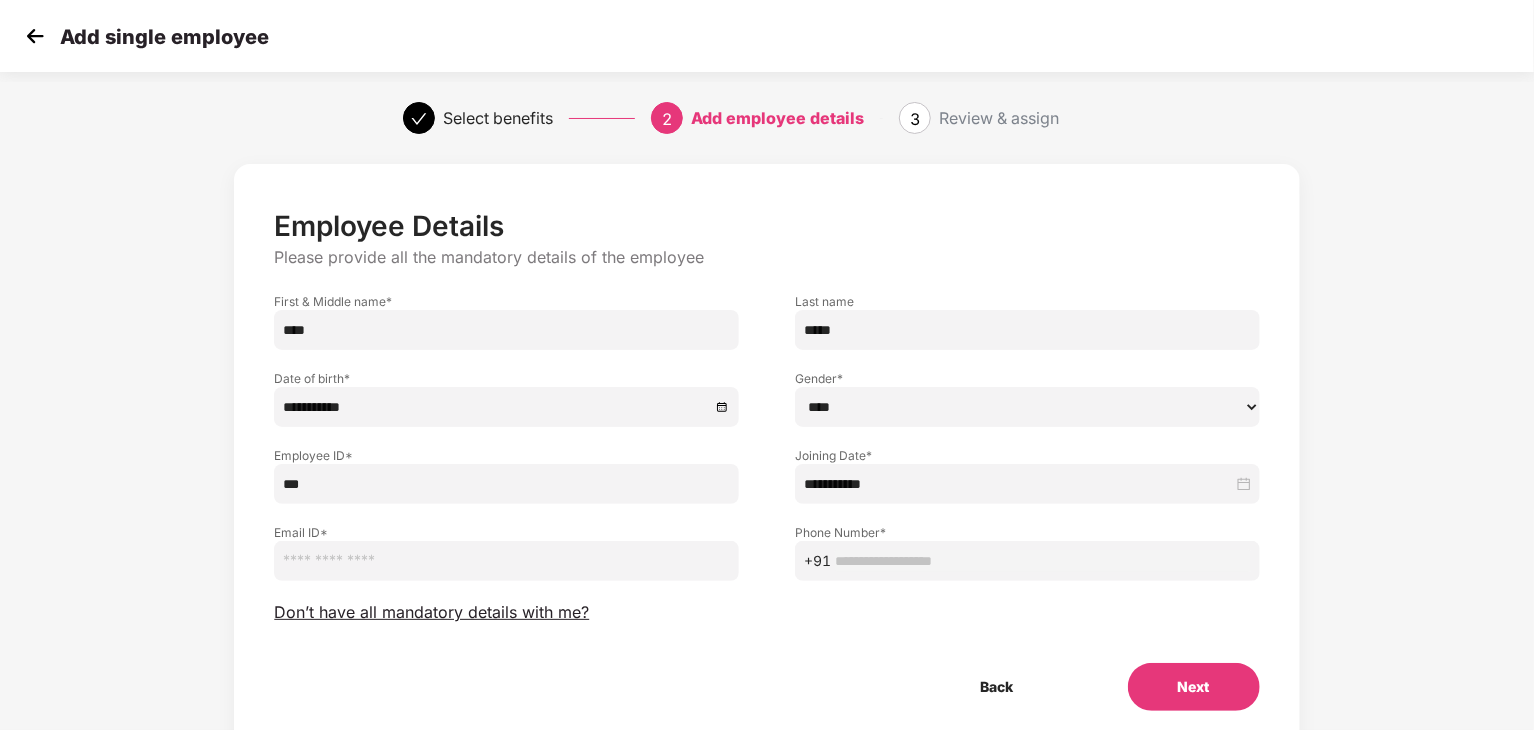 click at bounding box center (506, 561) 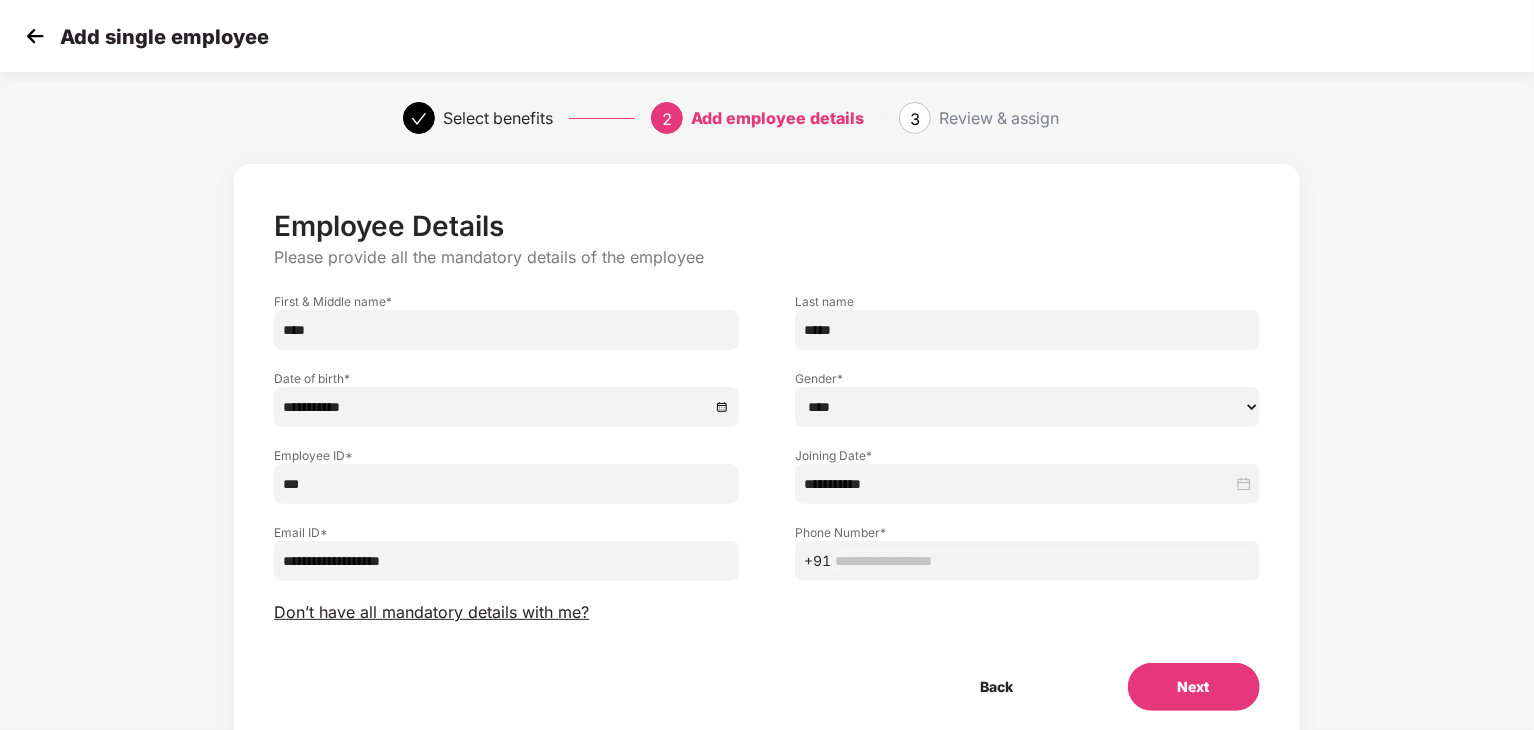 type on "**********" 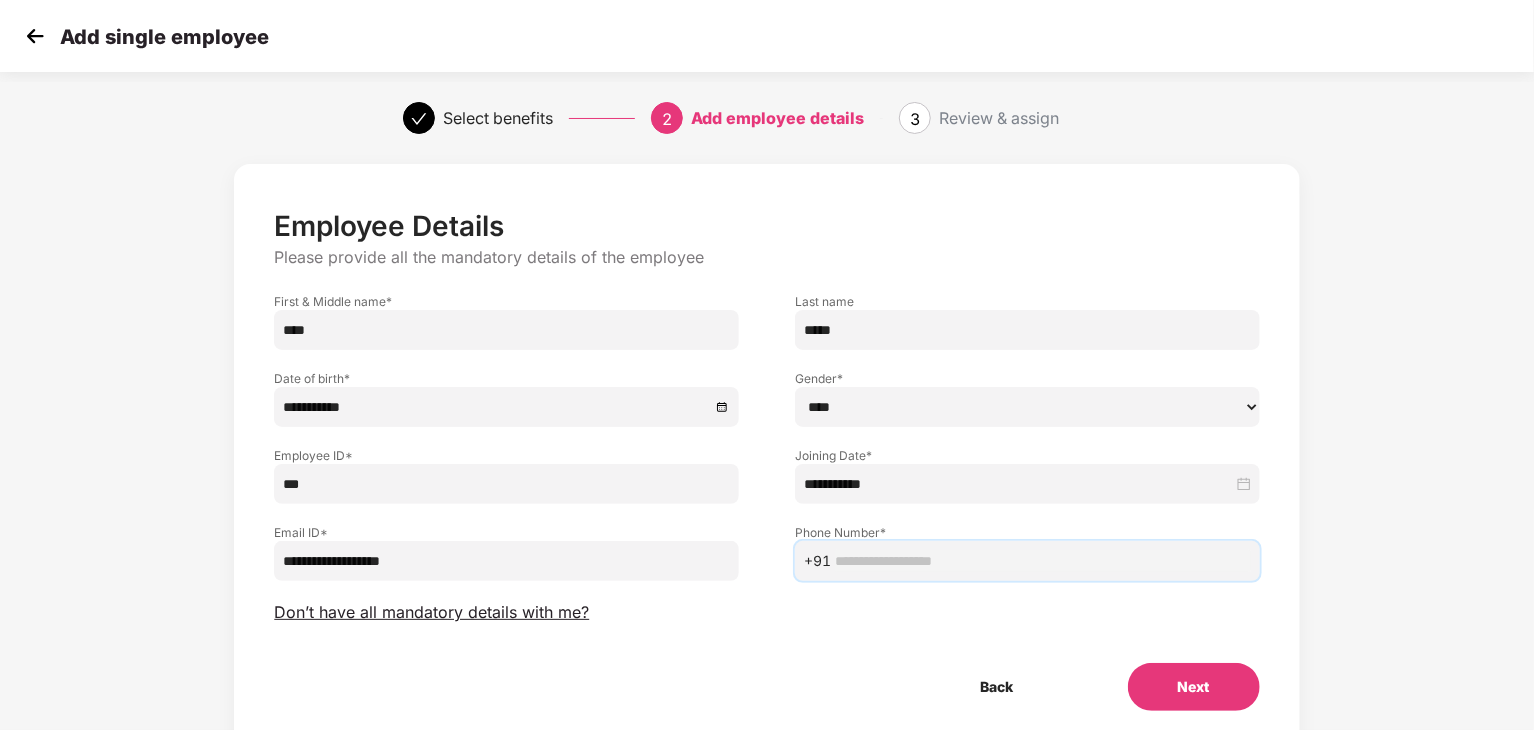 click at bounding box center [1043, 561] 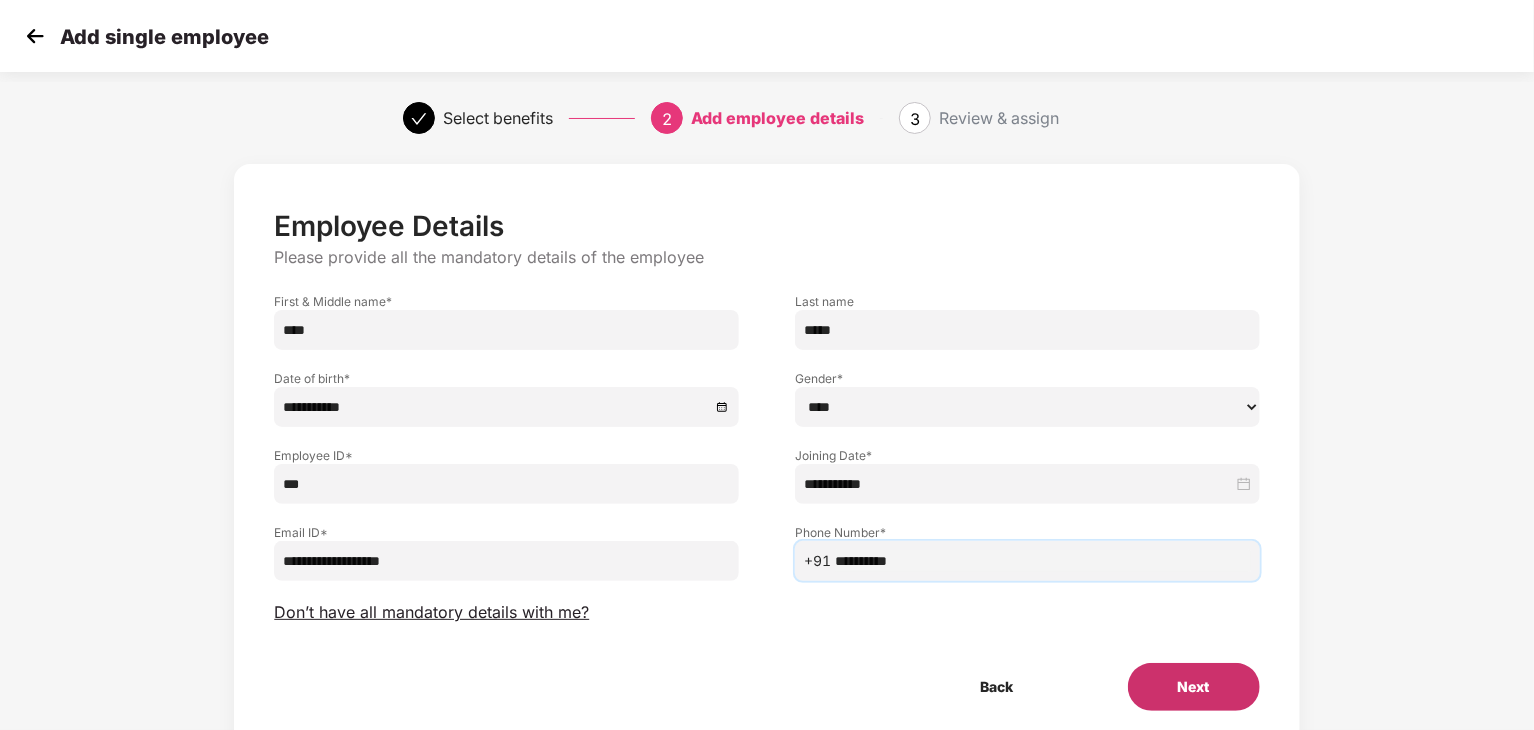 type on "**********" 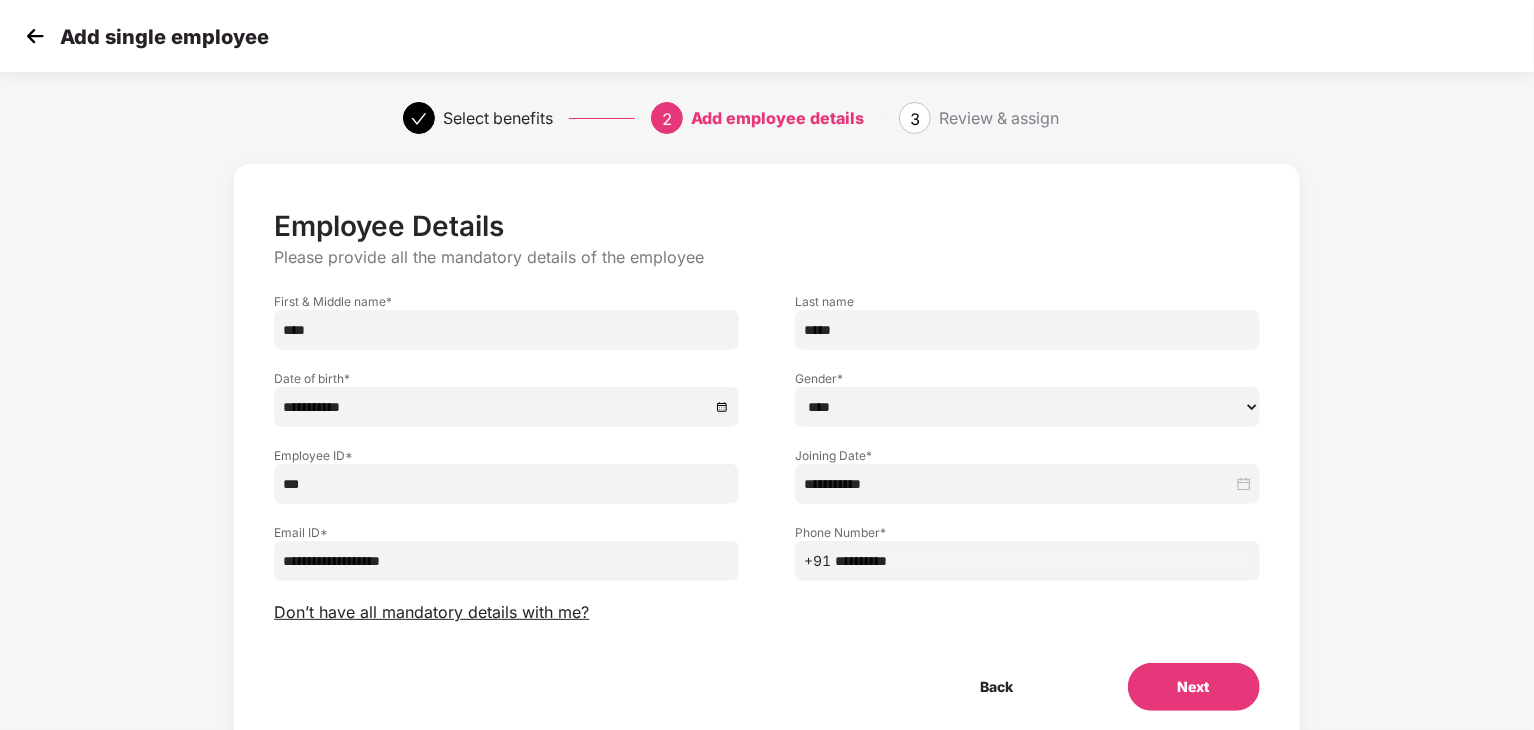 click on "Next" at bounding box center (1194, 687) 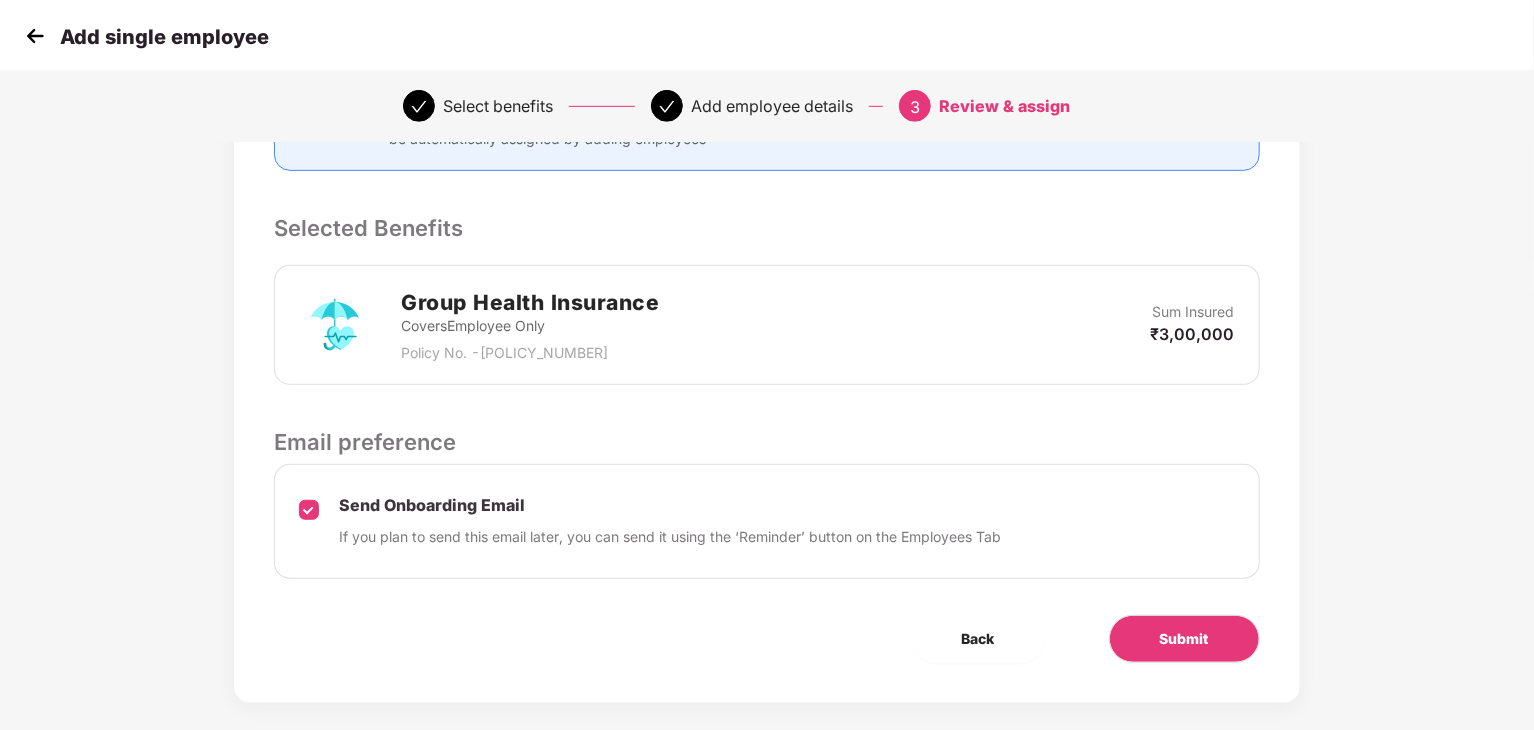 scroll, scrollTop: 493, scrollLeft: 0, axis: vertical 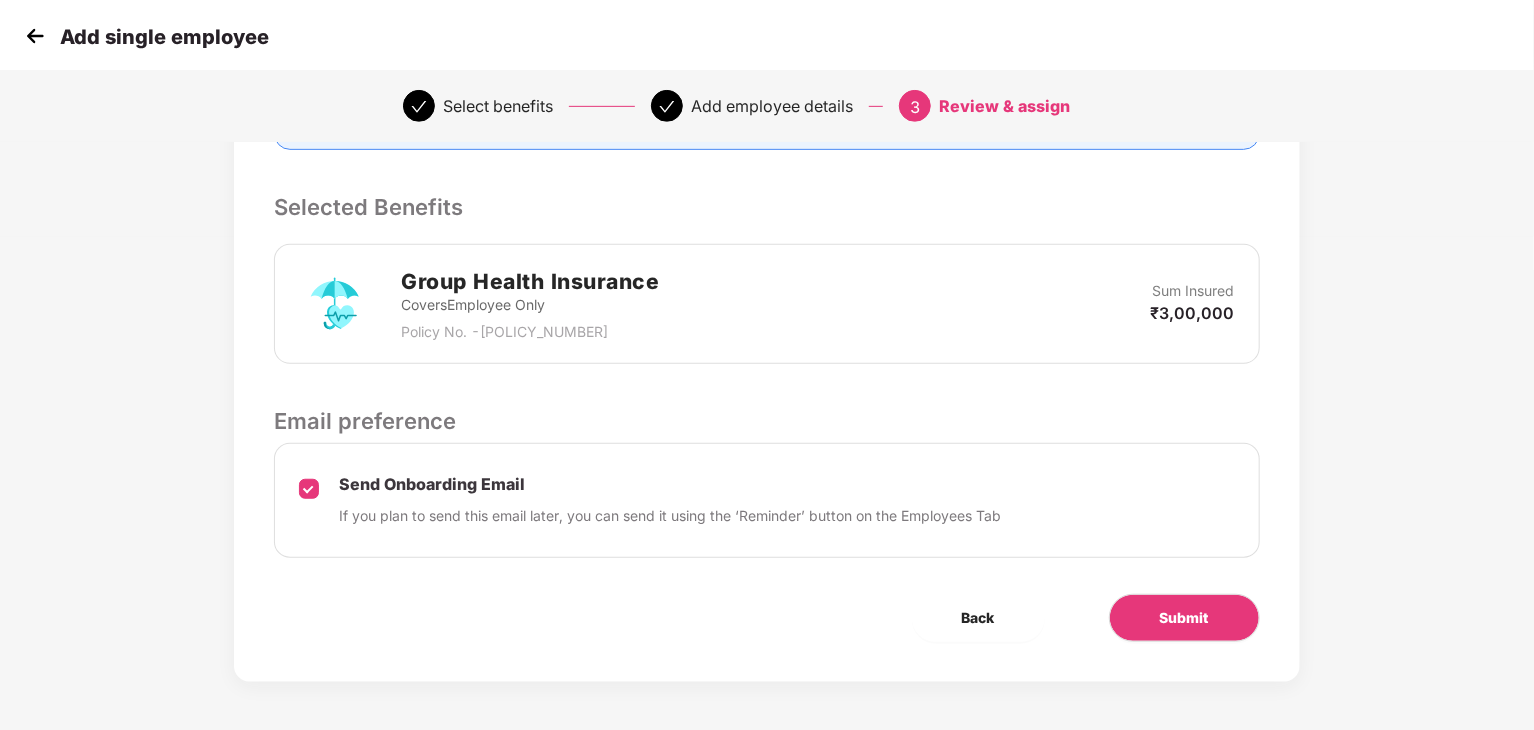 click on "Send Onboarding Email" at bounding box center (670, 484) 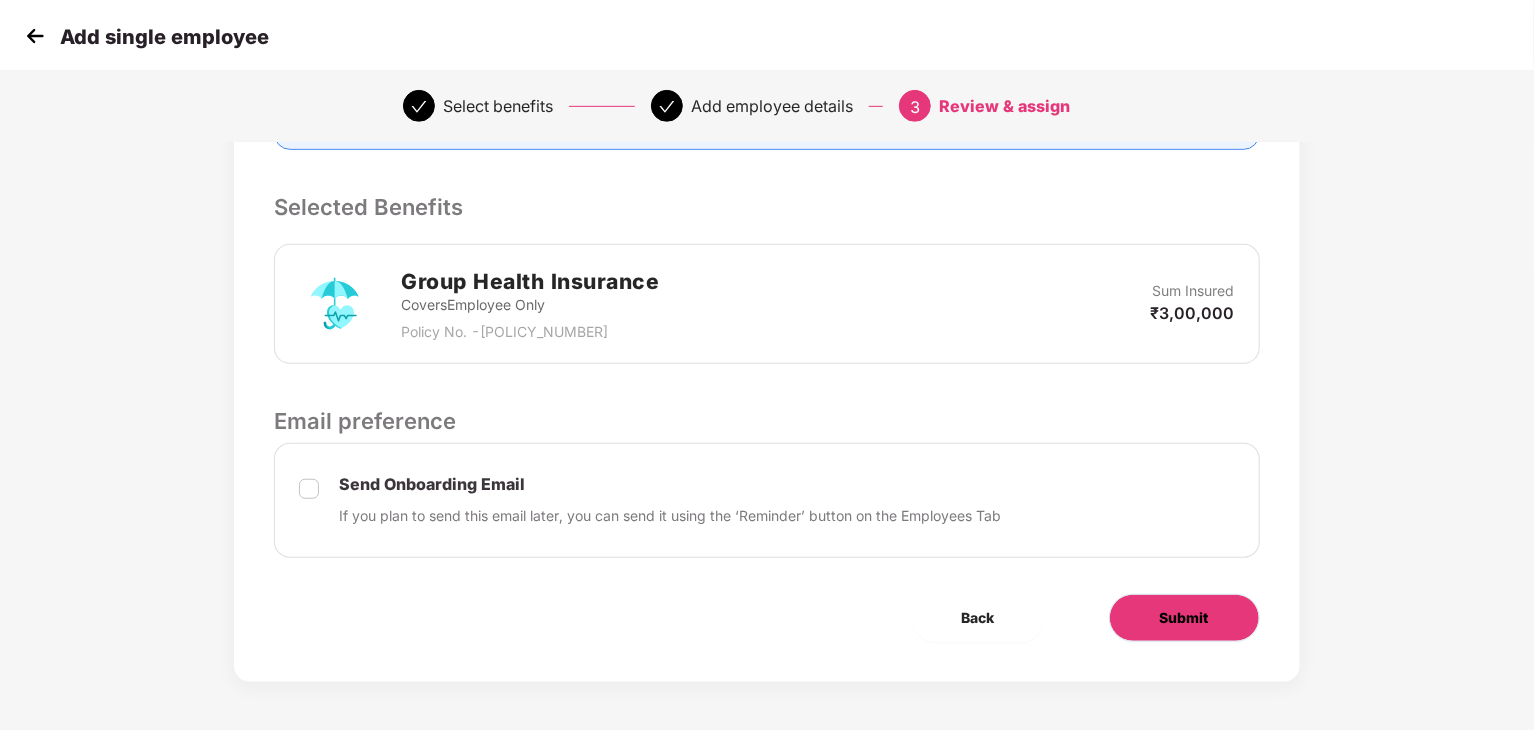 click on "Submit" at bounding box center (1184, 618) 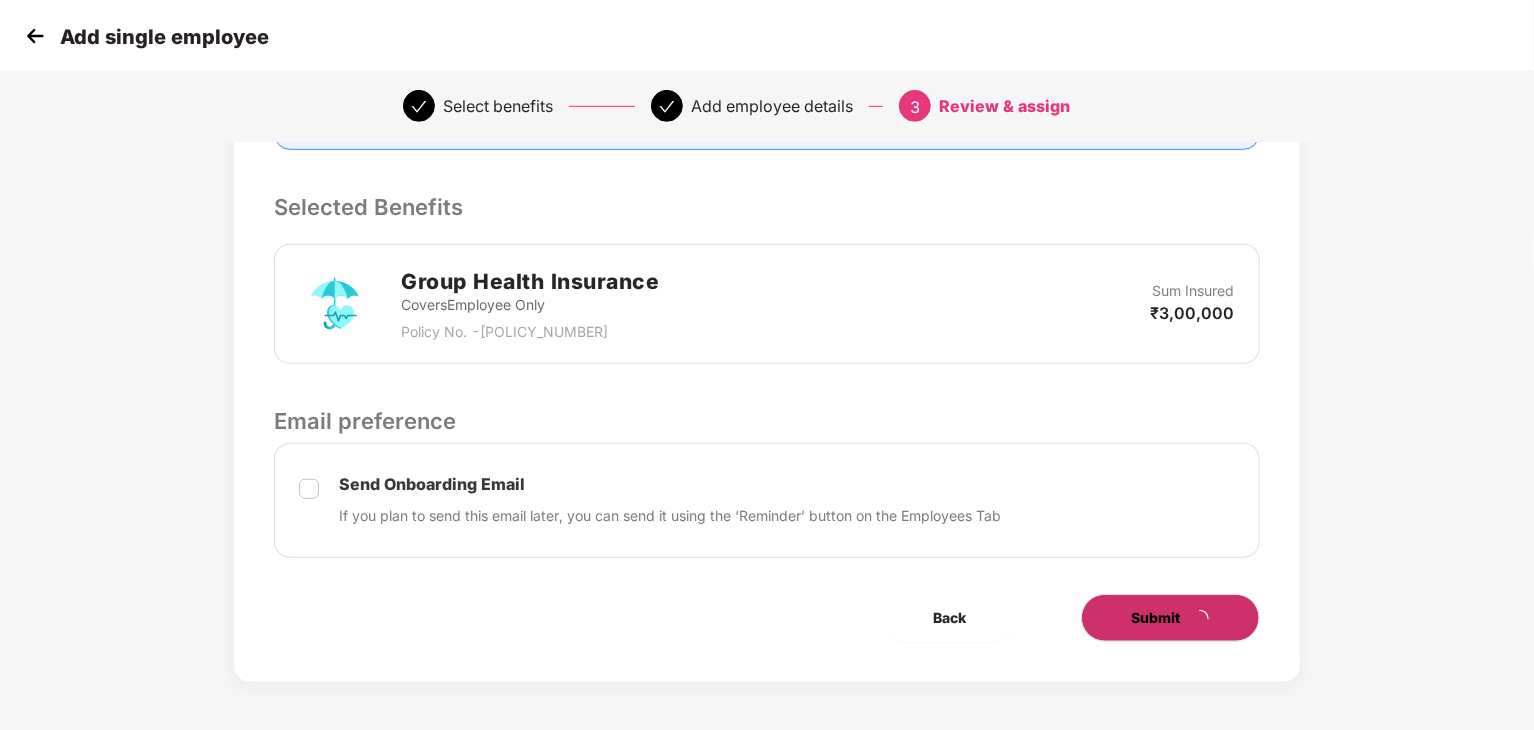 scroll, scrollTop: 0, scrollLeft: 0, axis: both 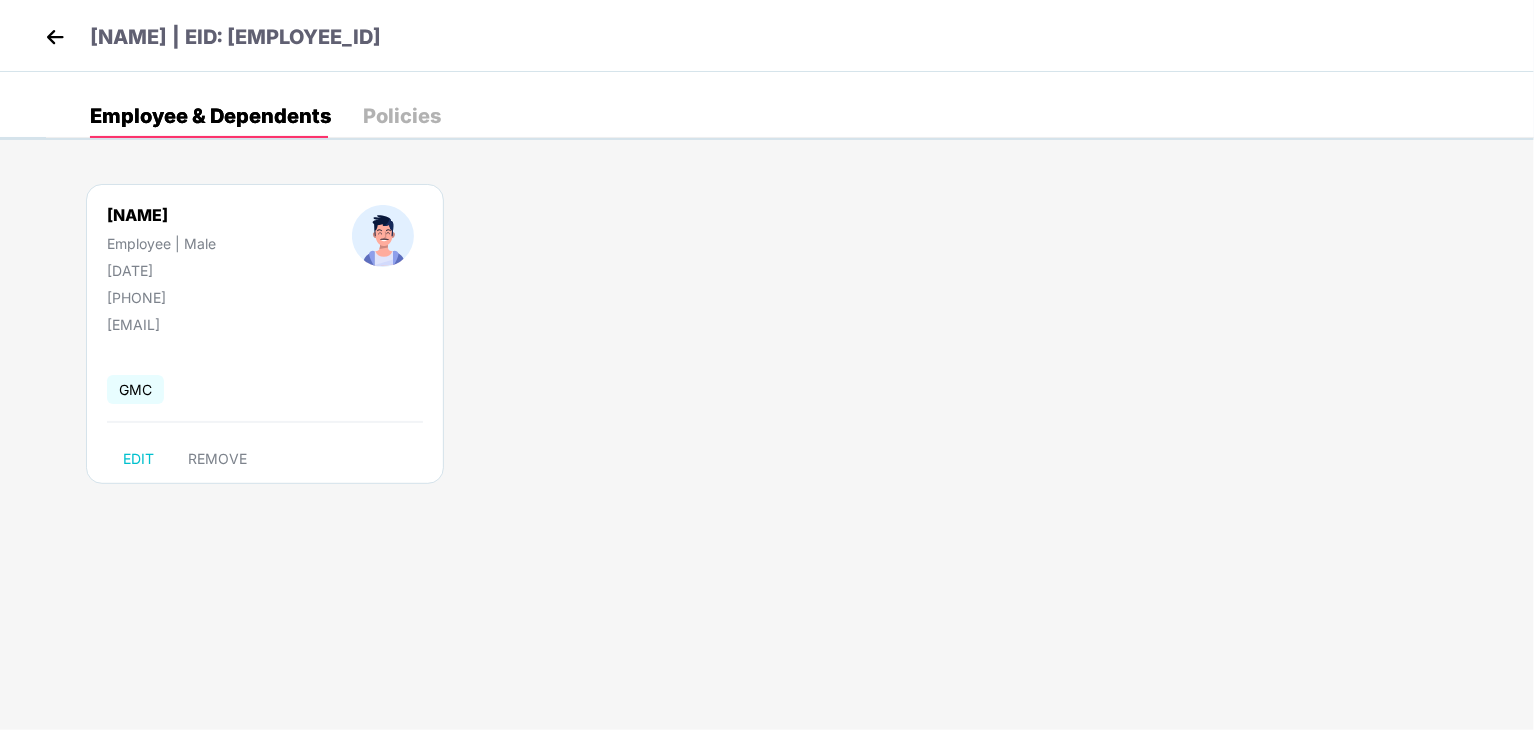 click at bounding box center [55, 37] 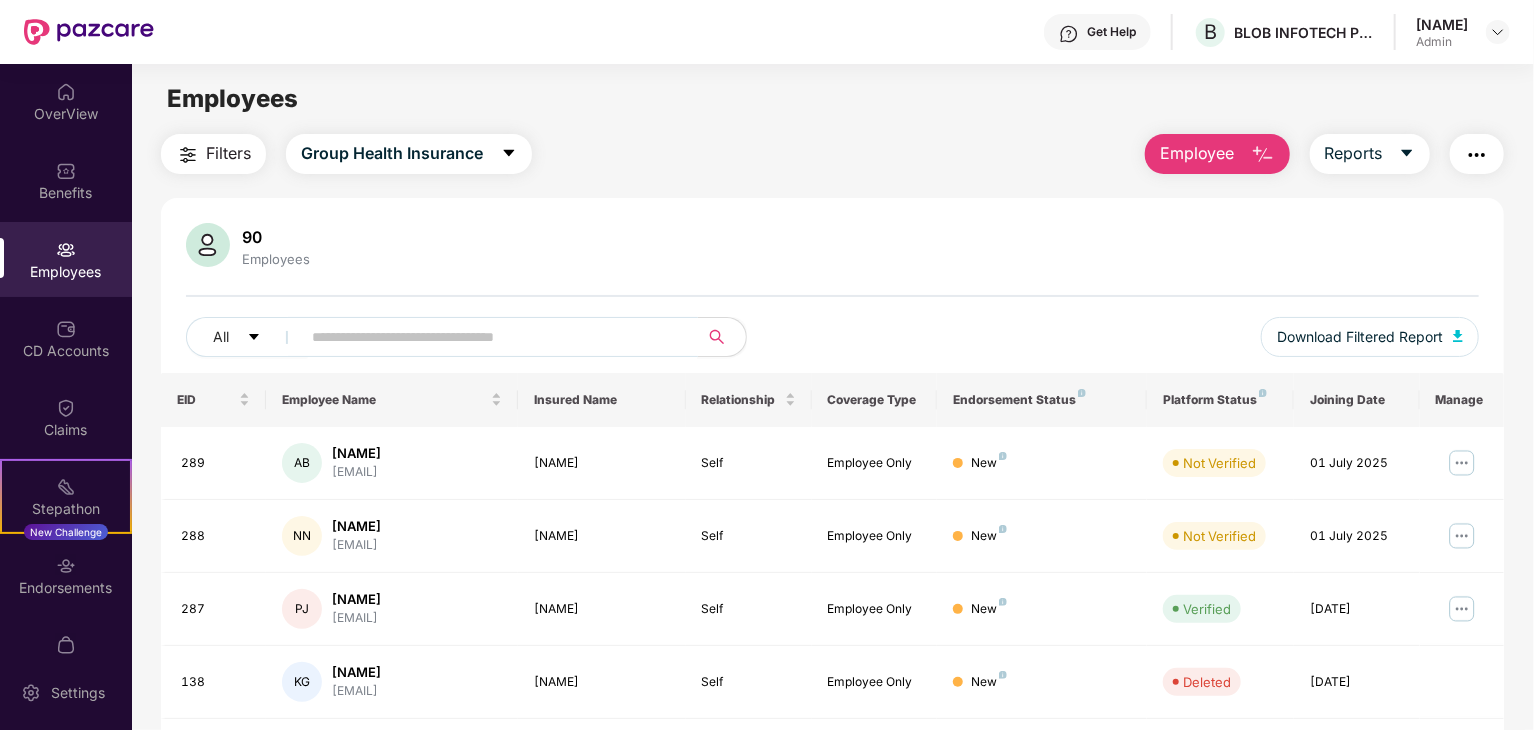 click at bounding box center [493, 337] 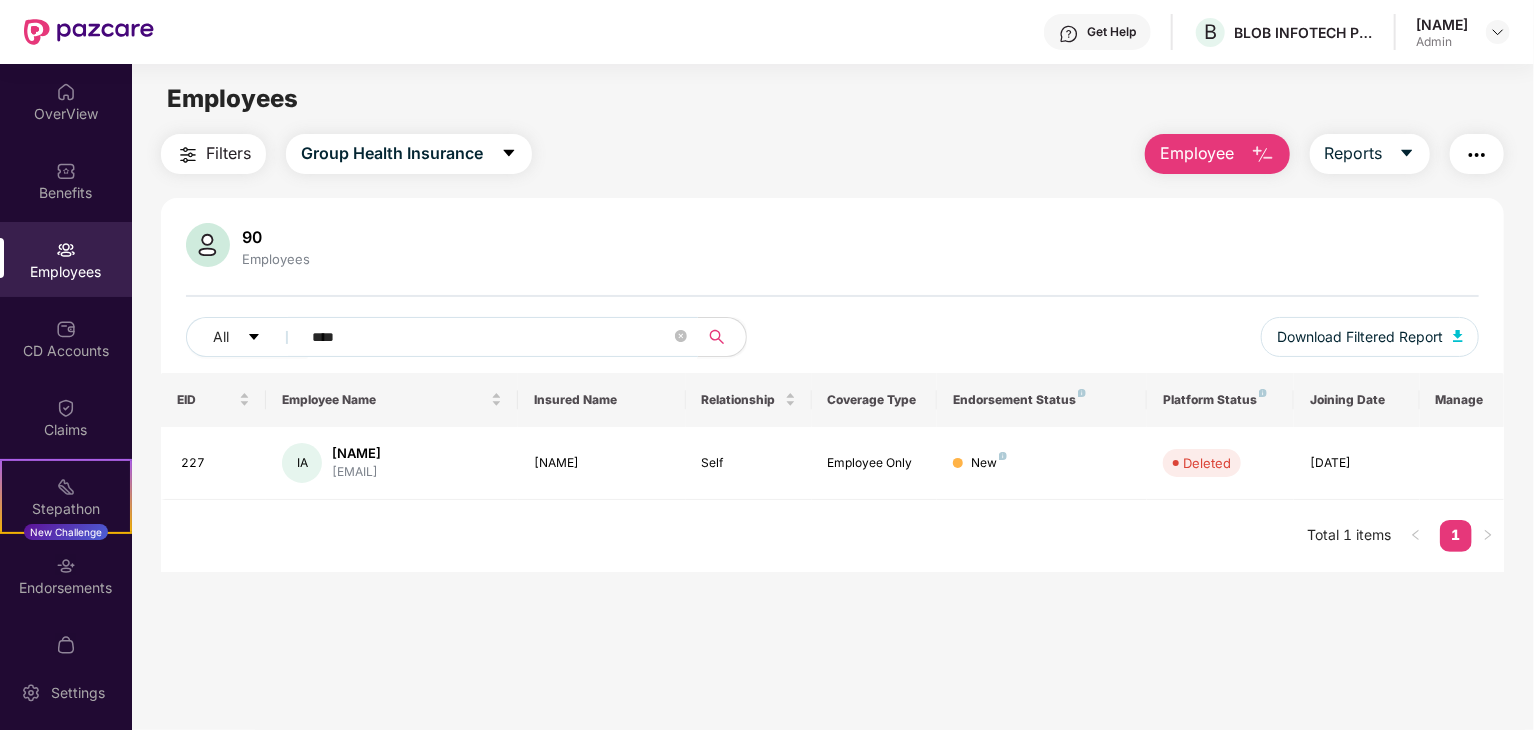 type on "****" 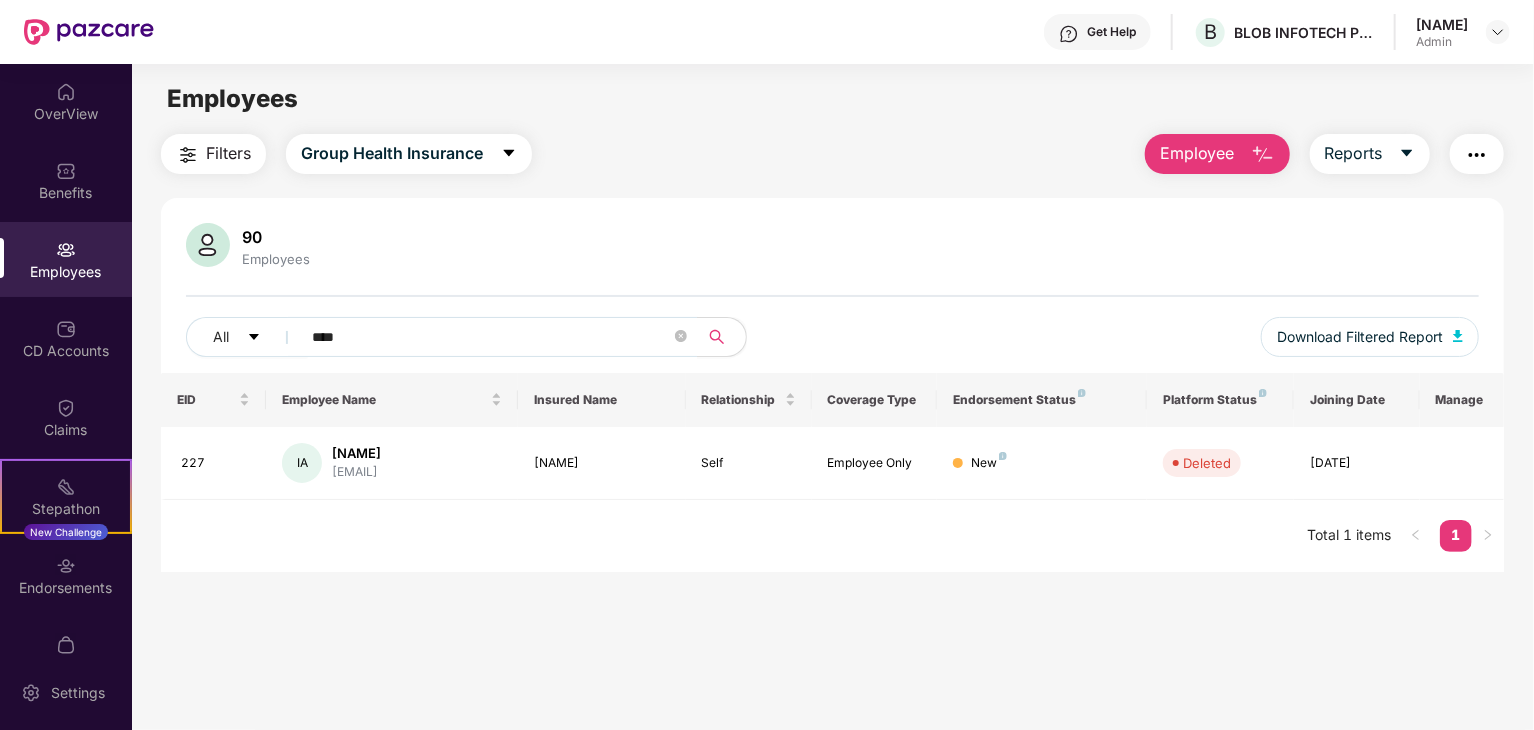 click on "Employees Filters Group Health Insurance Employee  Reports 90 Employees All **** Download Filtered Report EID Employee Name Insured Name Relationship Coverage Type Endorsement Status Platform Status Joining Date Manage                   [EMPLOYEE_ID] IA [NAME]   [EMAIL] [NAME] Self Employee Only New Deleted [DATE] Total 1 items 1" at bounding box center (832, 429) 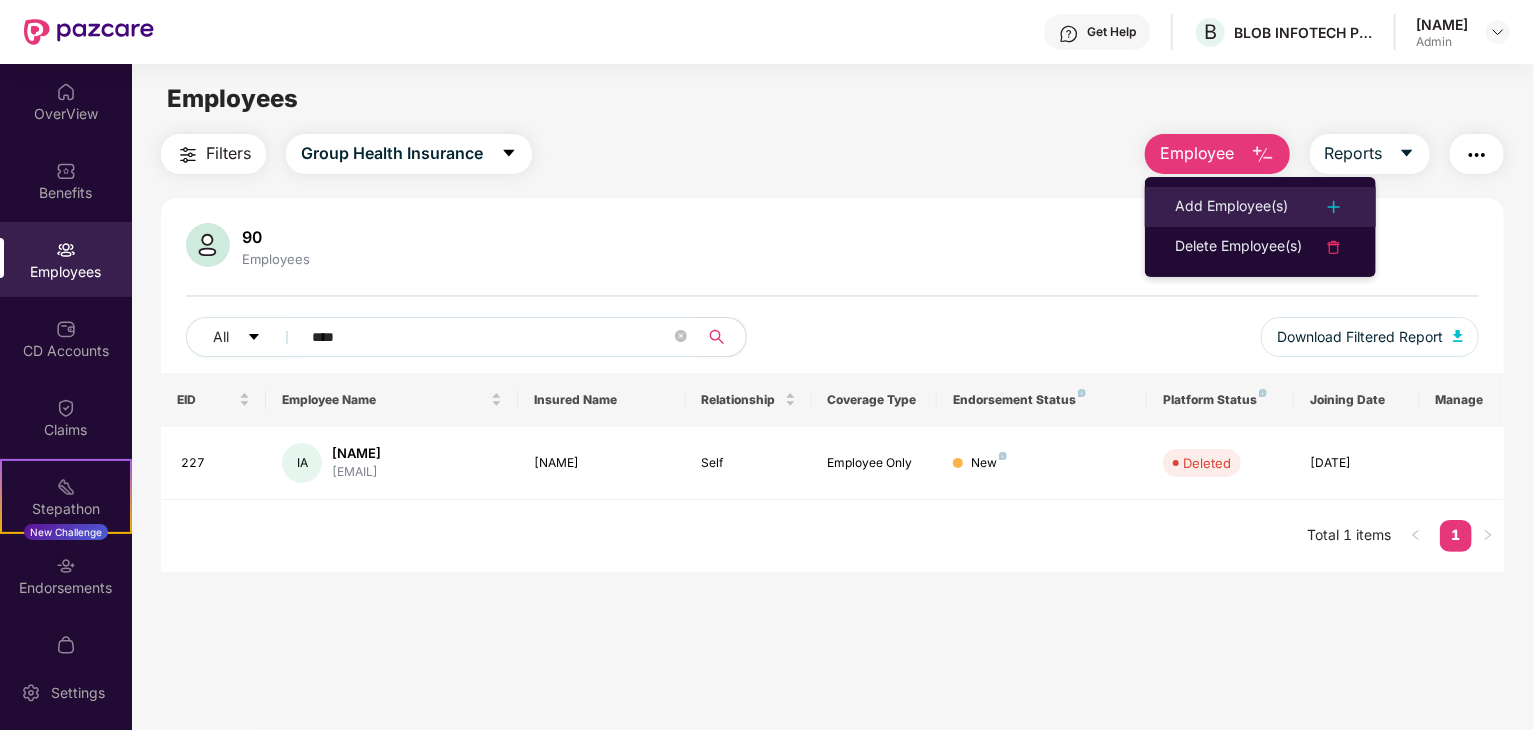 click on "Add Employee(s)" at bounding box center (1231, 207) 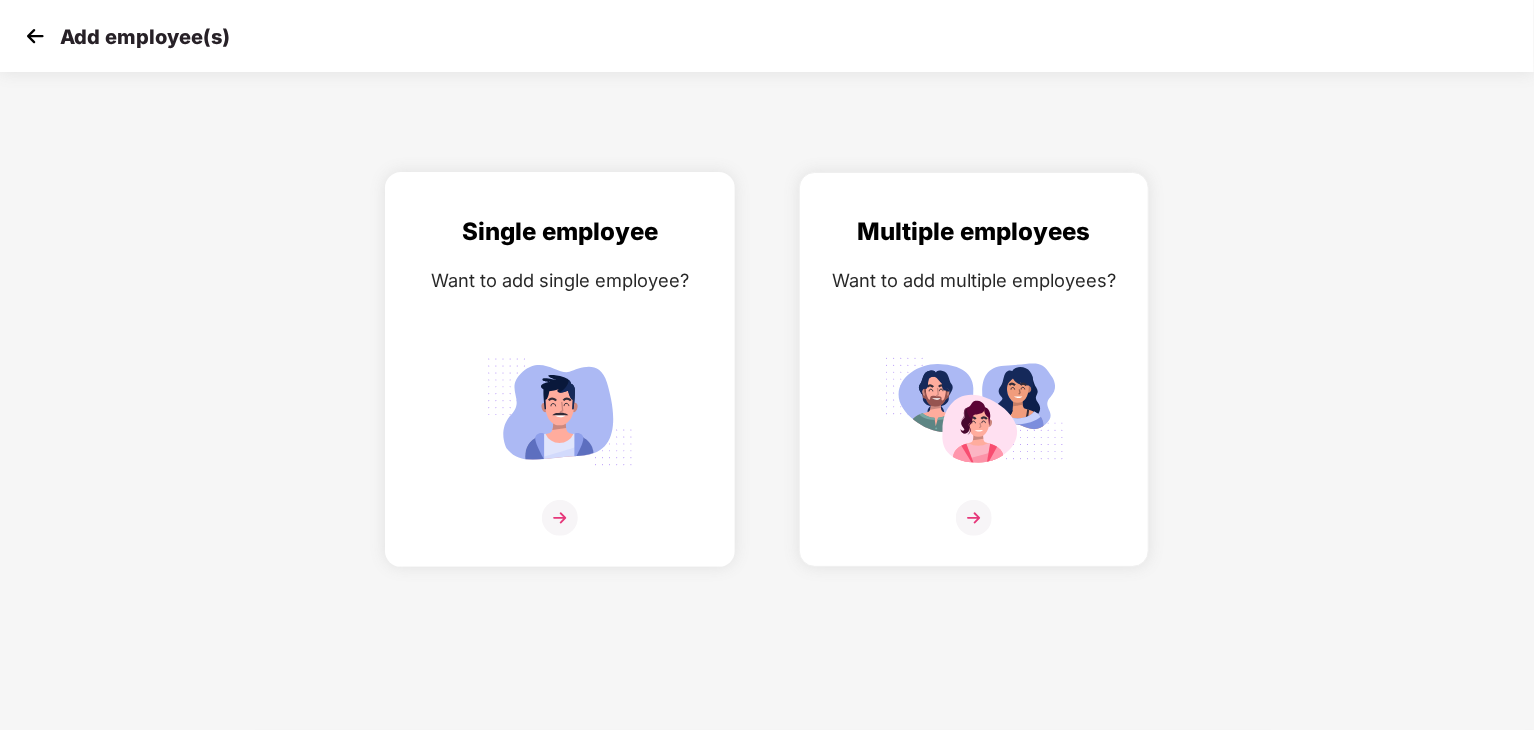 click at bounding box center [560, 530] 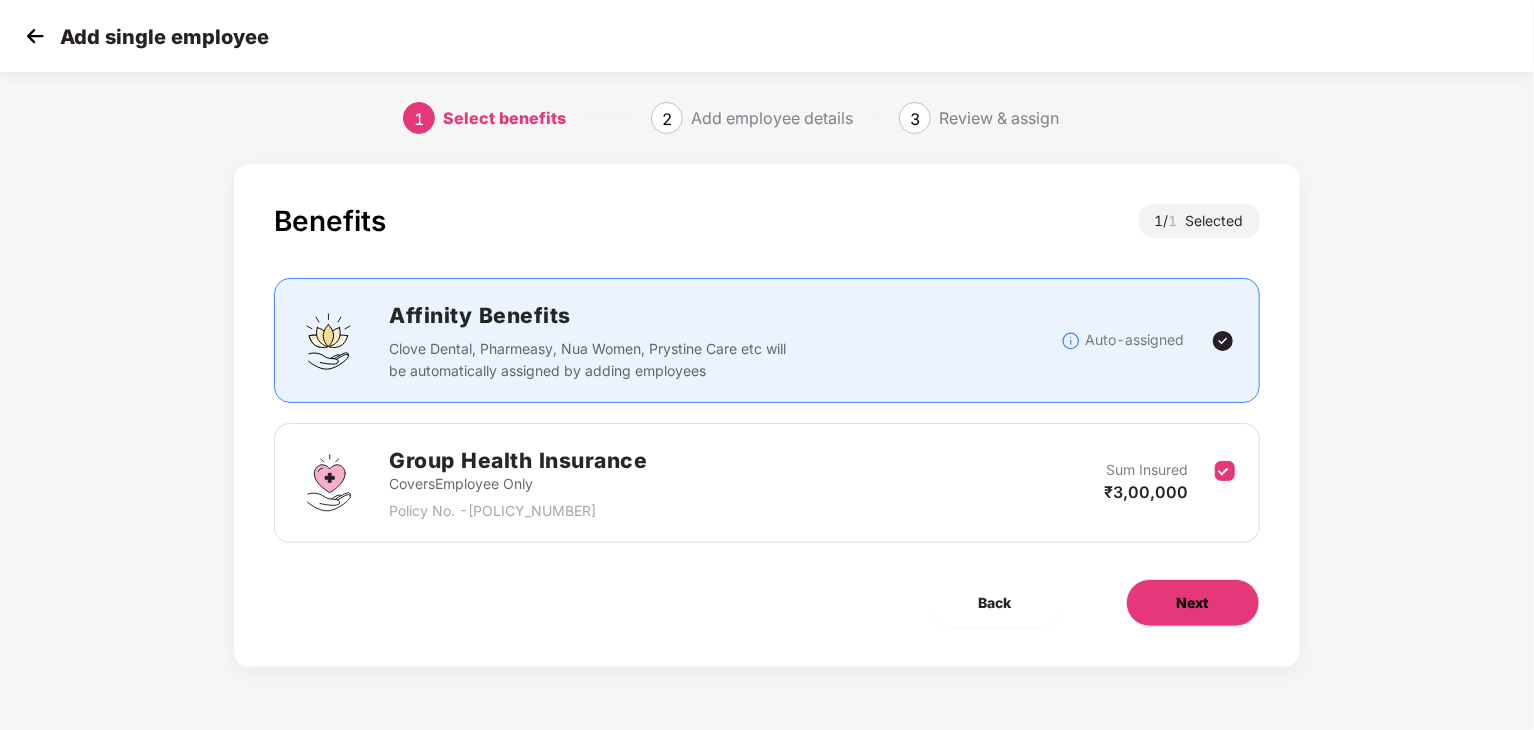 click on "Next" at bounding box center [1193, 603] 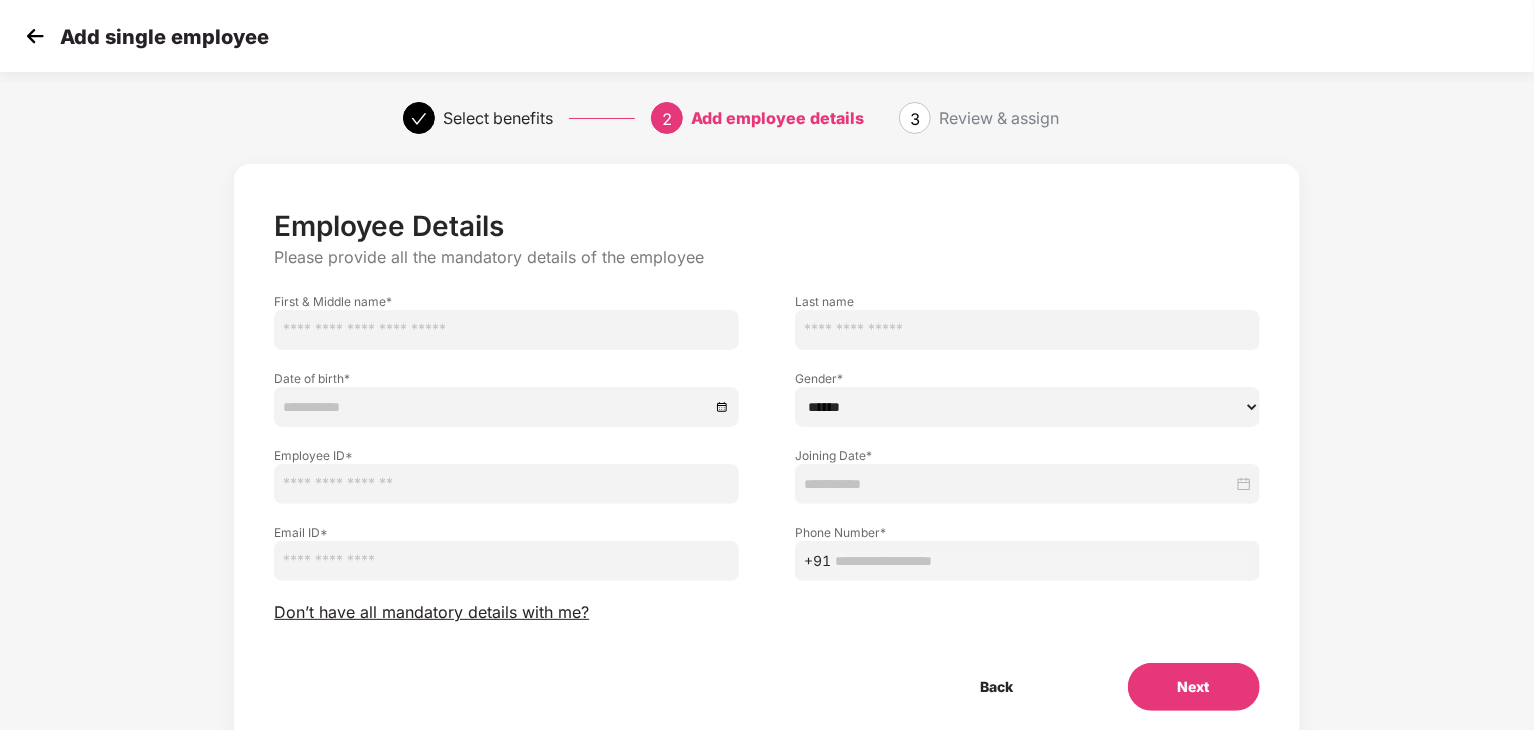 click at bounding box center (506, 330) 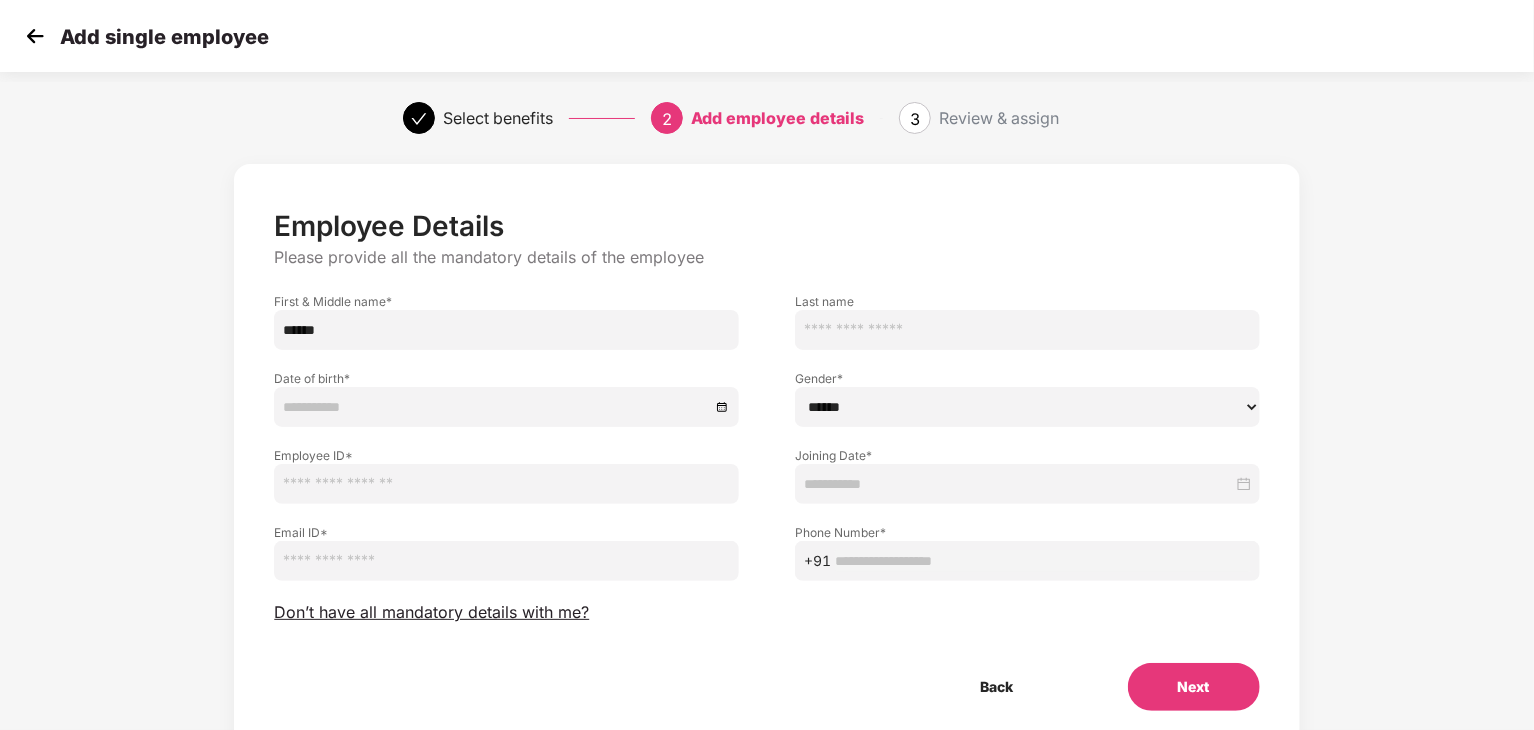 type on "******" 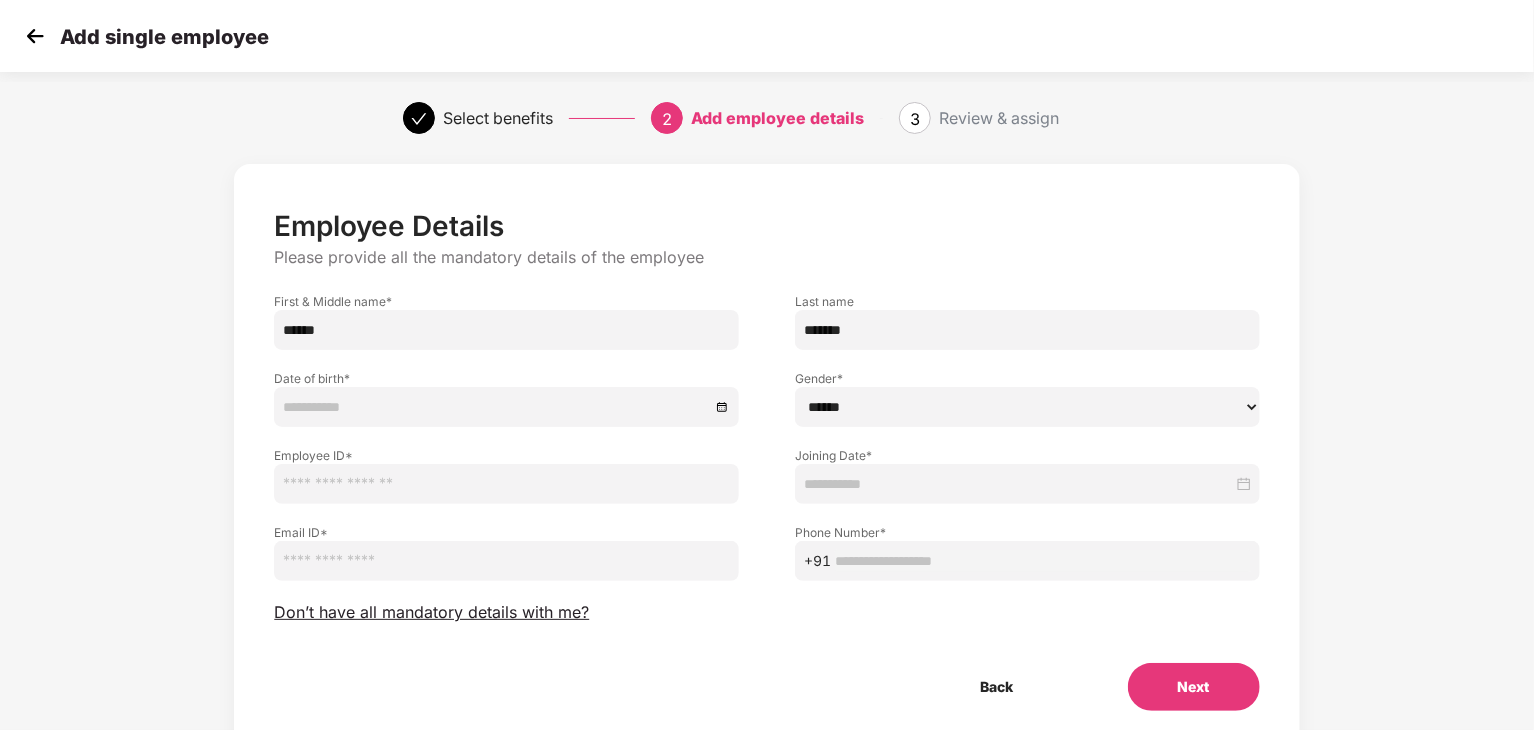 type on "*******" 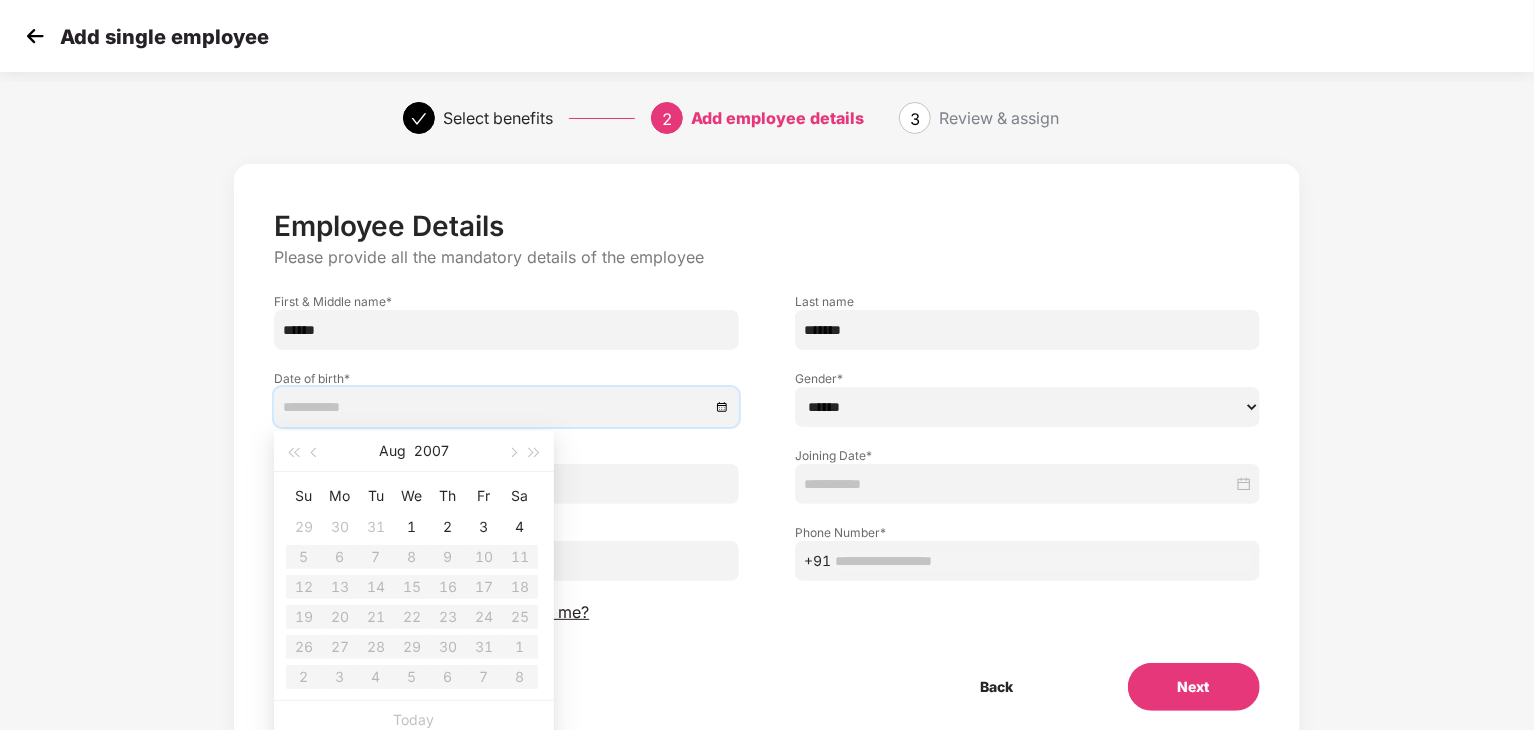 click at bounding box center [496, 407] 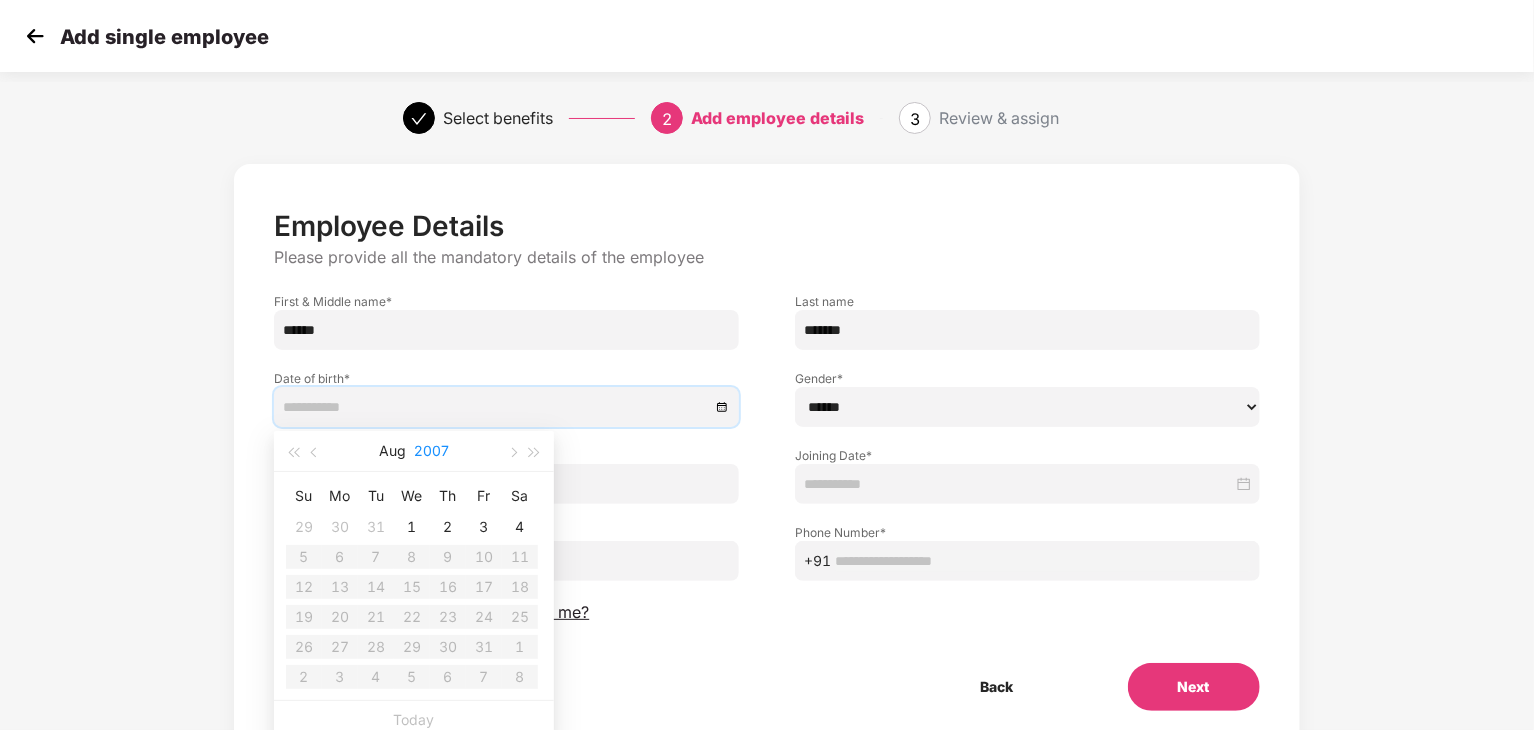 click on "2007" at bounding box center (431, 451) 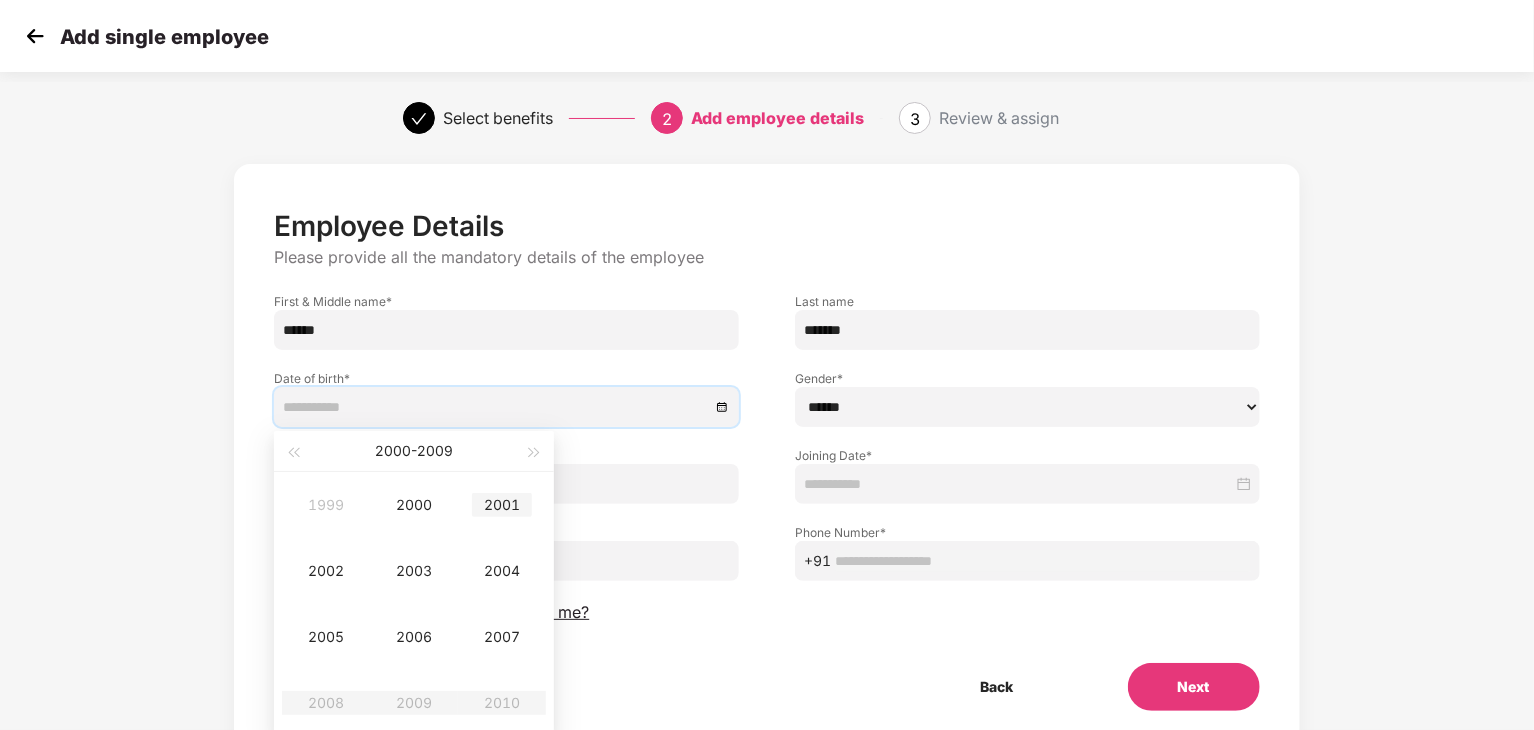 type on "**********" 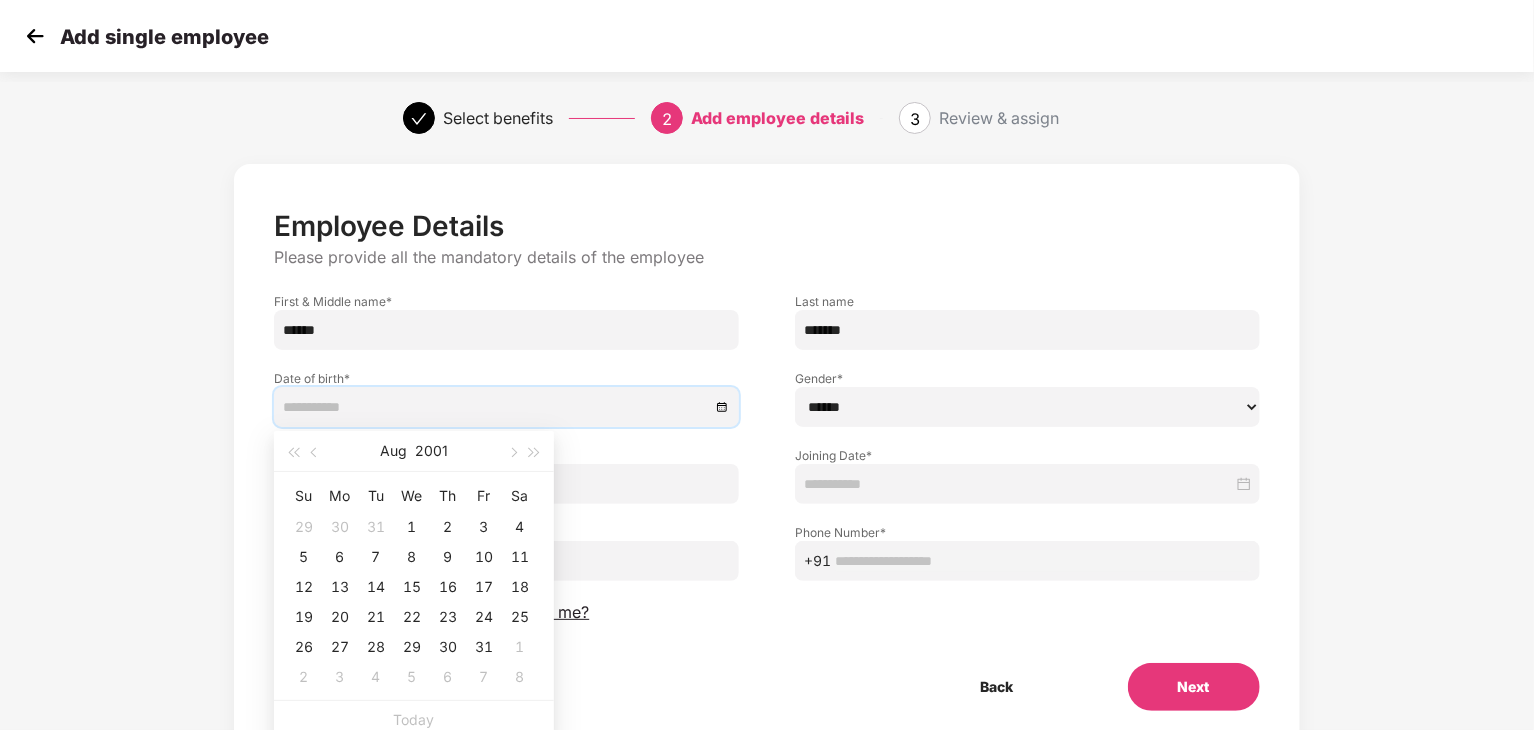 type on "**********" 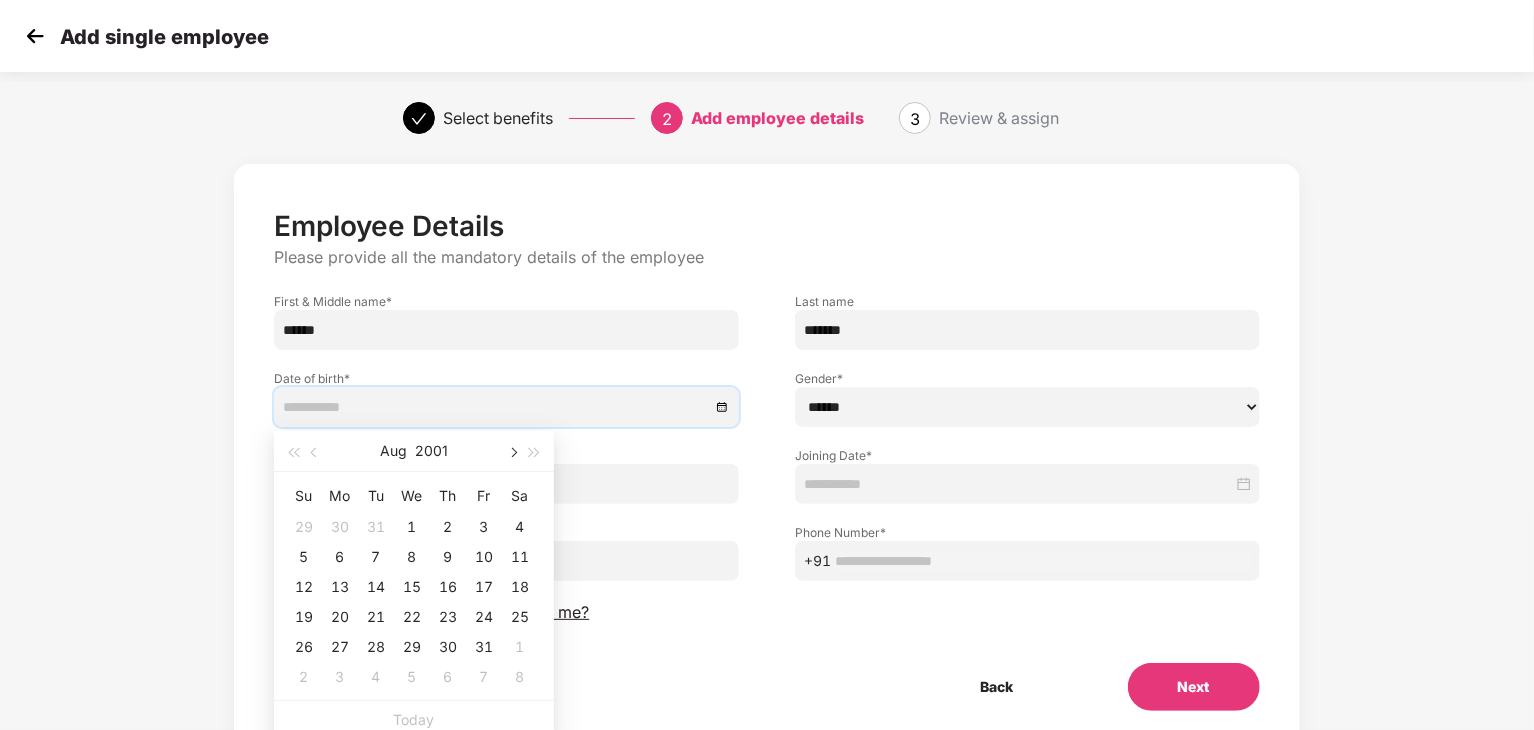 click at bounding box center [512, 451] 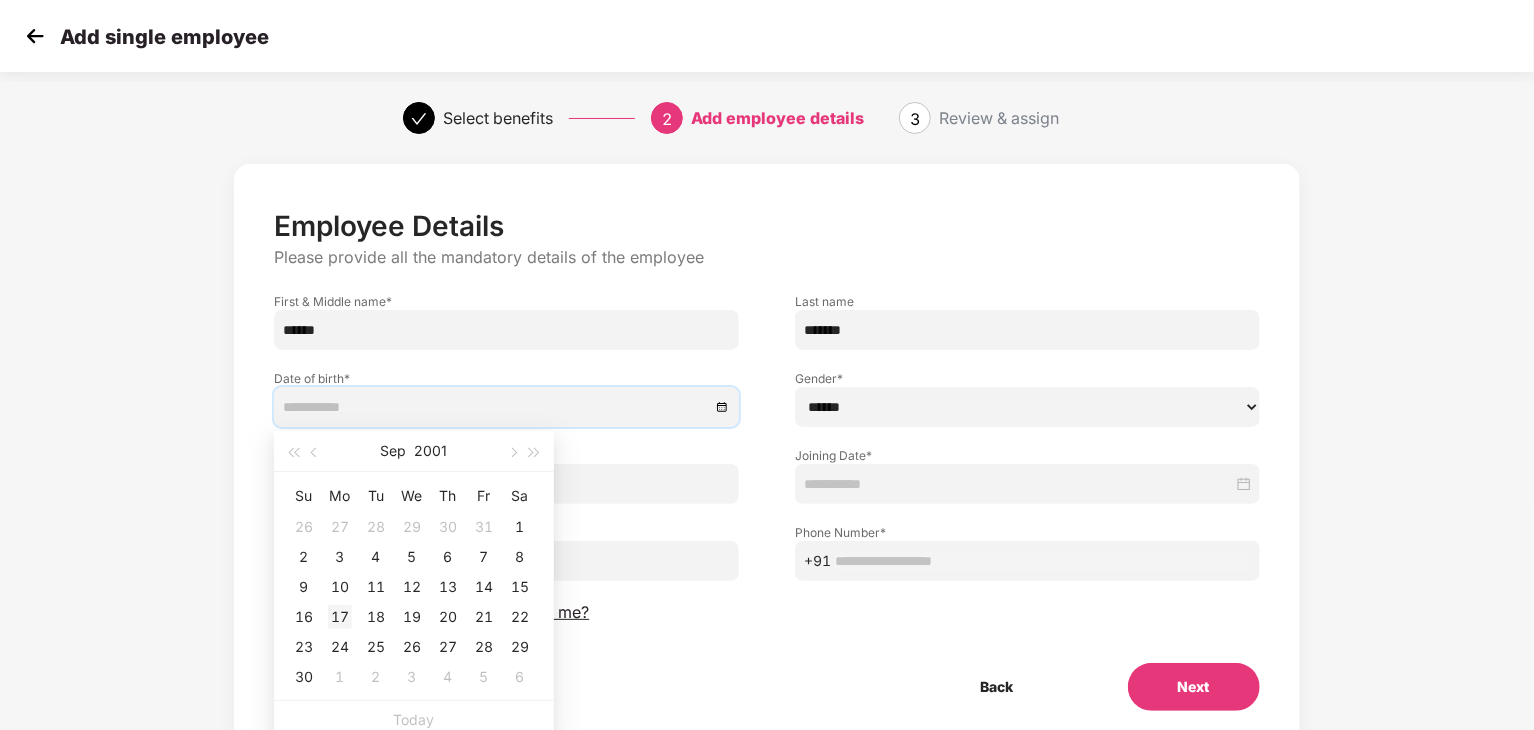type on "**********" 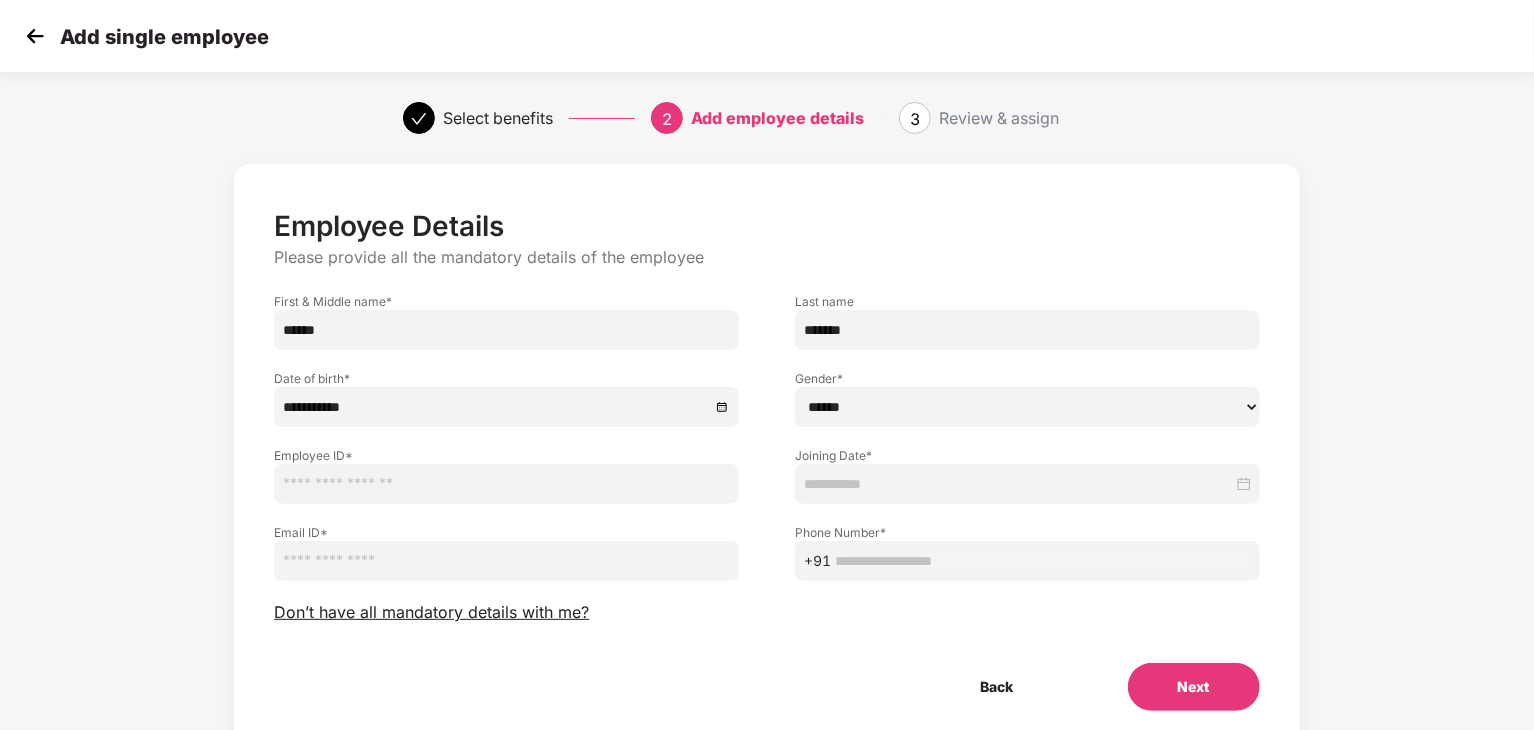 click on "****** **** ******" at bounding box center (1027, 407) 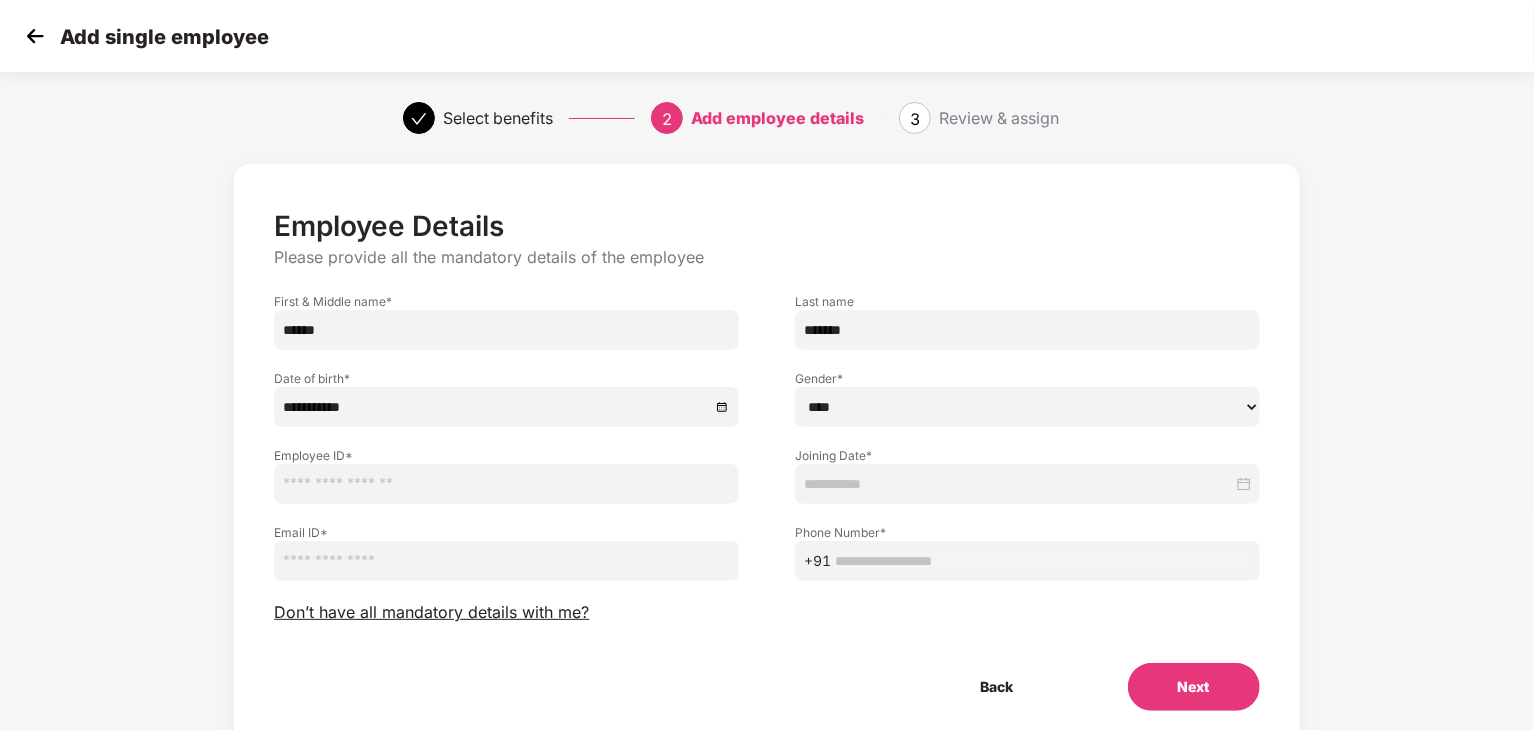 click on "****** **** ******" at bounding box center (1027, 407) 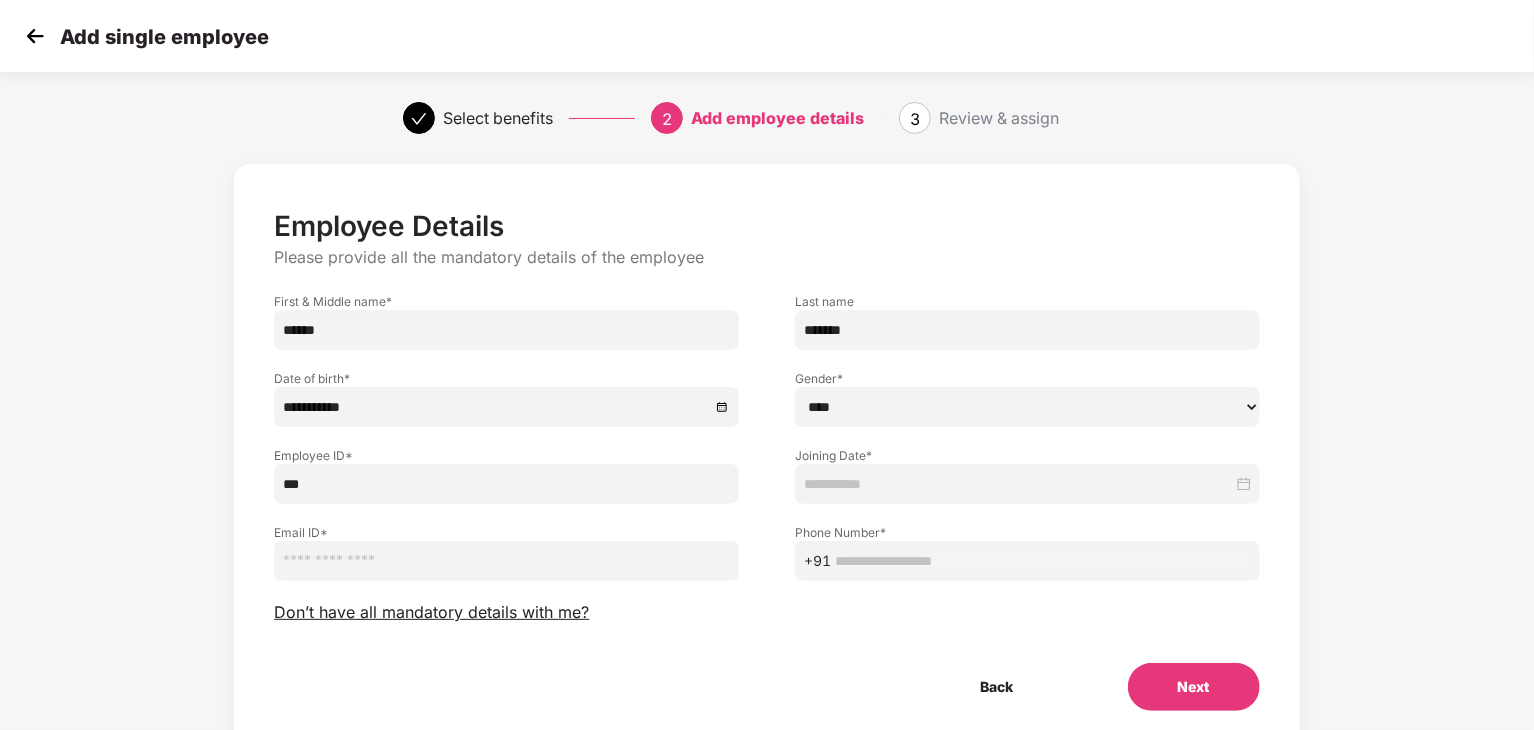 type on "***" 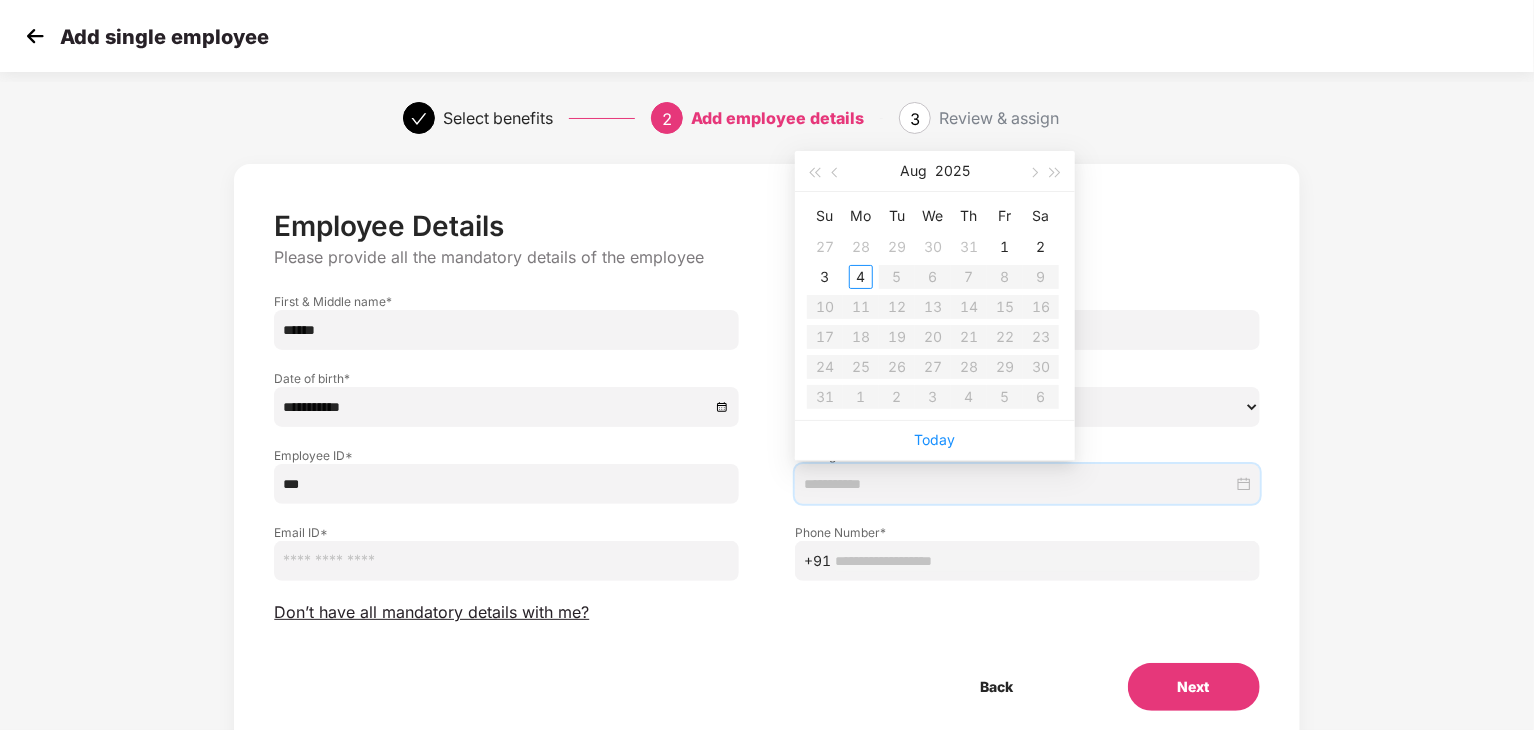click at bounding box center [1018, 484] 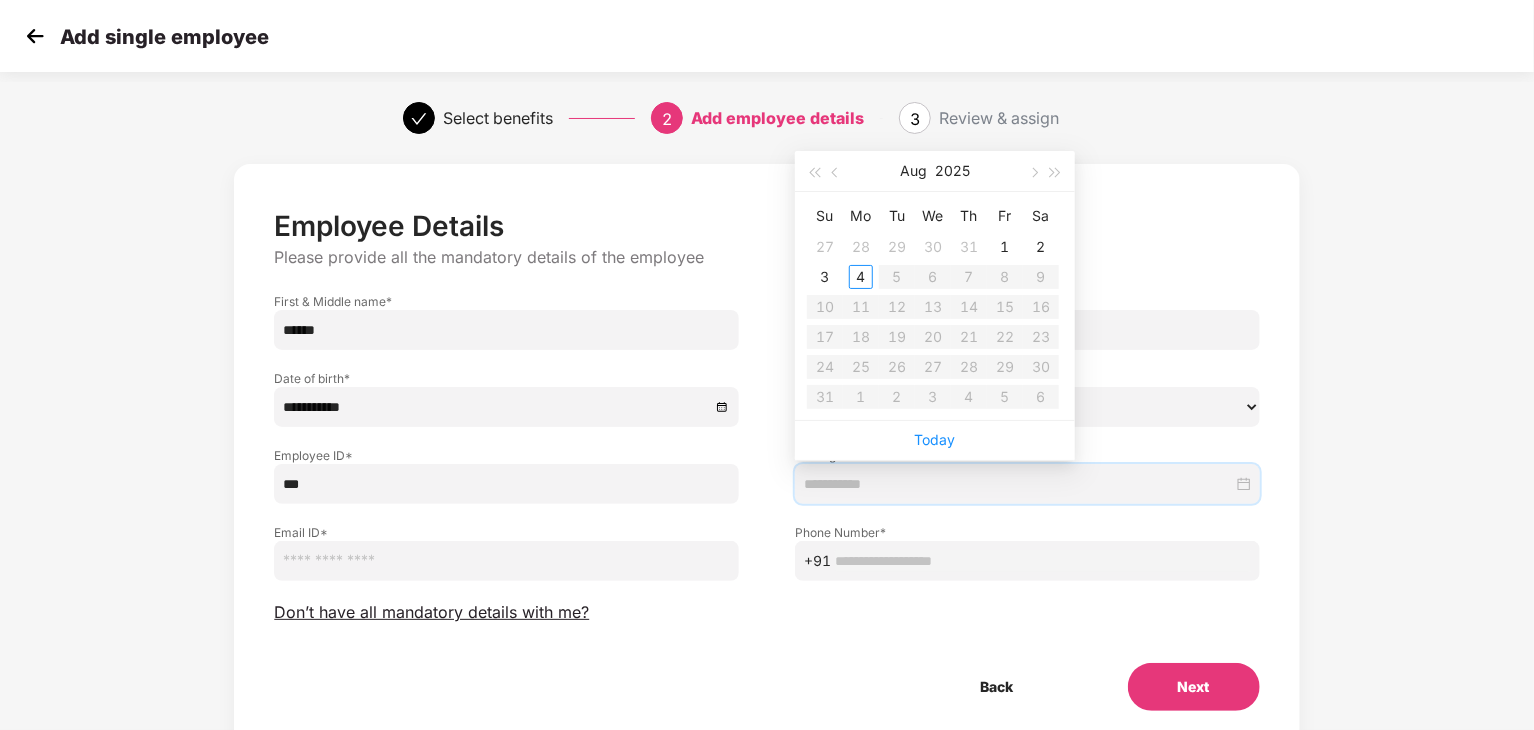 type on "**********" 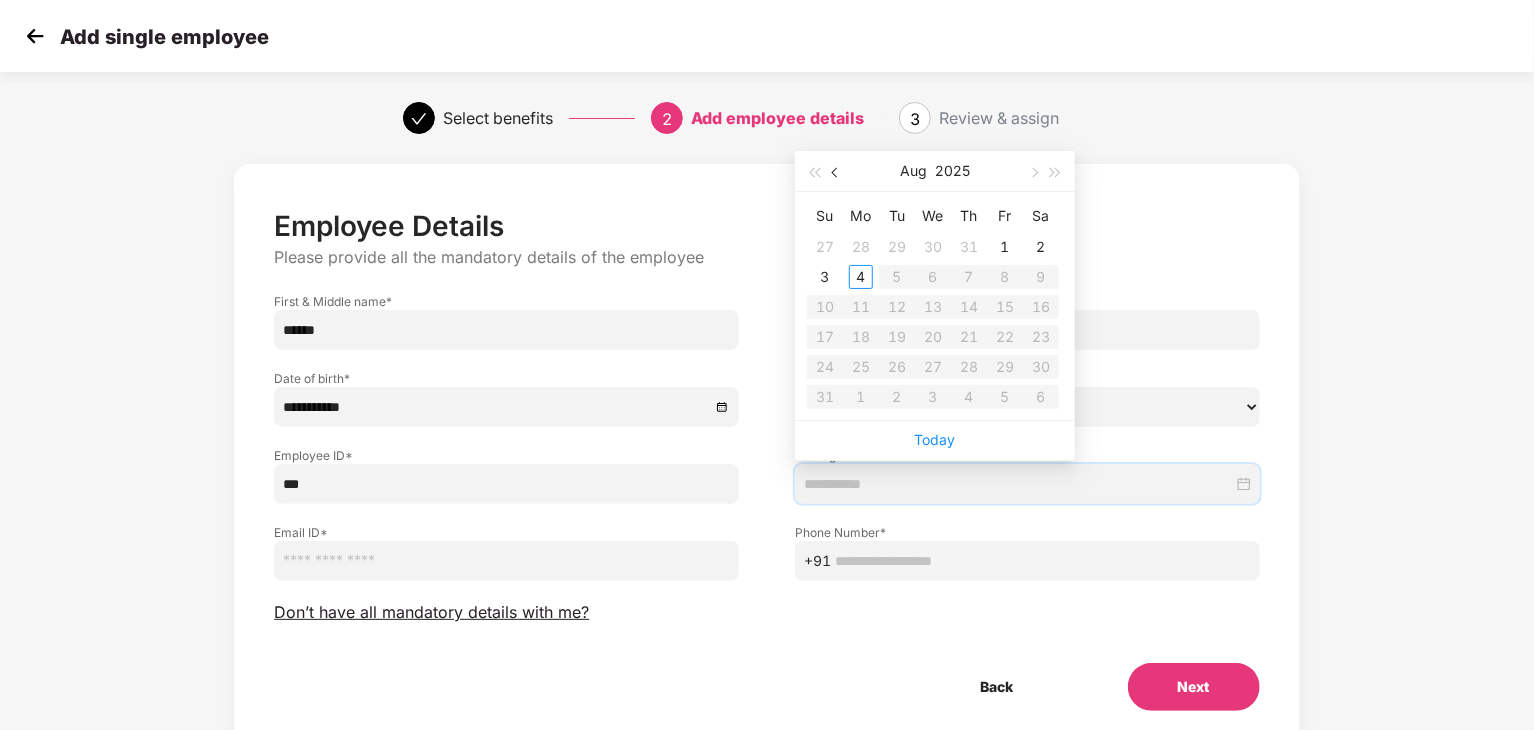 click at bounding box center (836, 171) 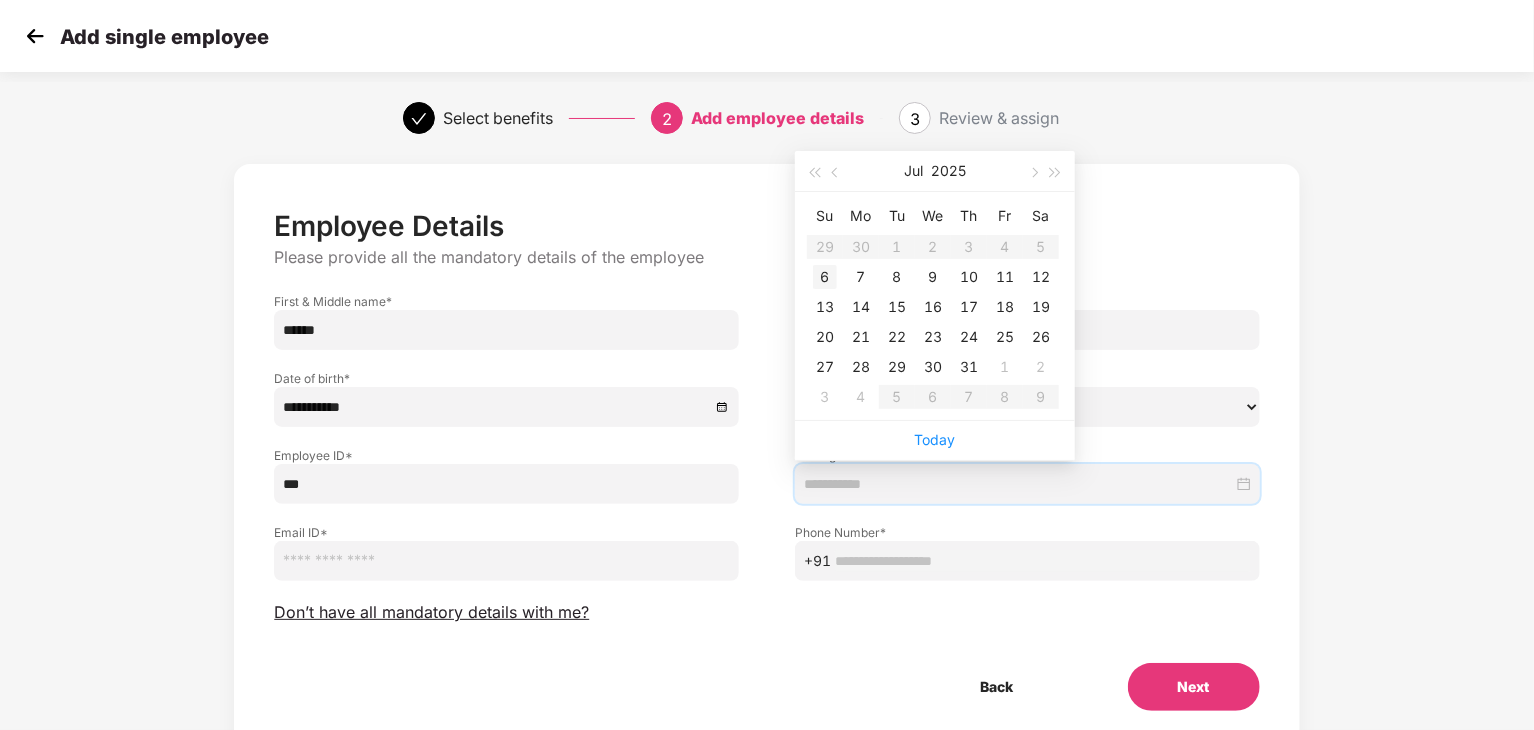 type on "**********" 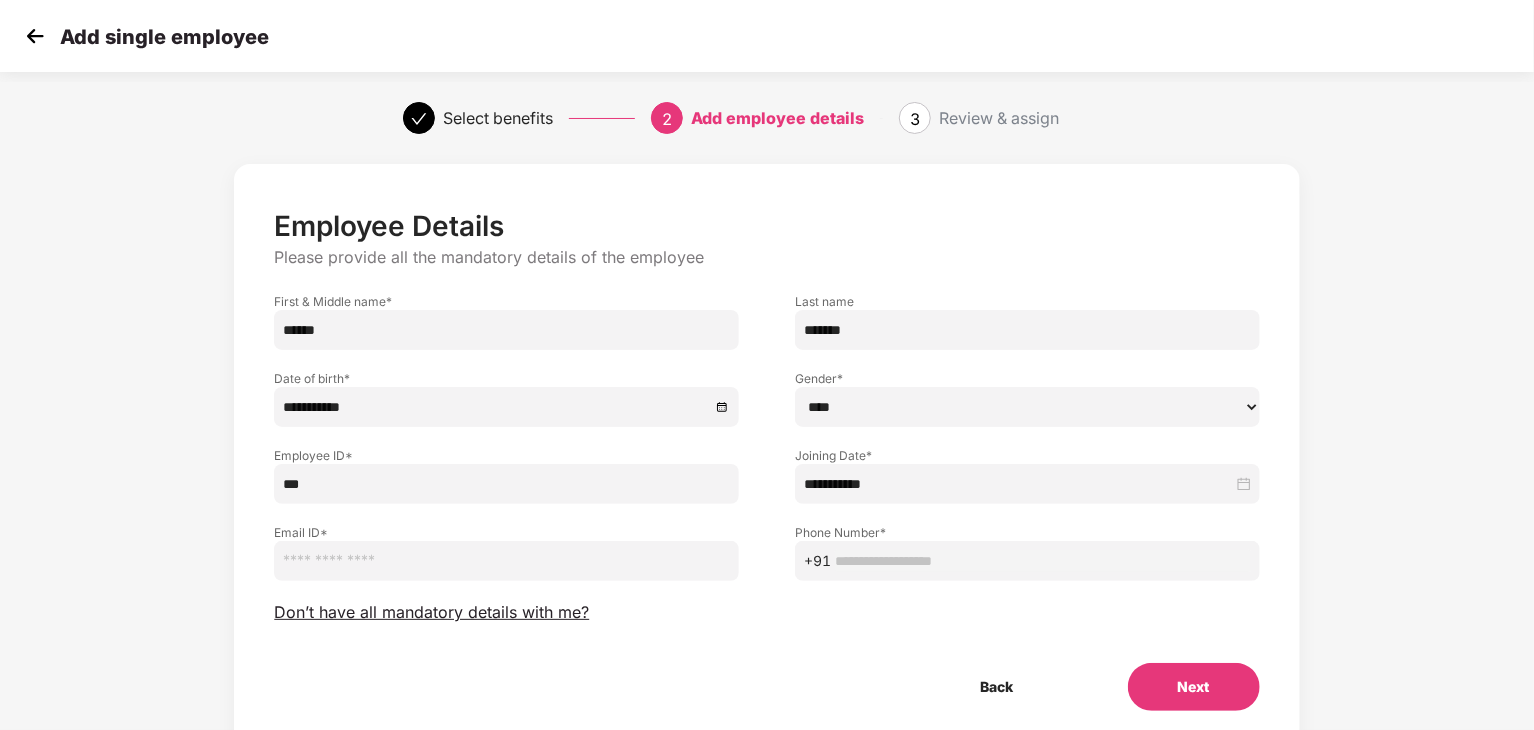 click at bounding box center [506, 561] 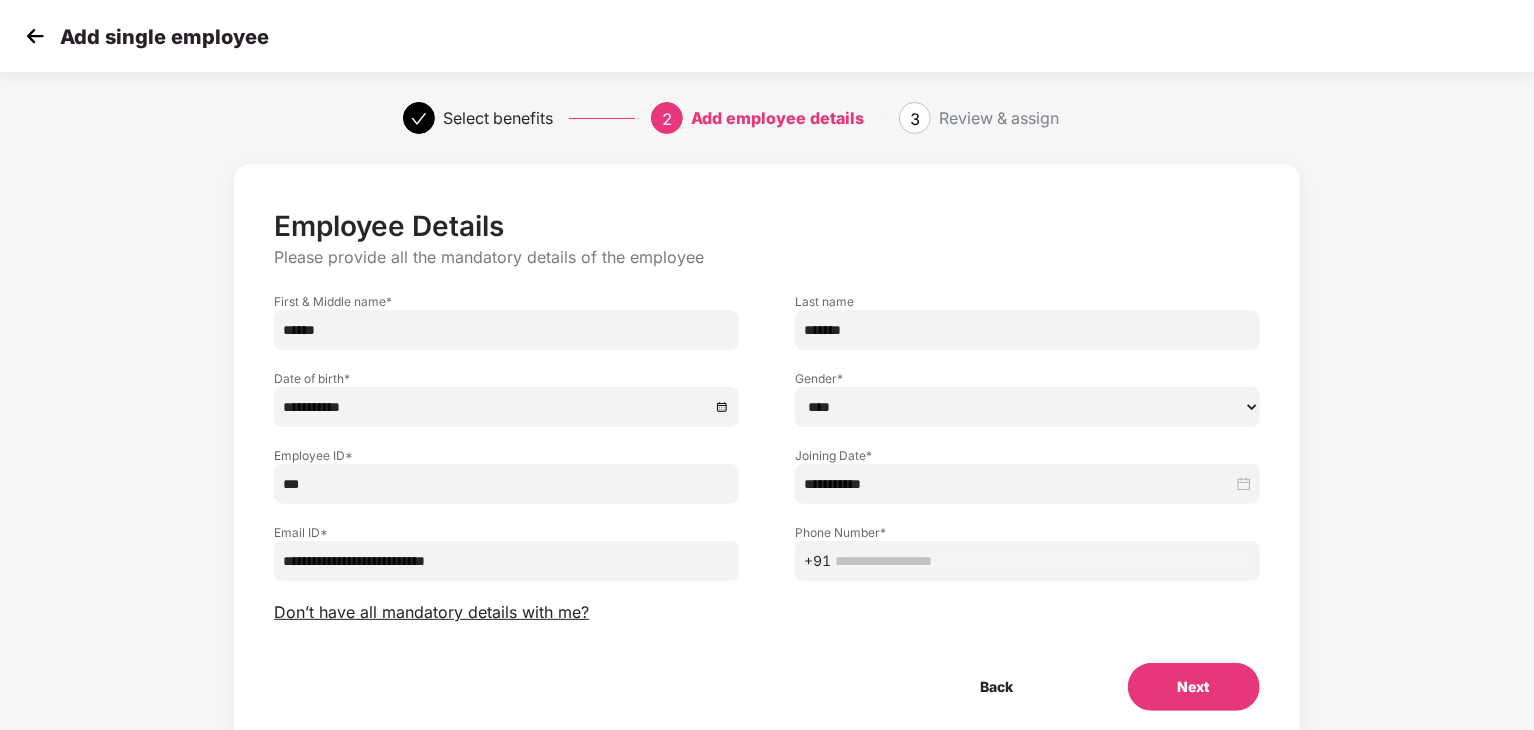 type on "**********" 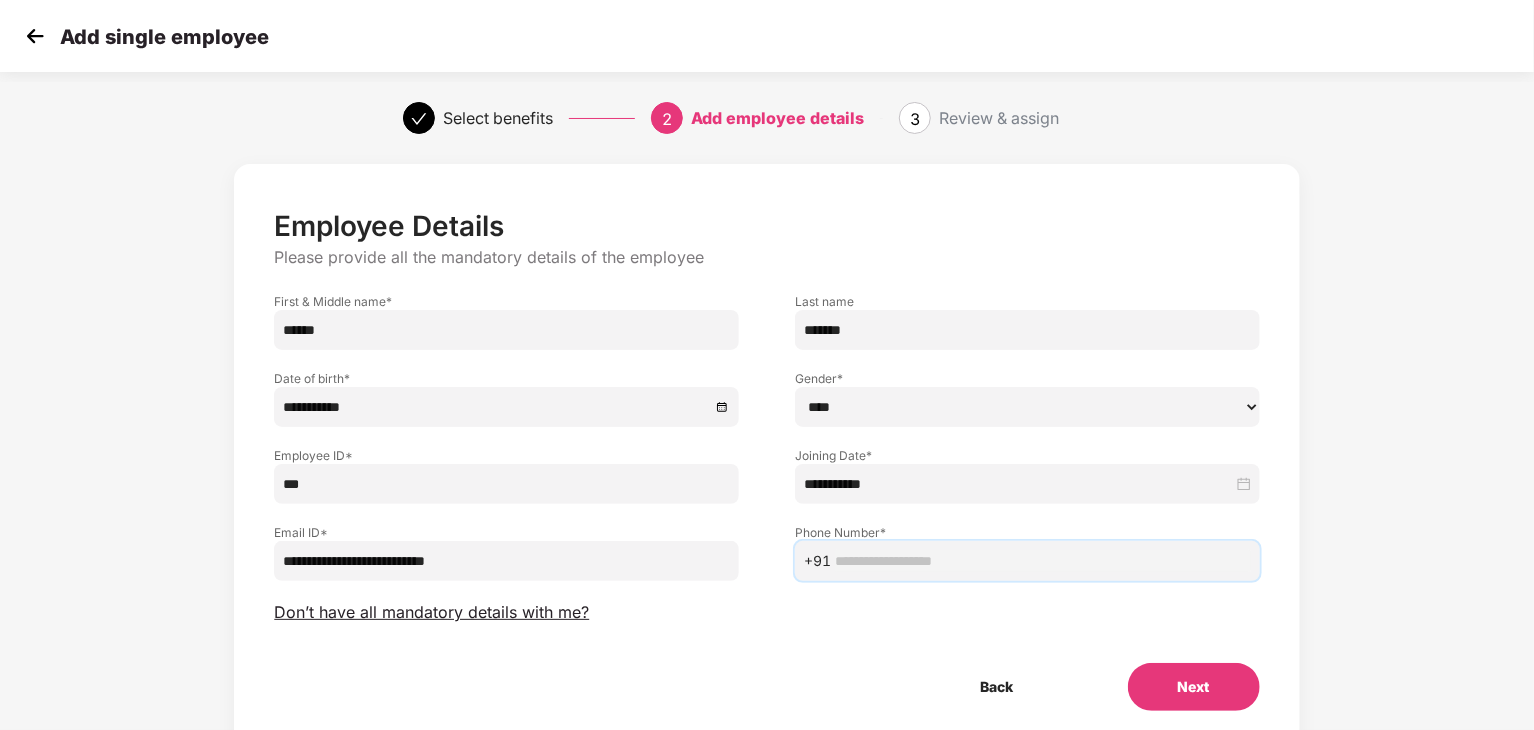 paste on "**********" 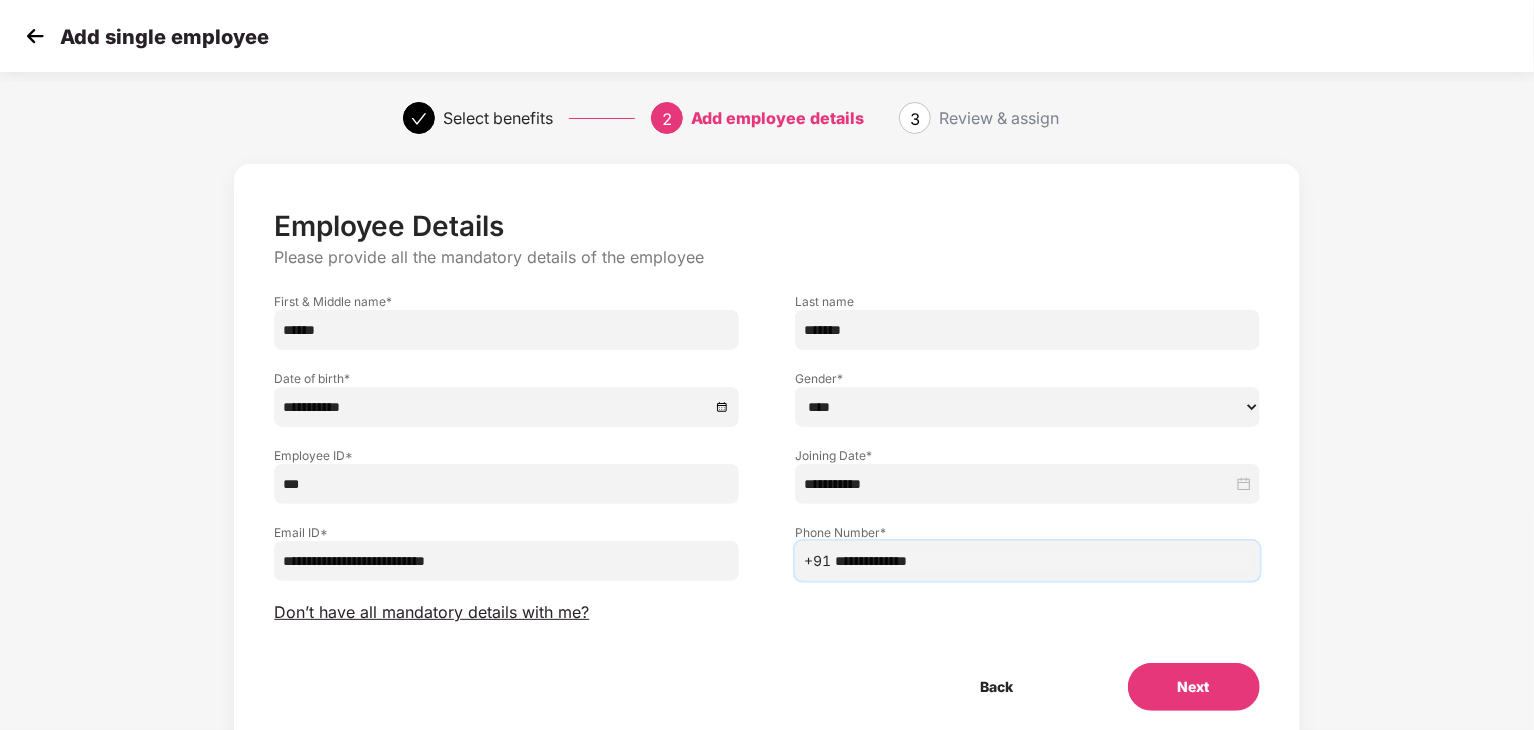click on "**********" at bounding box center (1043, 561) 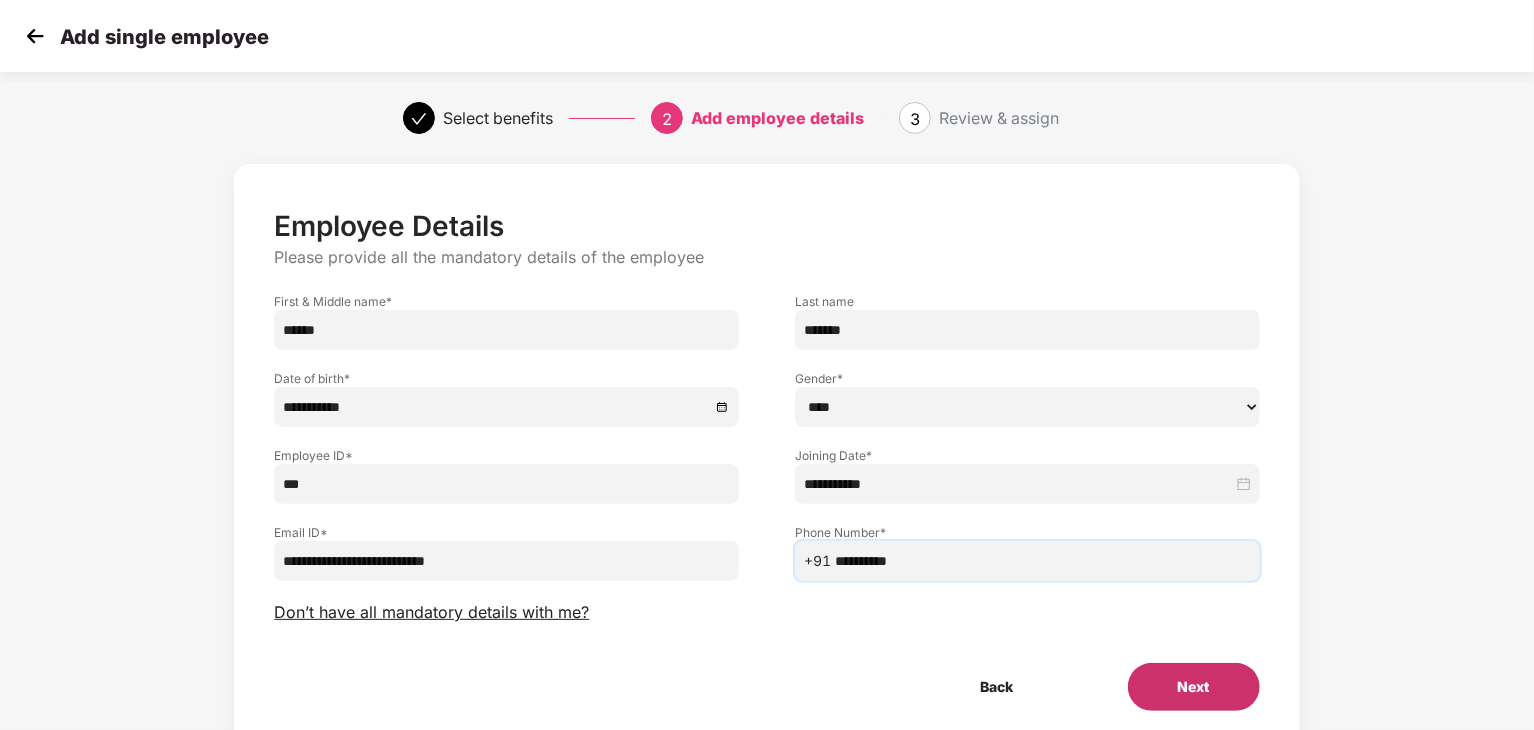 type on "**********" 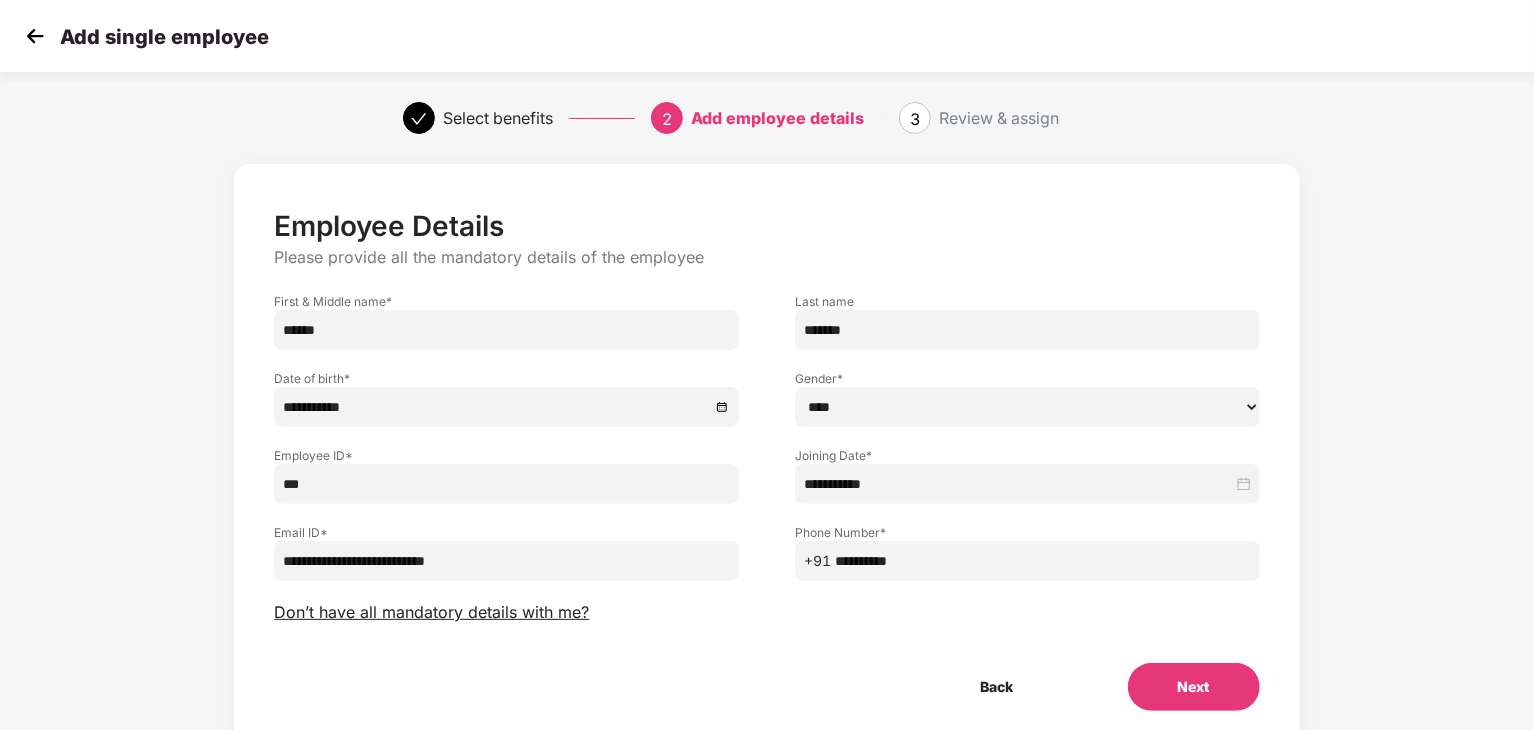 click on "Next" at bounding box center [1194, 687] 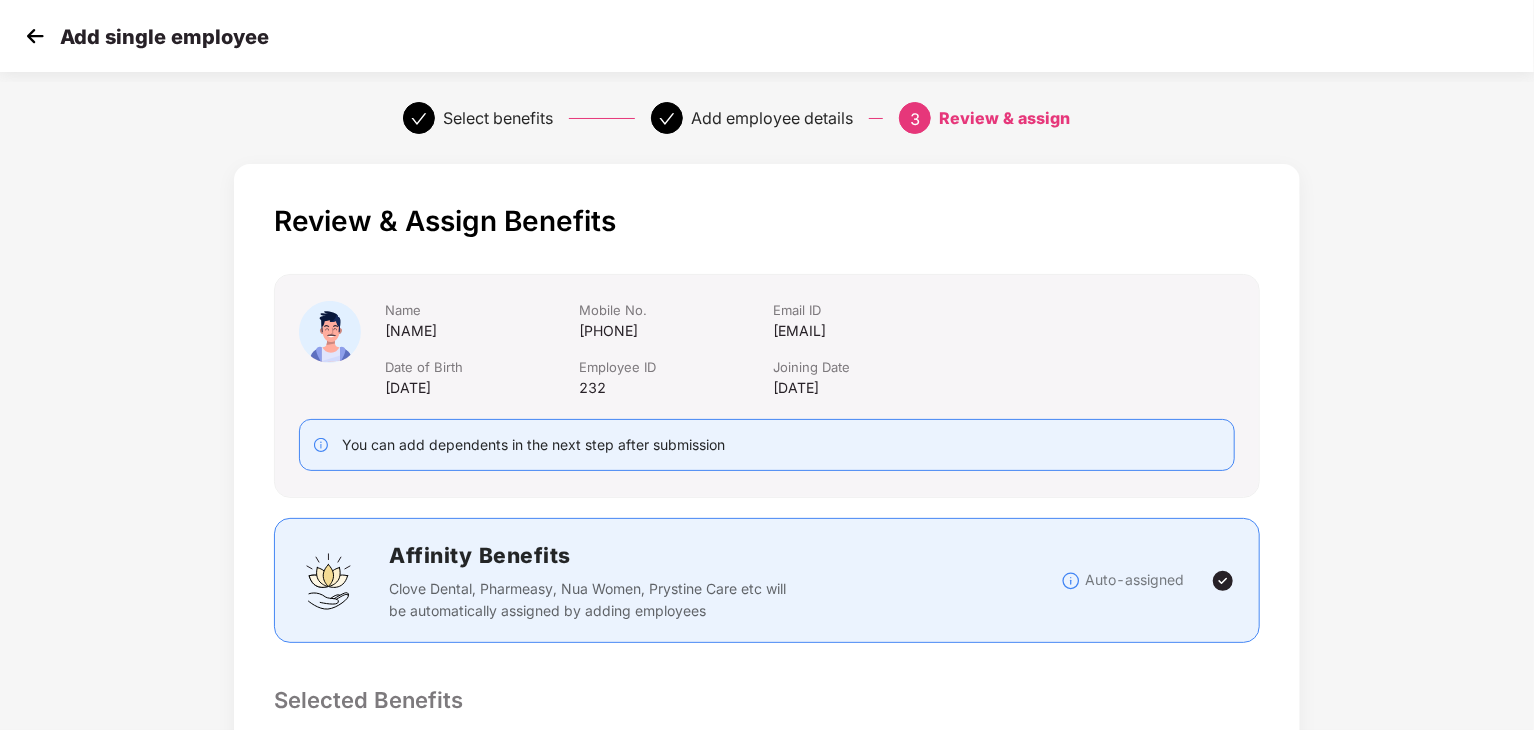click on "Review & Assign Benefits Name    [NAME] Mobile No.    [PHONE] Email ID    [EMAIL] Date of Birth    [DATE] Employee ID  [EMPLOYEE_ID]   Joining Date    [DATE]   You can add dependents in the next step after submission Affinity Benefits Clove Dental, Pharmeasy, Nua Women, Prystine Care etc will be automatically assigned by adding employees Auto-assigned Selected Benefits Group Health Insurance Covers  Employee Only Policy No. -  [POLICY_NUMBER] Sum Insured ₹3,00,000 Email preference Send Onboarding Email If you plan to send this email later, you can send it using the ‘Reminder’ button on the Employees Tab Back Submit" at bounding box center [767, 689] 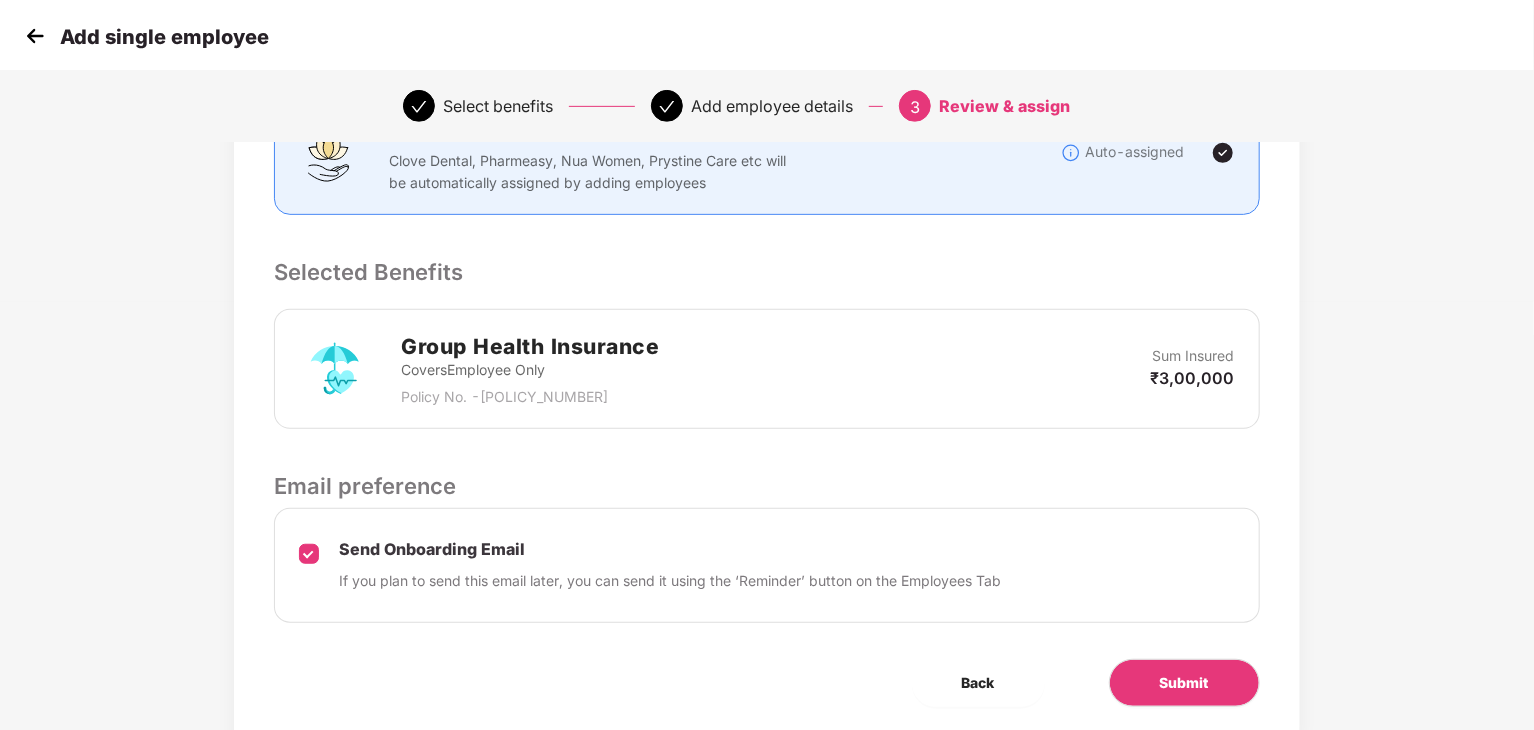 scroll, scrollTop: 440, scrollLeft: 0, axis: vertical 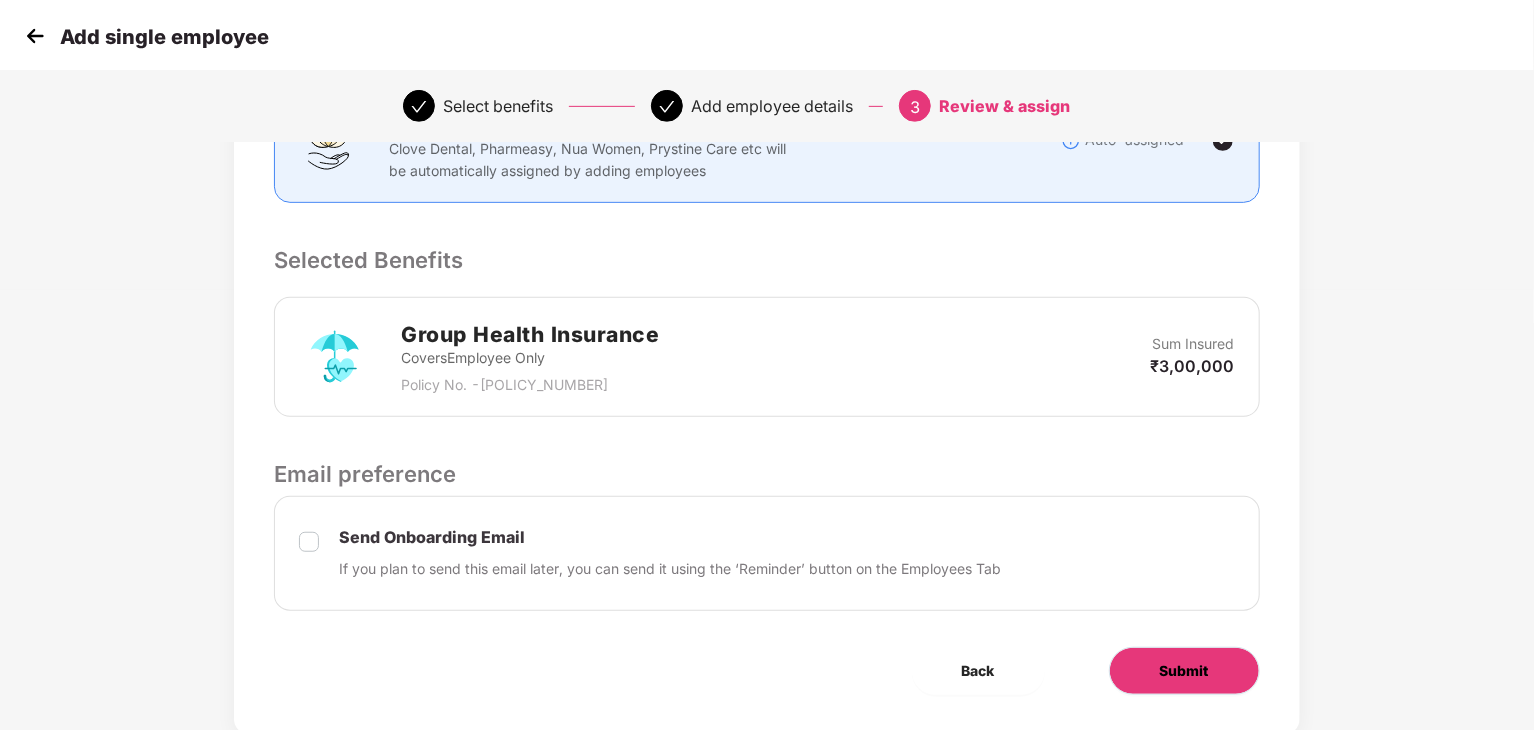 click on "Submit" at bounding box center [1184, 671] 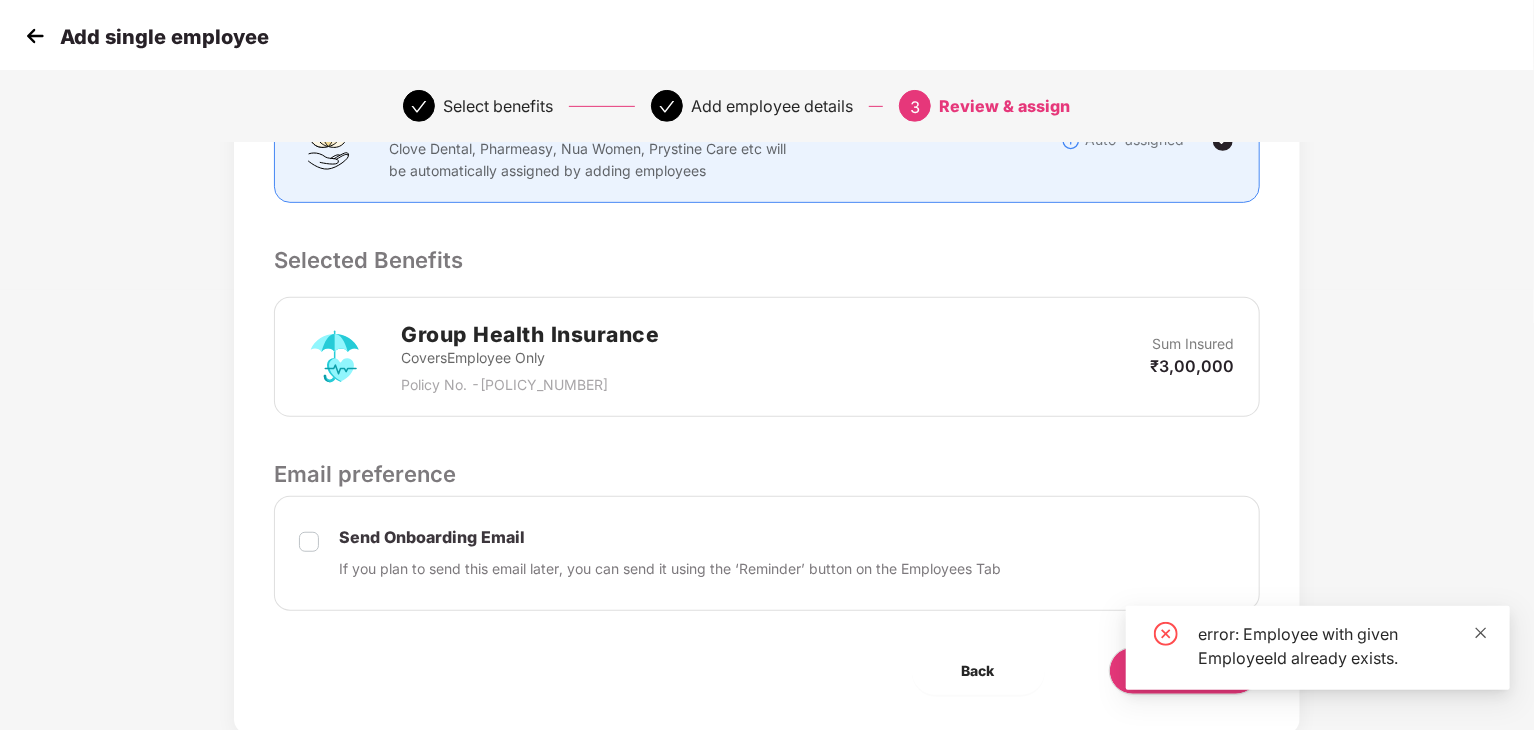 click 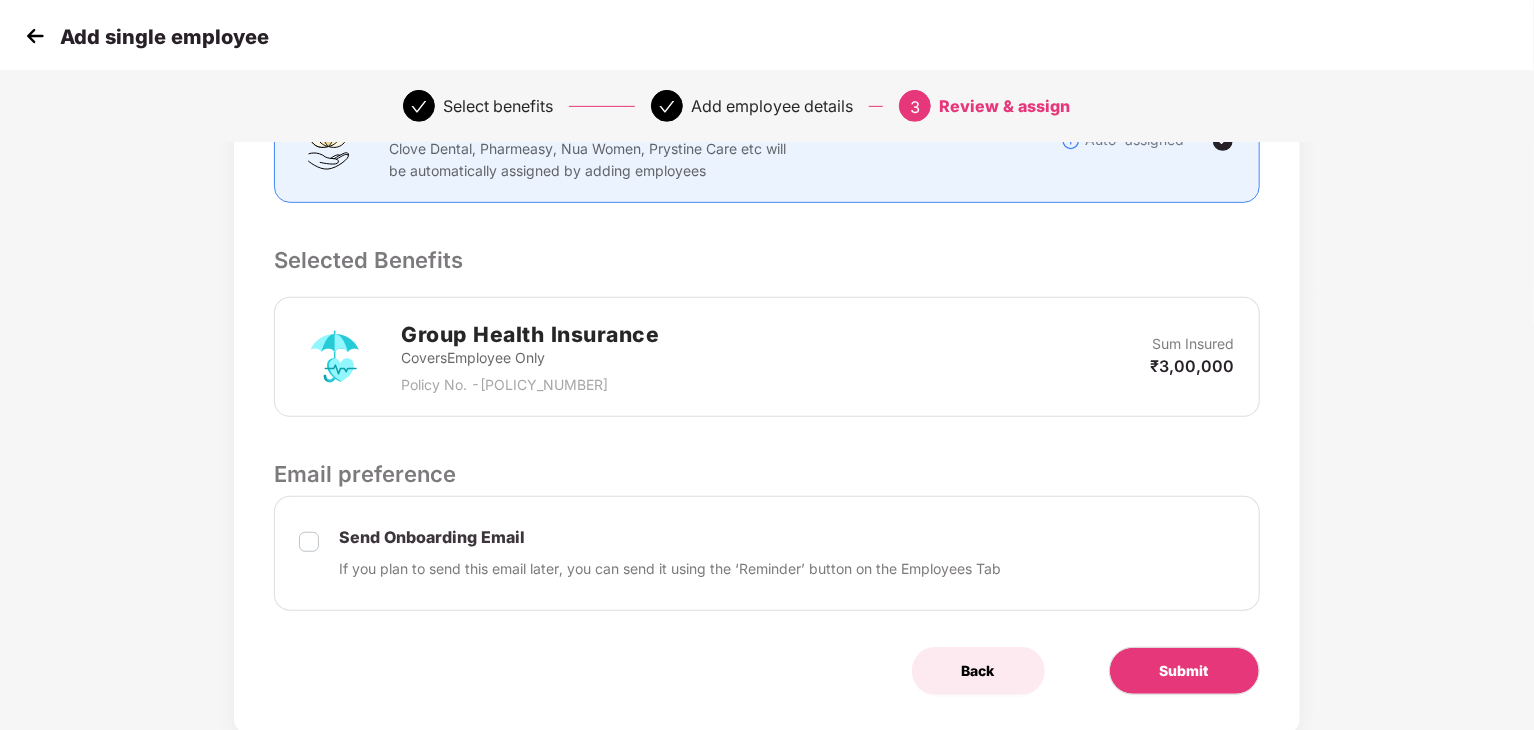 click on "Back" at bounding box center [978, 671] 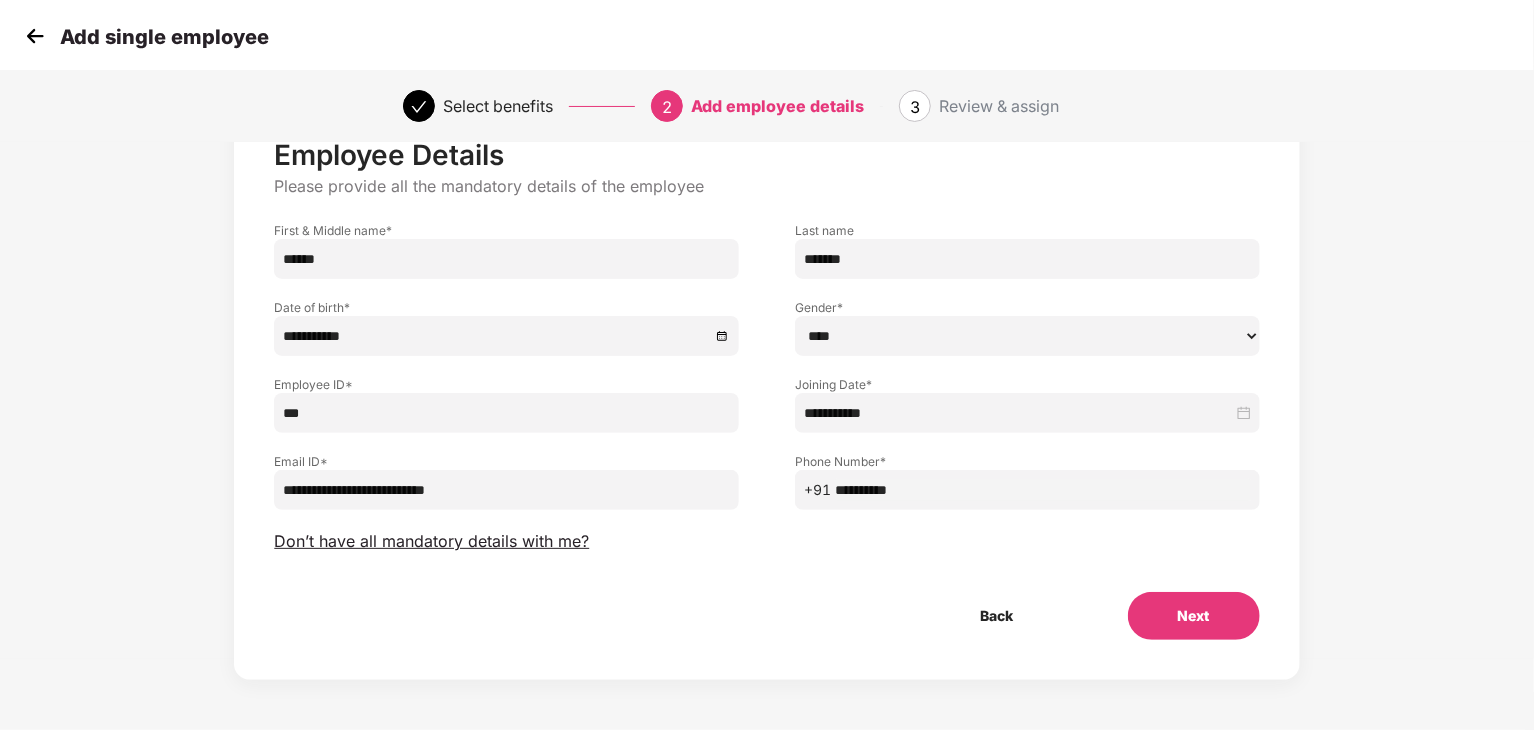 scroll, scrollTop: 71, scrollLeft: 0, axis: vertical 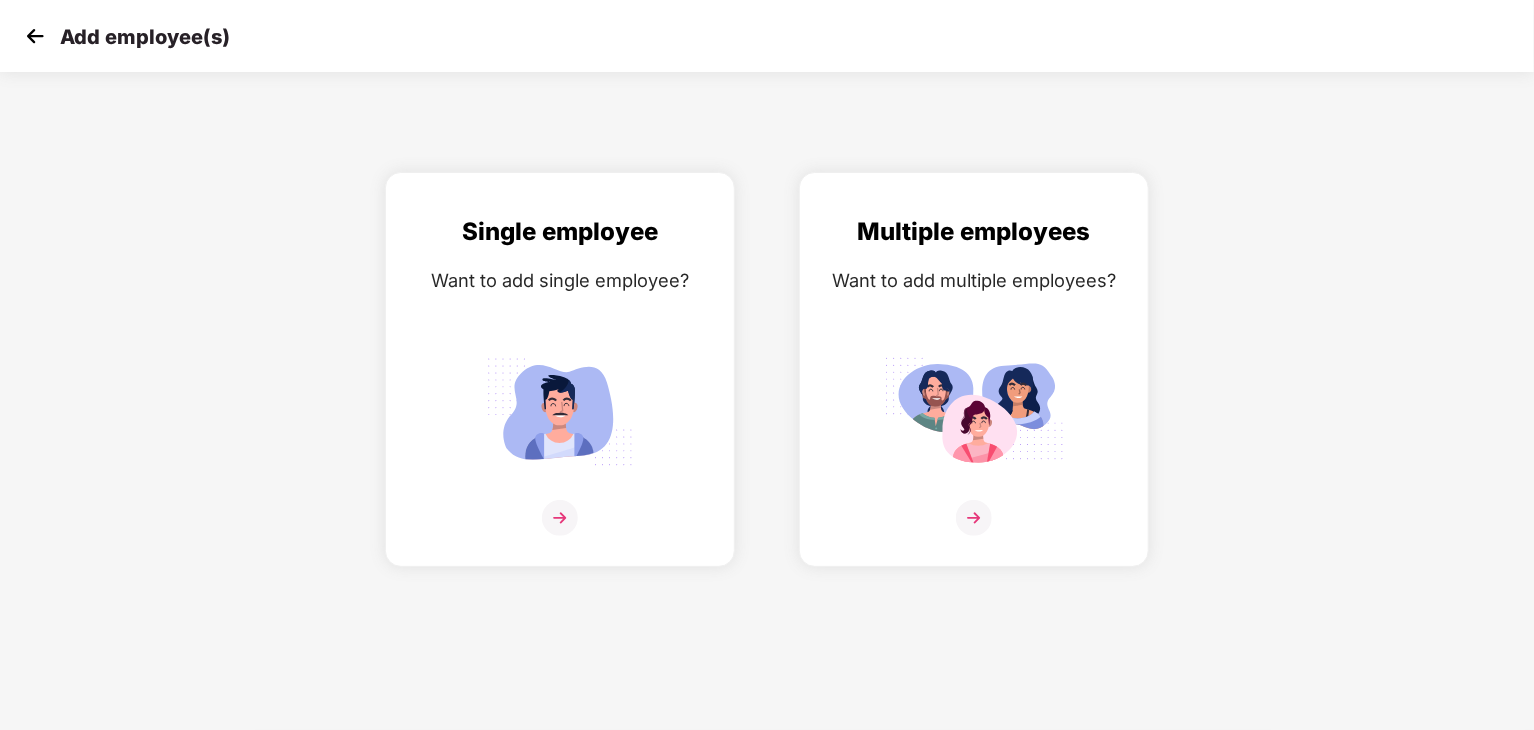click on "Add  employee(s)" at bounding box center (125, 36) 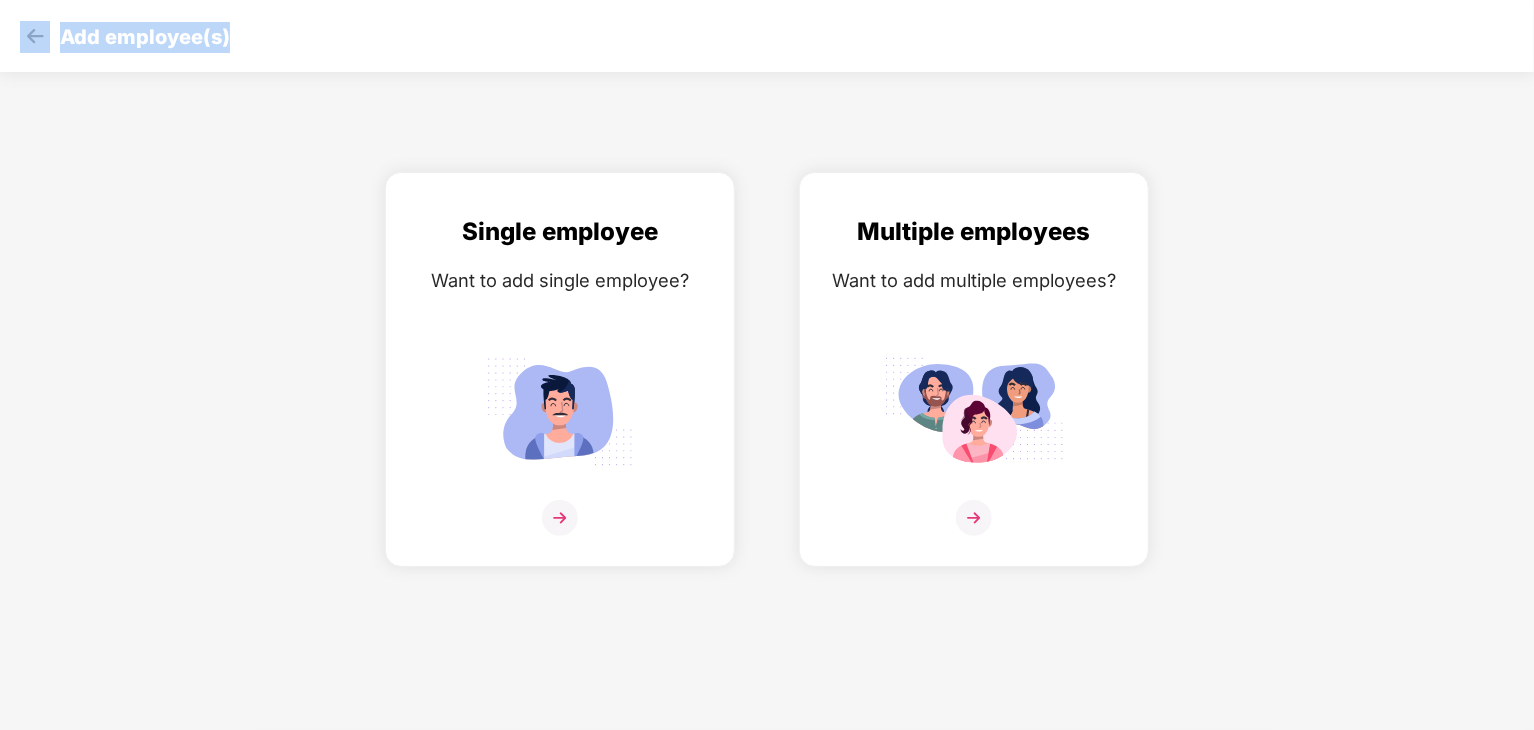 click on "Add  employee(s)" at bounding box center (767, 36) 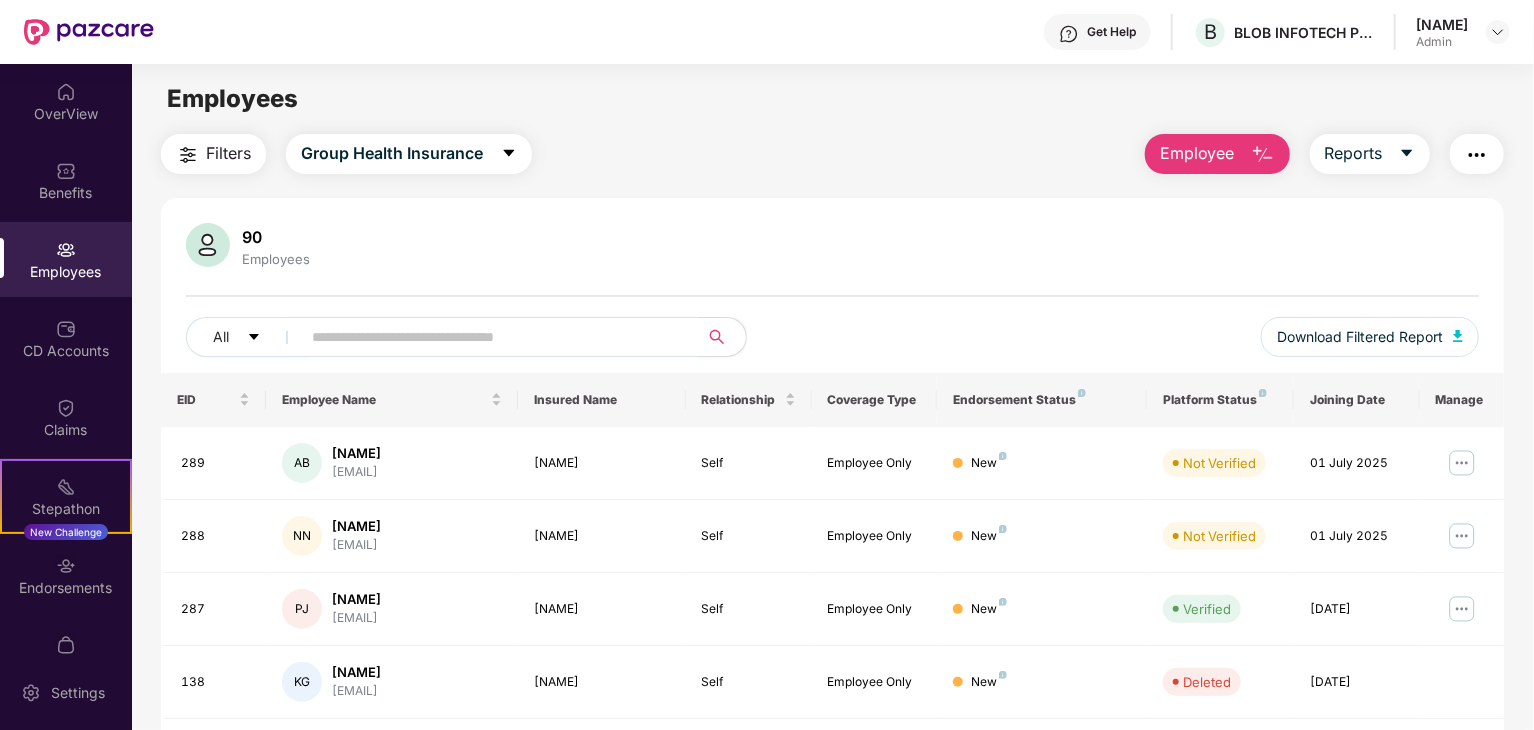 click at bounding box center (491, 337) 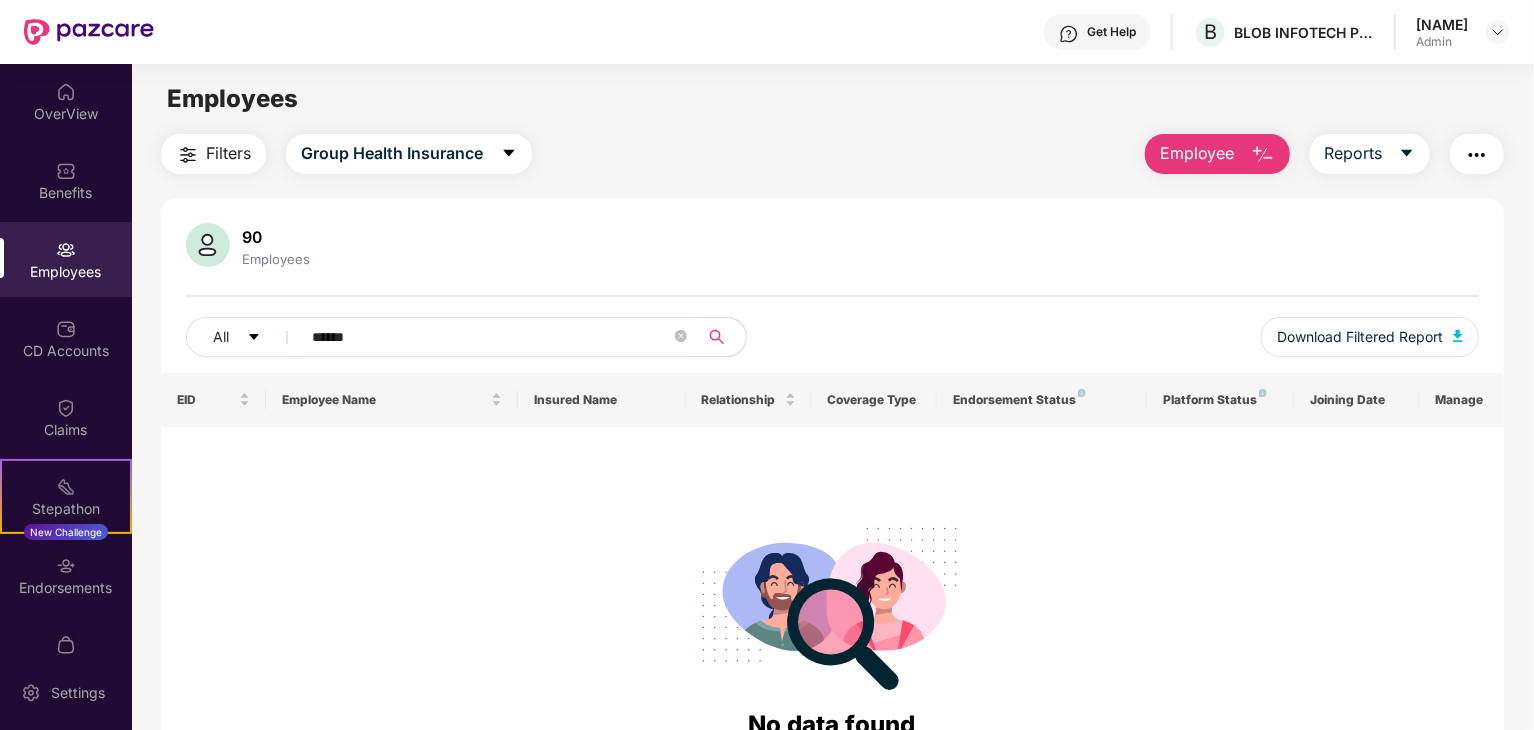 click on "******" at bounding box center [491, 337] 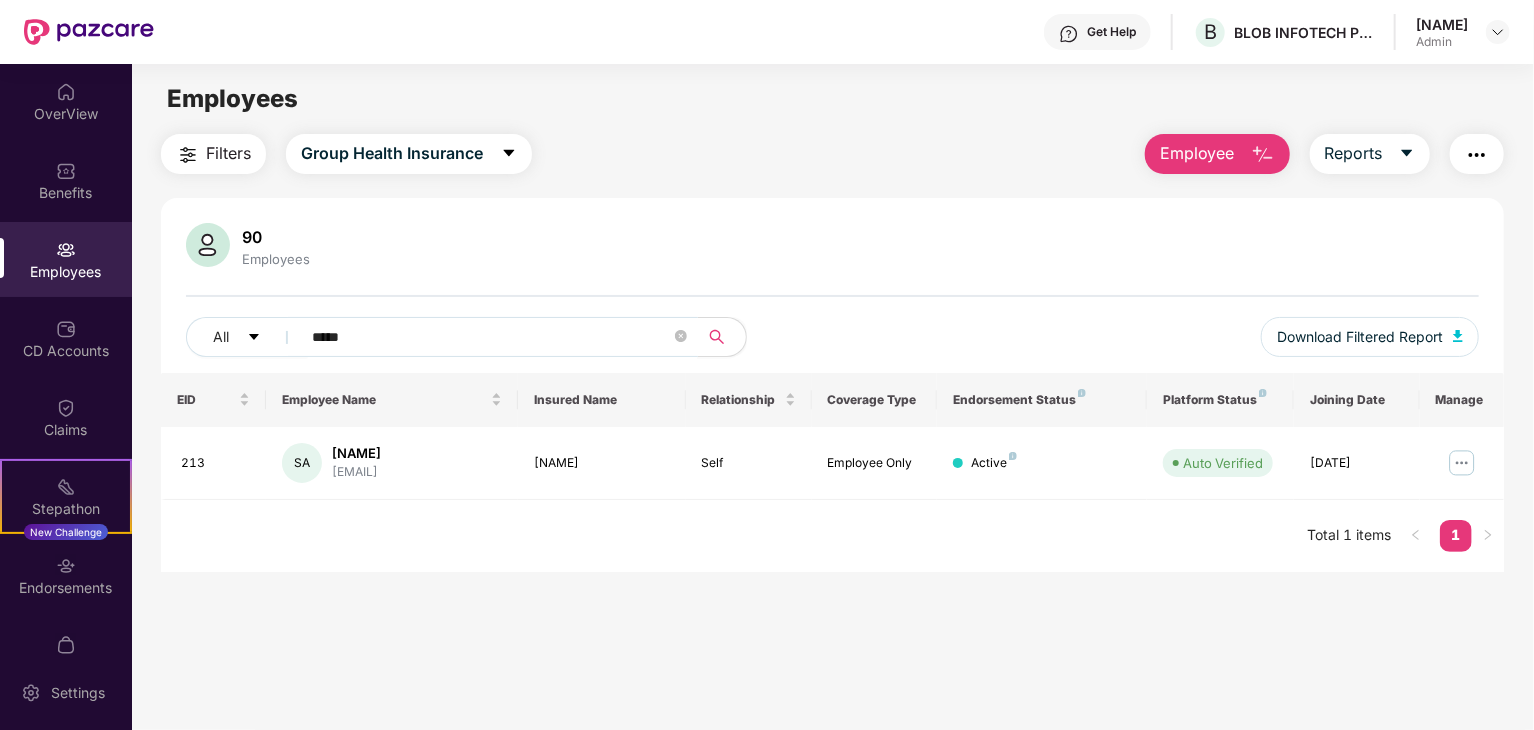 type on "*****" 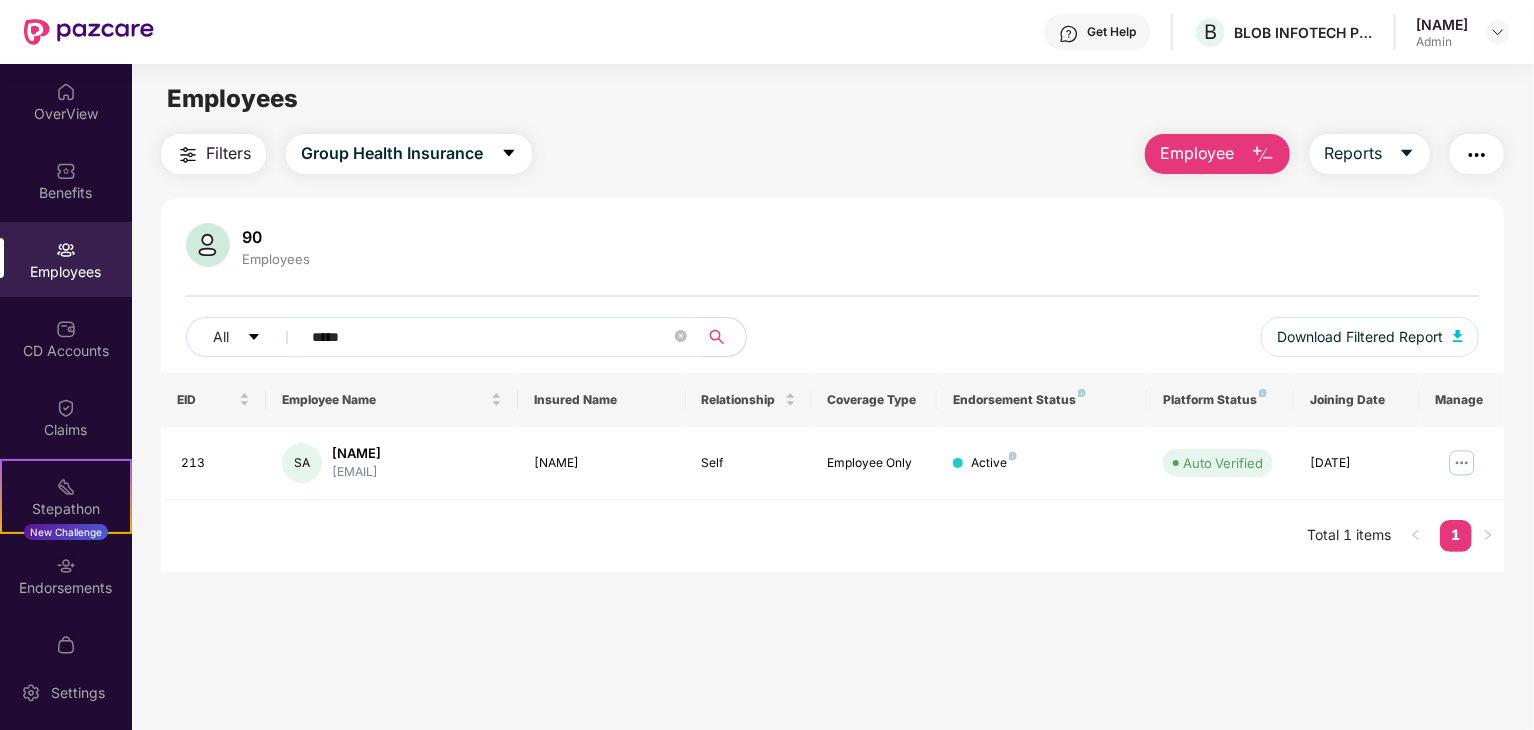 click on "*****" at bounding box center (491, 337) 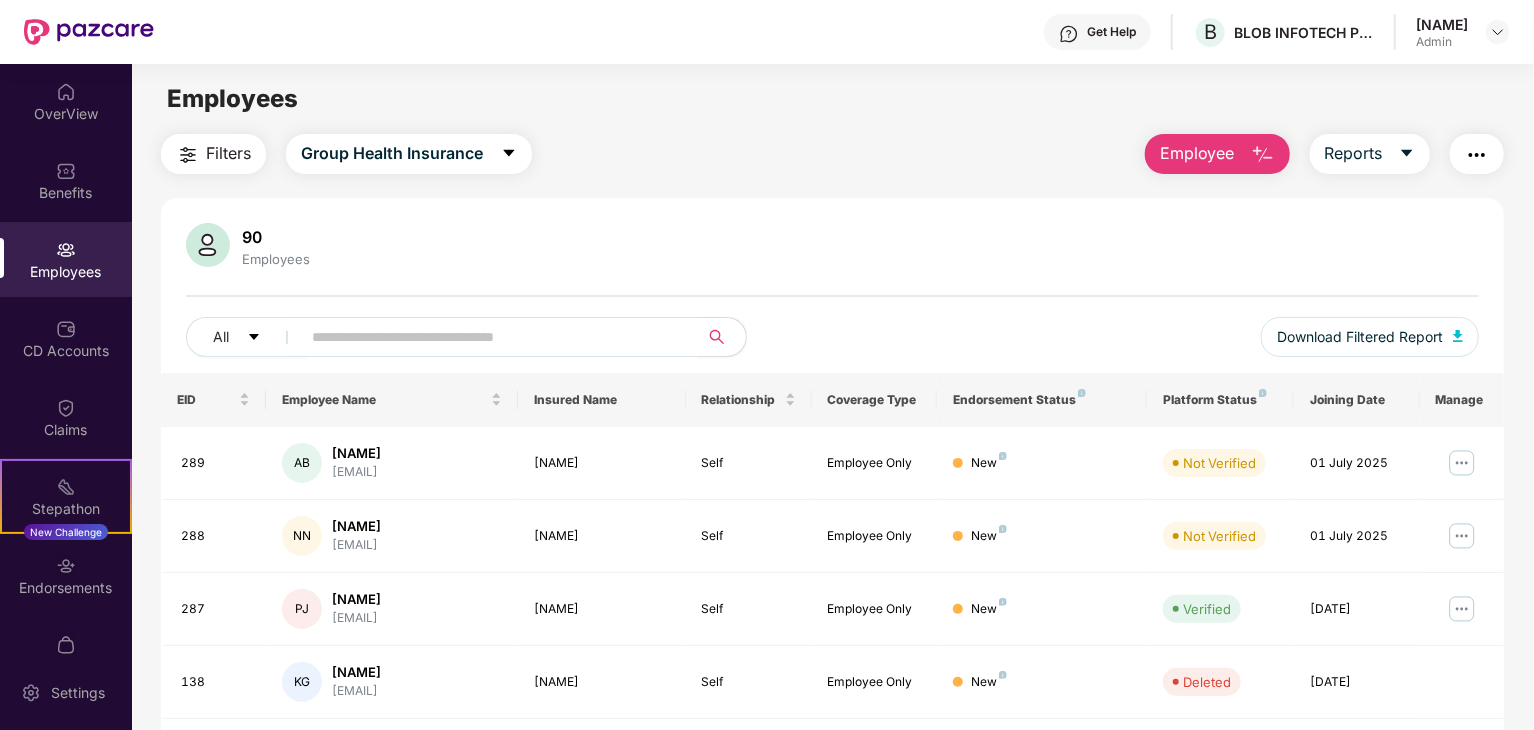 click at bounding box center (491, 337) 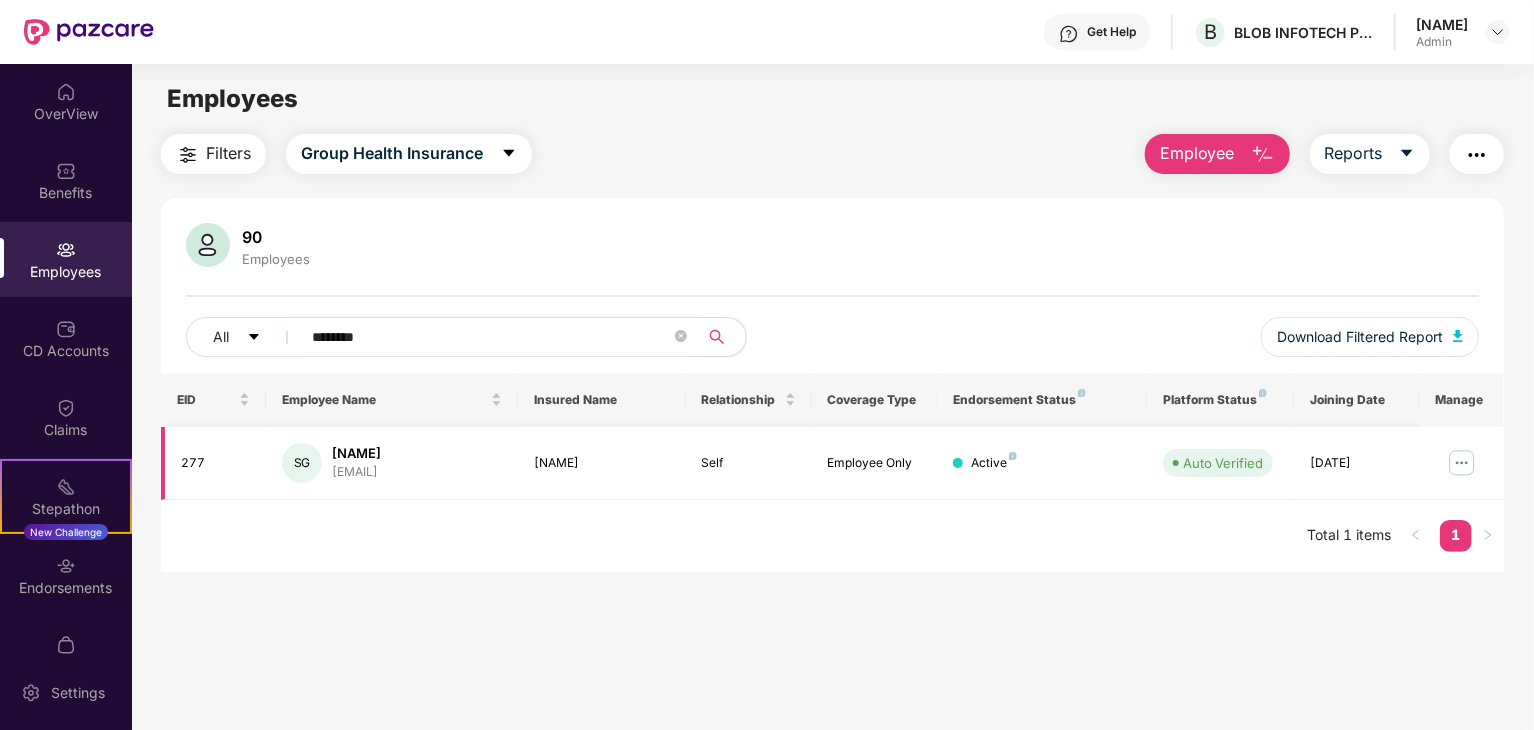 type on "********" 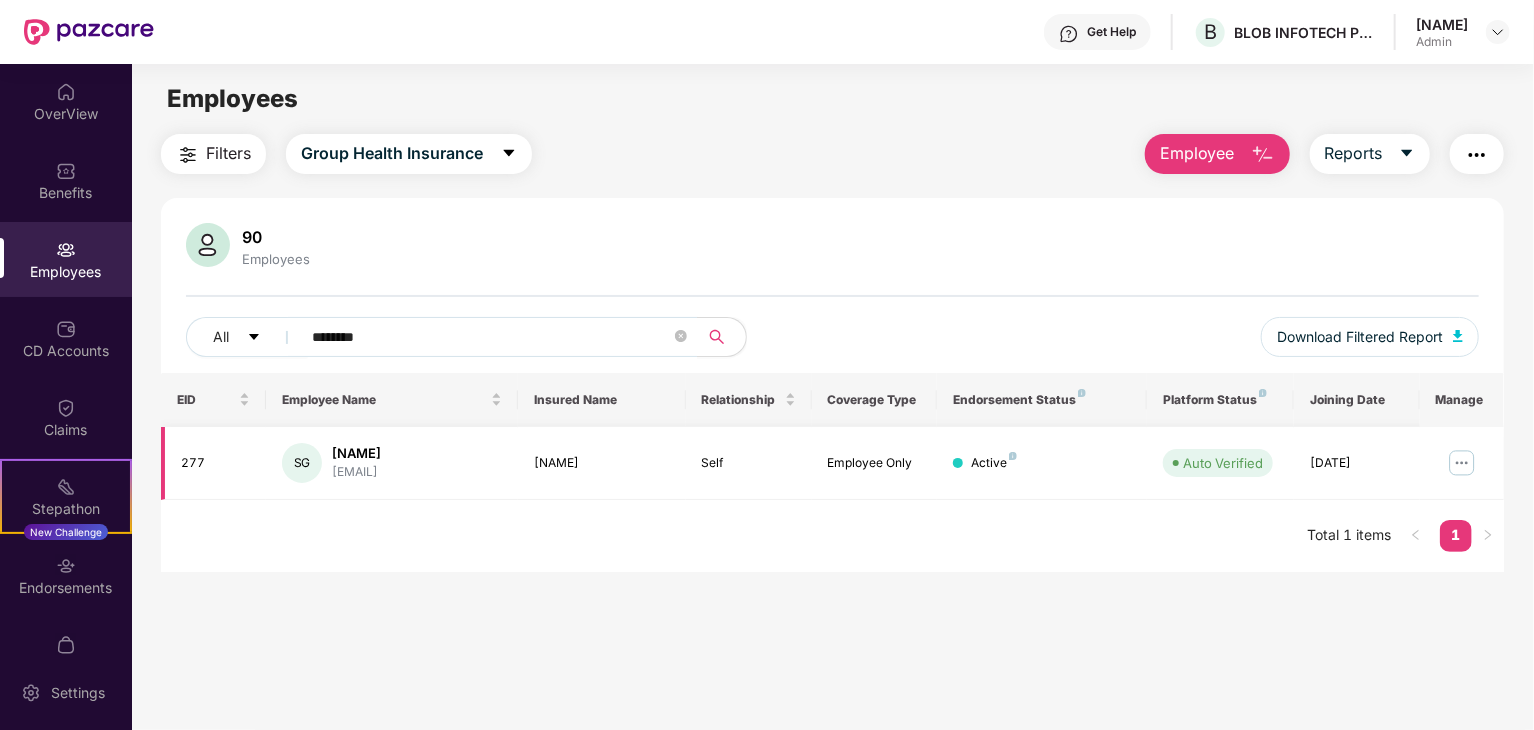 click at bounding box center [1462, 463] 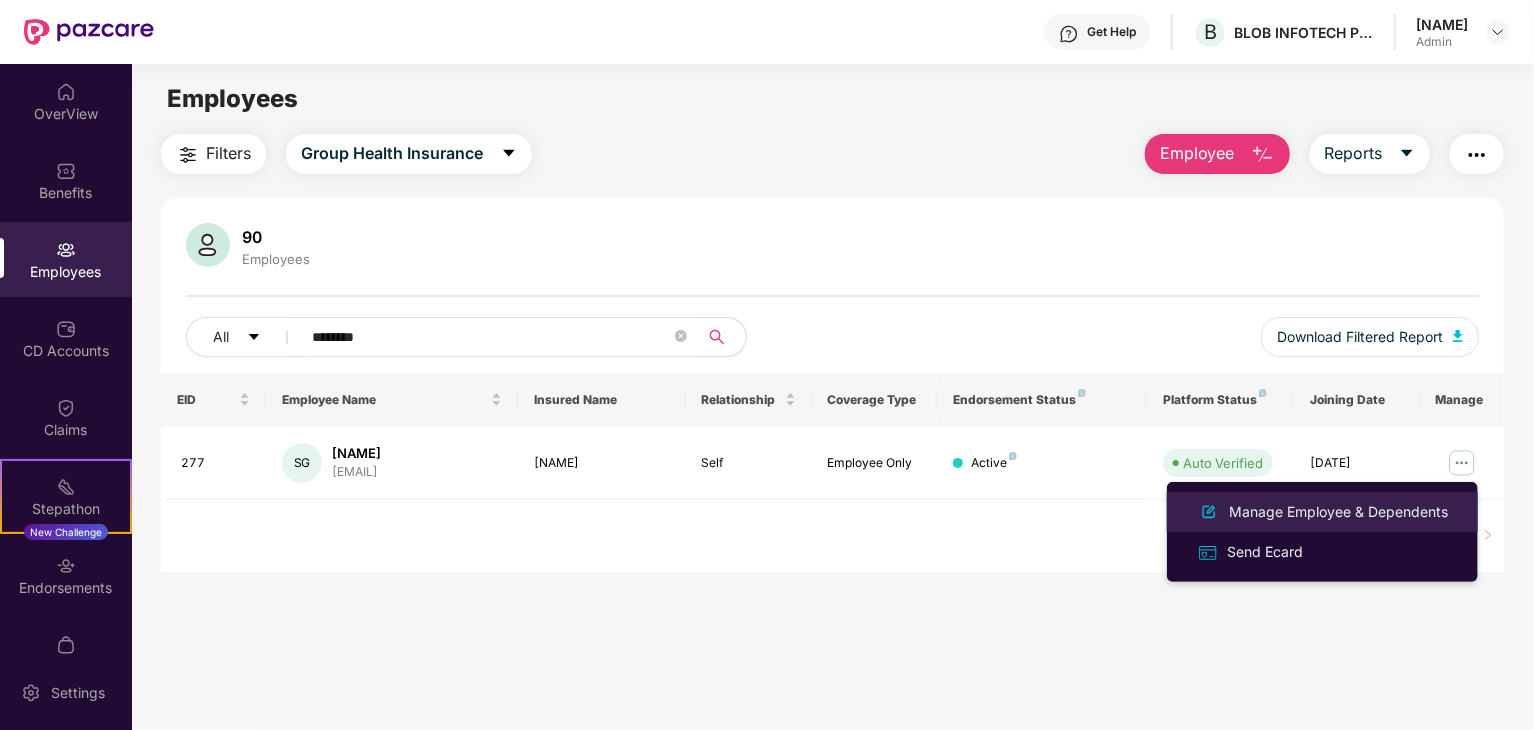 click on "Manage Employee & Dependents" at bounding box center (1338, 512) 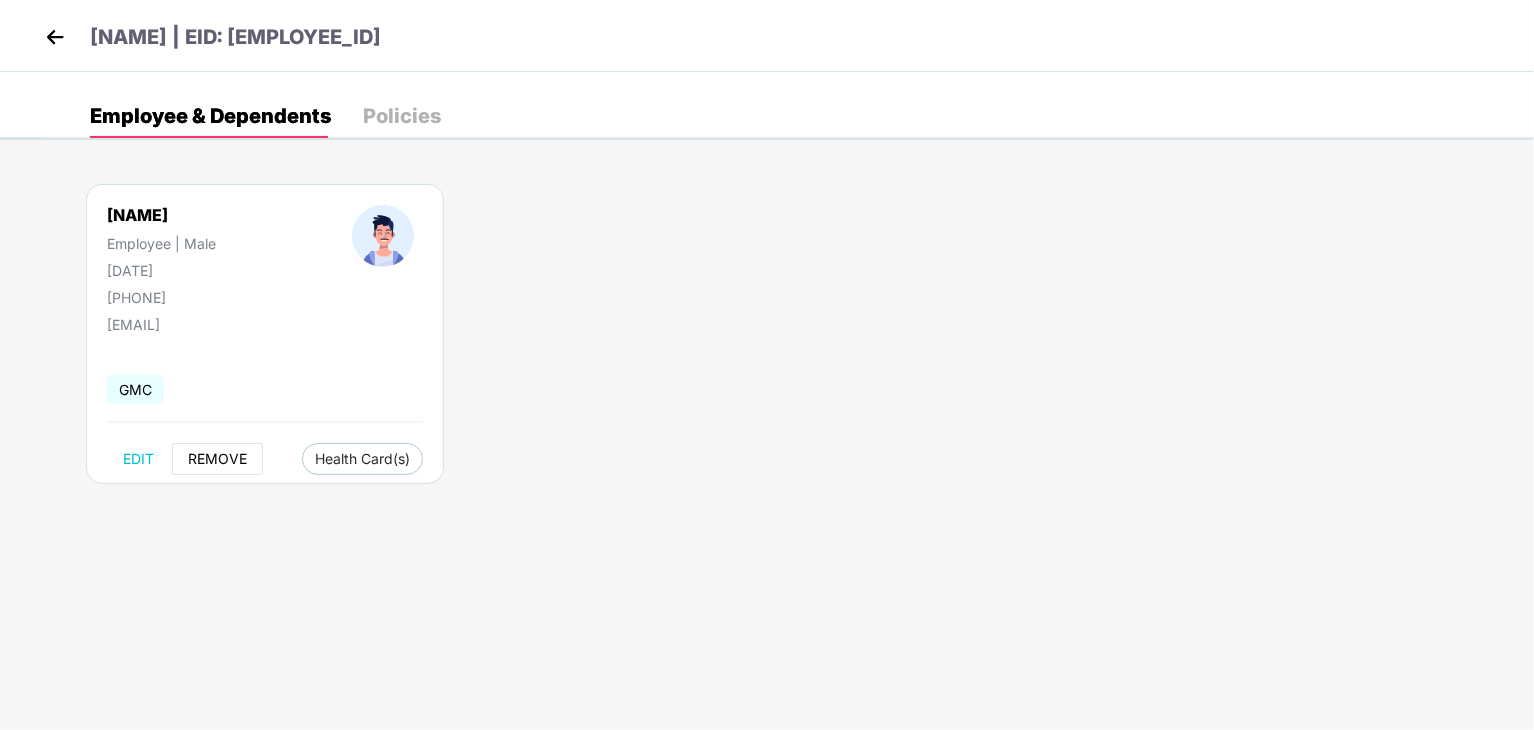 click on "REMOVE" at bounding box center (217, 459) 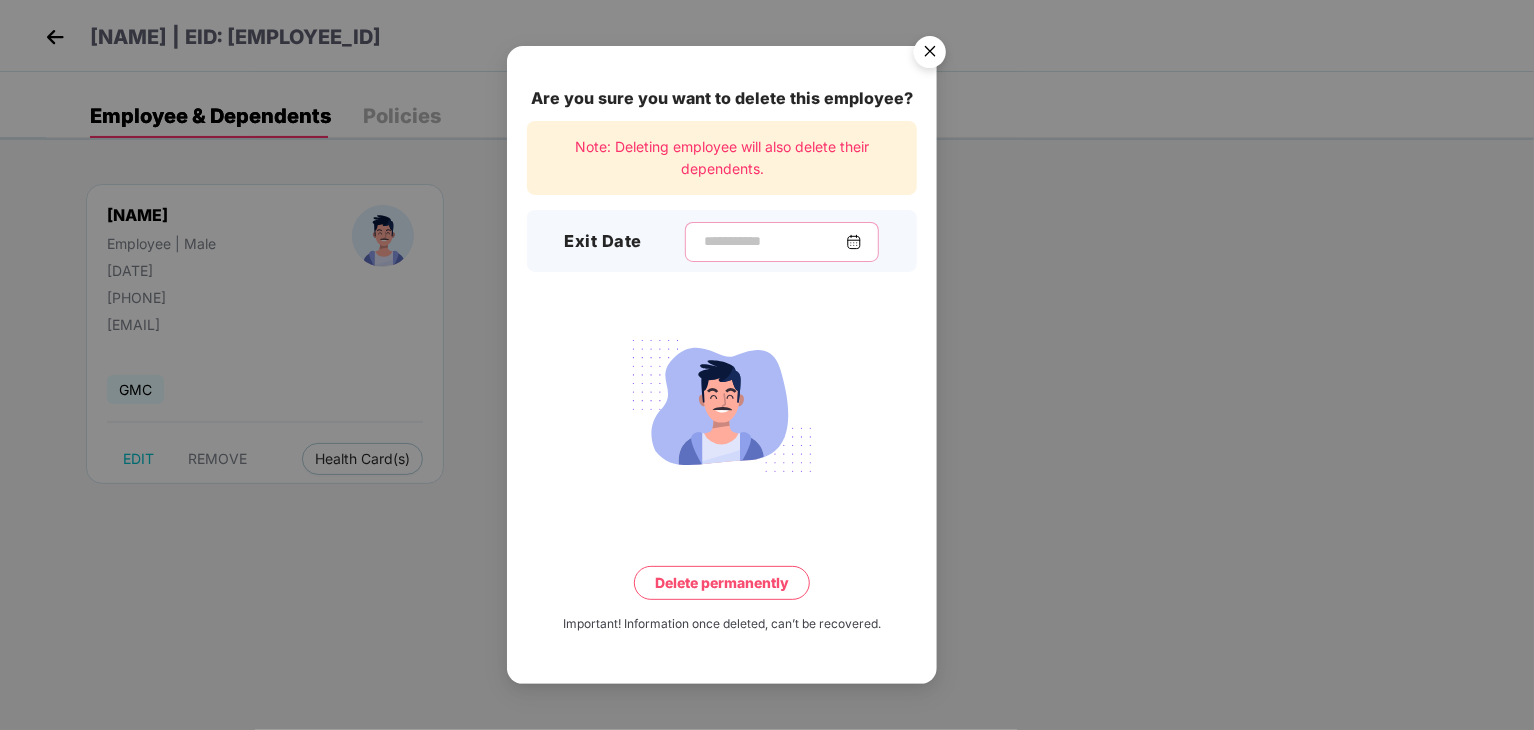 click at bounding box center (774, 241) 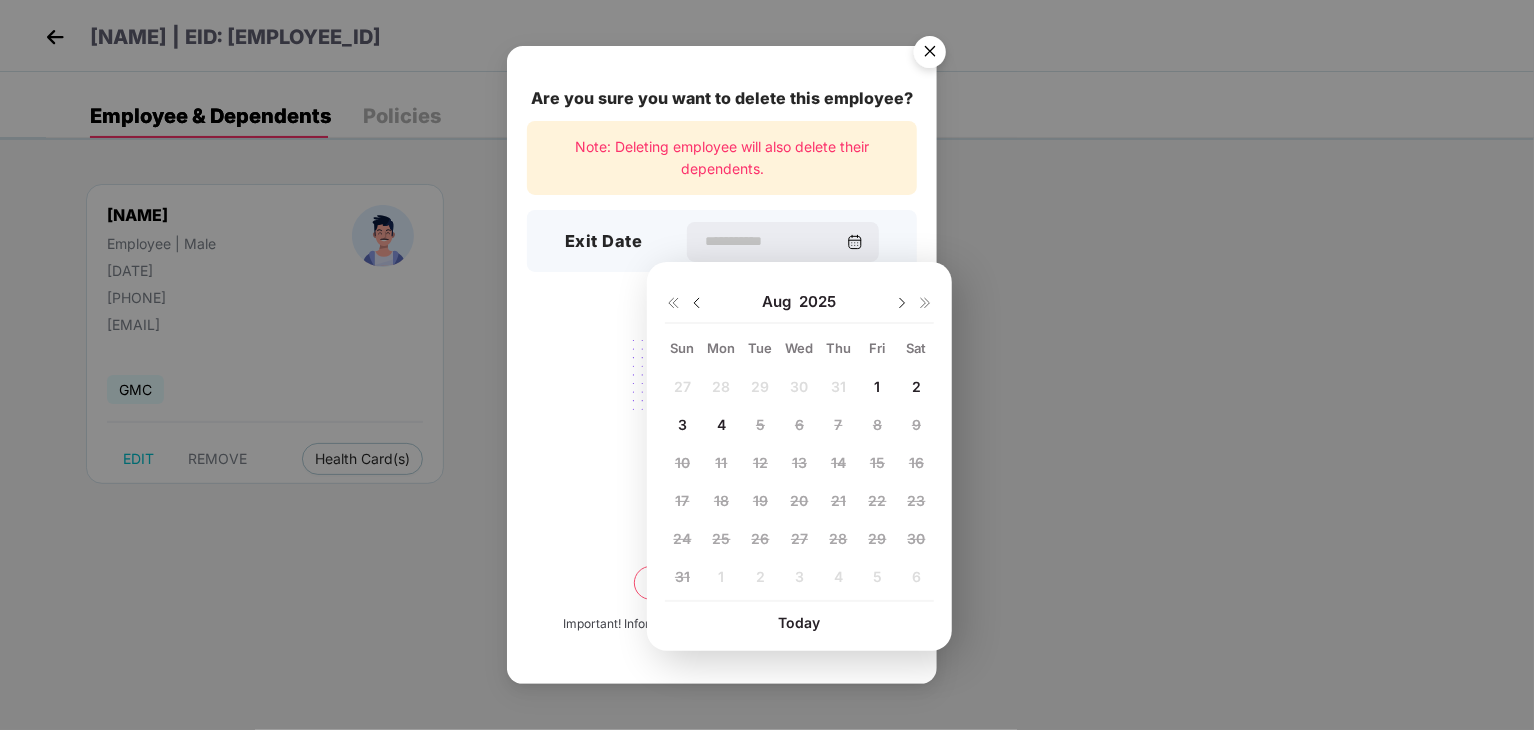 click at bounding box center (697, 303) 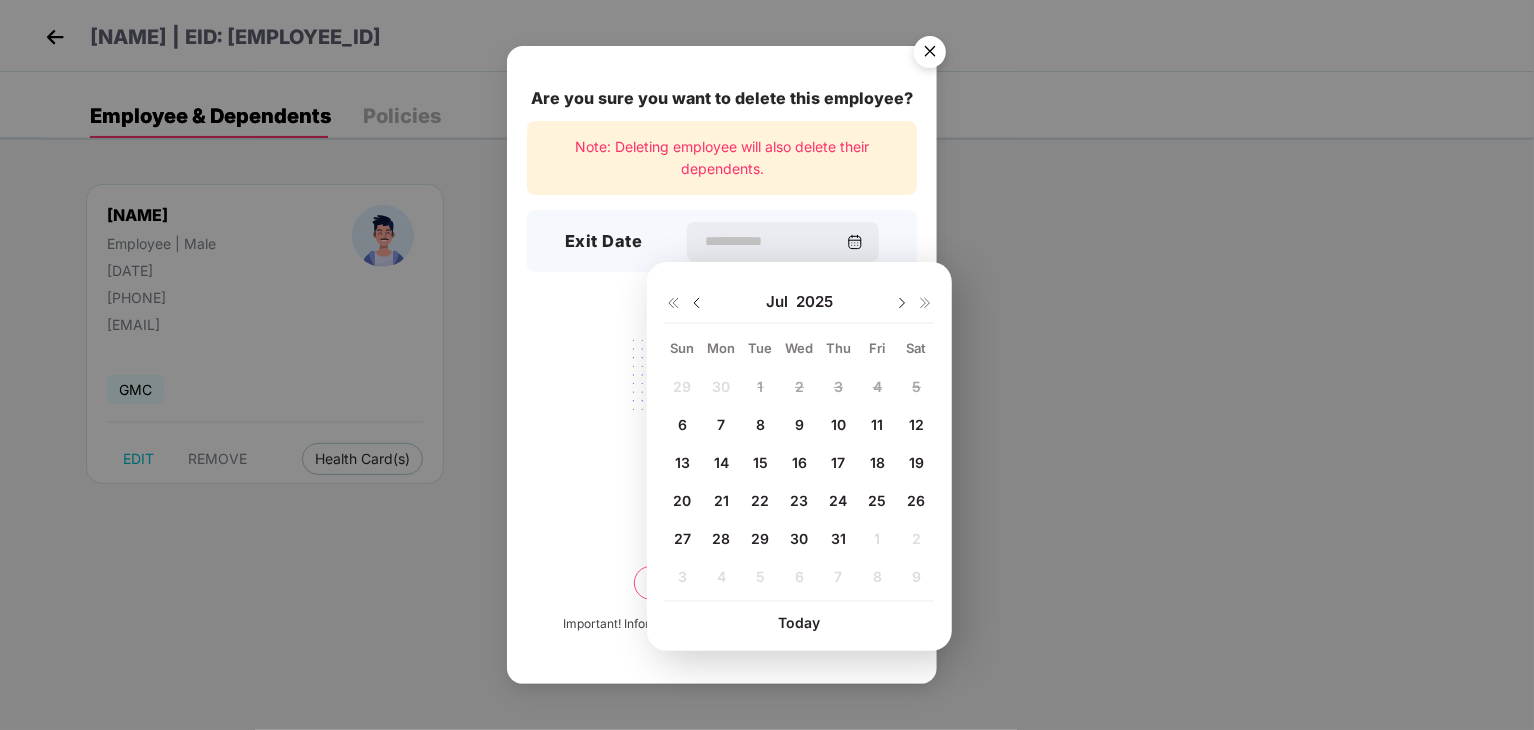 click on "31" at bounding box center (839, 539) 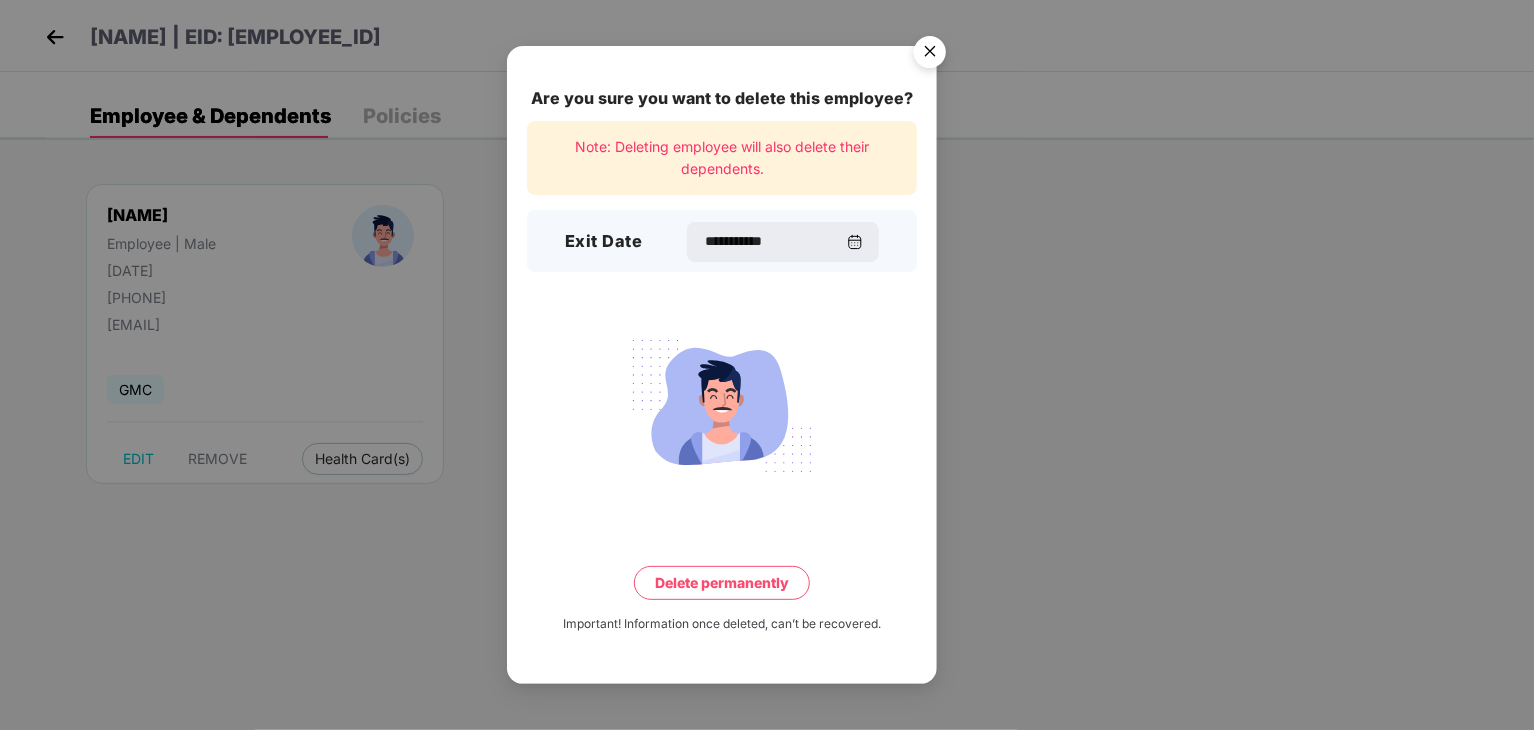 click on "Delete permanently" at bounding box center [722, 583] 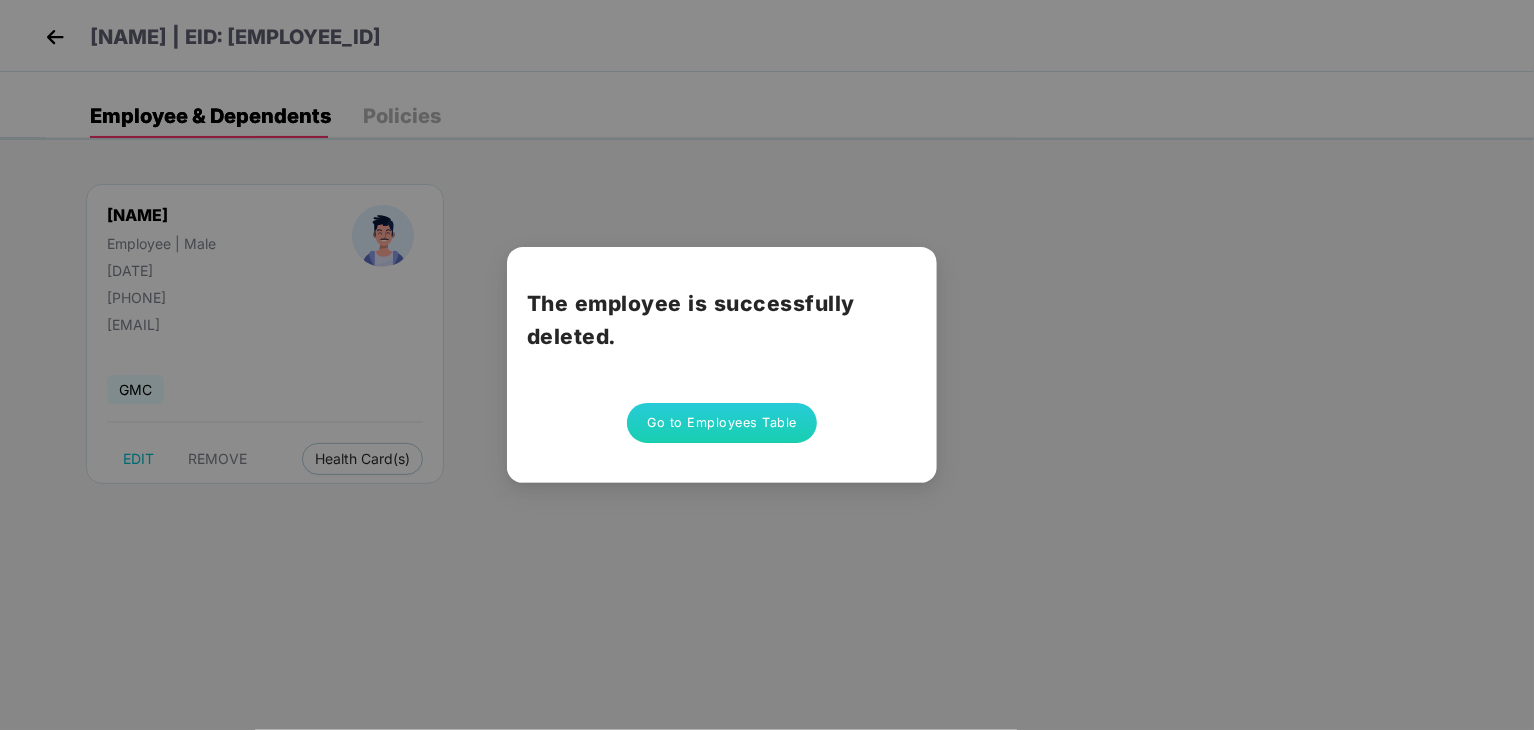 click on "Go to Employees Table" at bounding box center (722, 423) 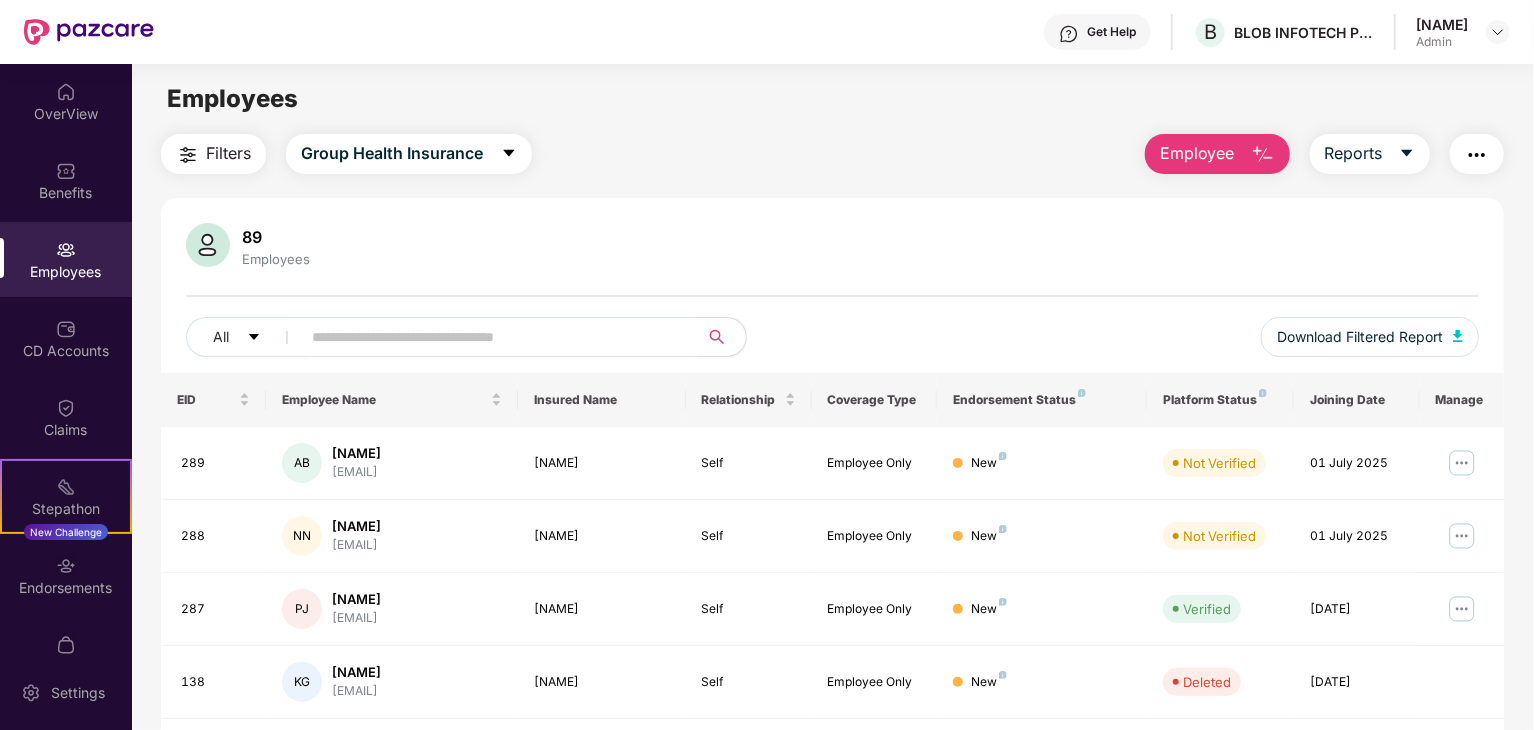 click on "All Download Filtered Report" at bounding box center [832, 345] 